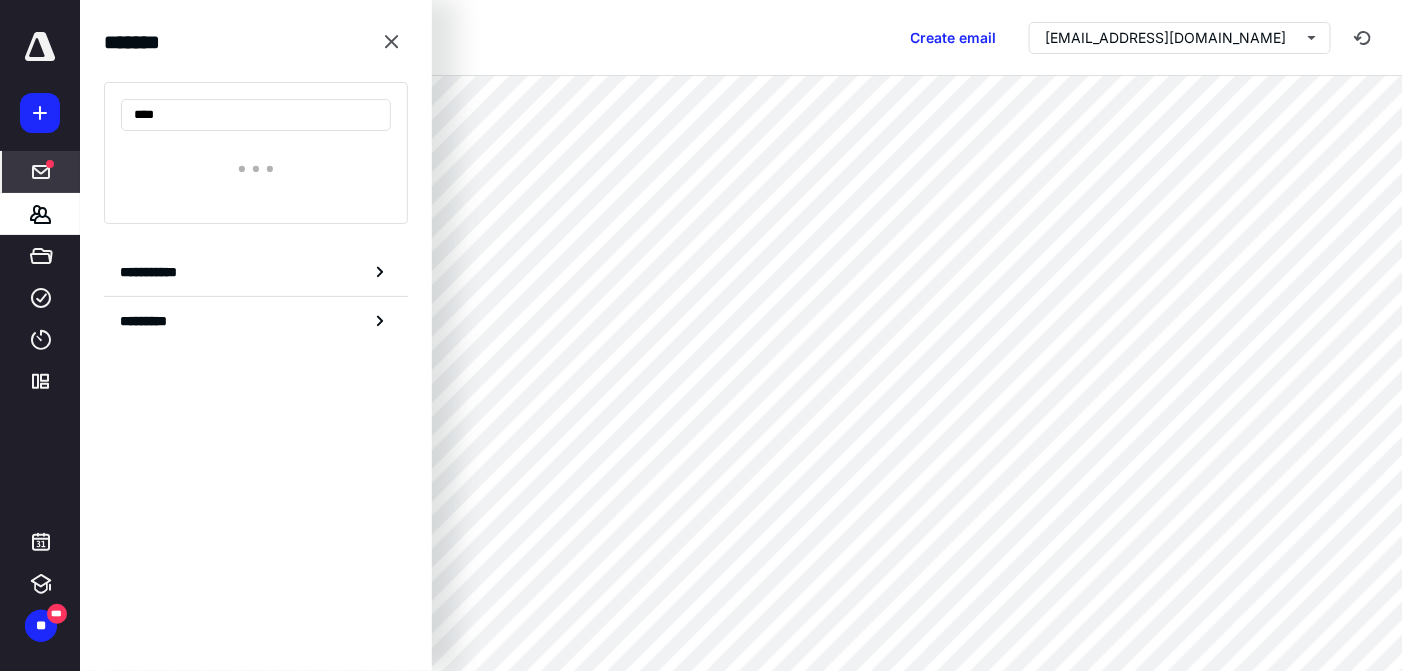 scroll, scrollTop: 0, scrollLeft: 0, axis: both 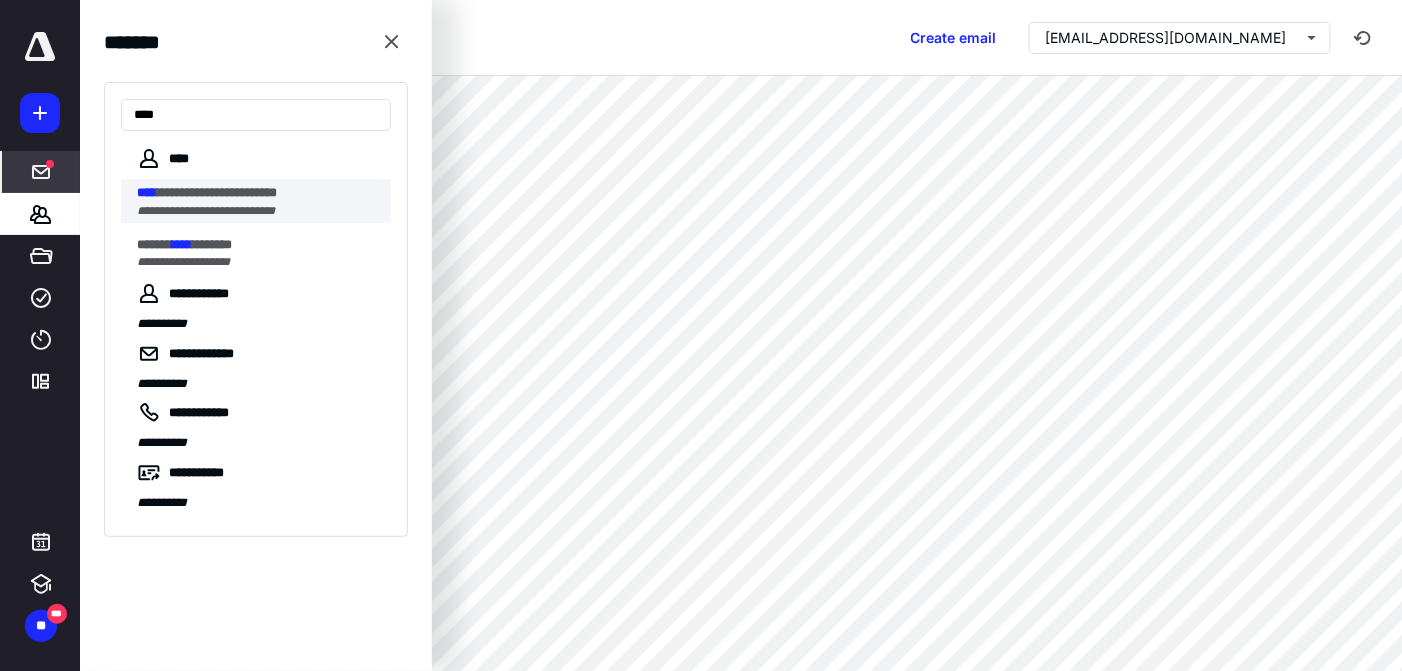 type on "****" 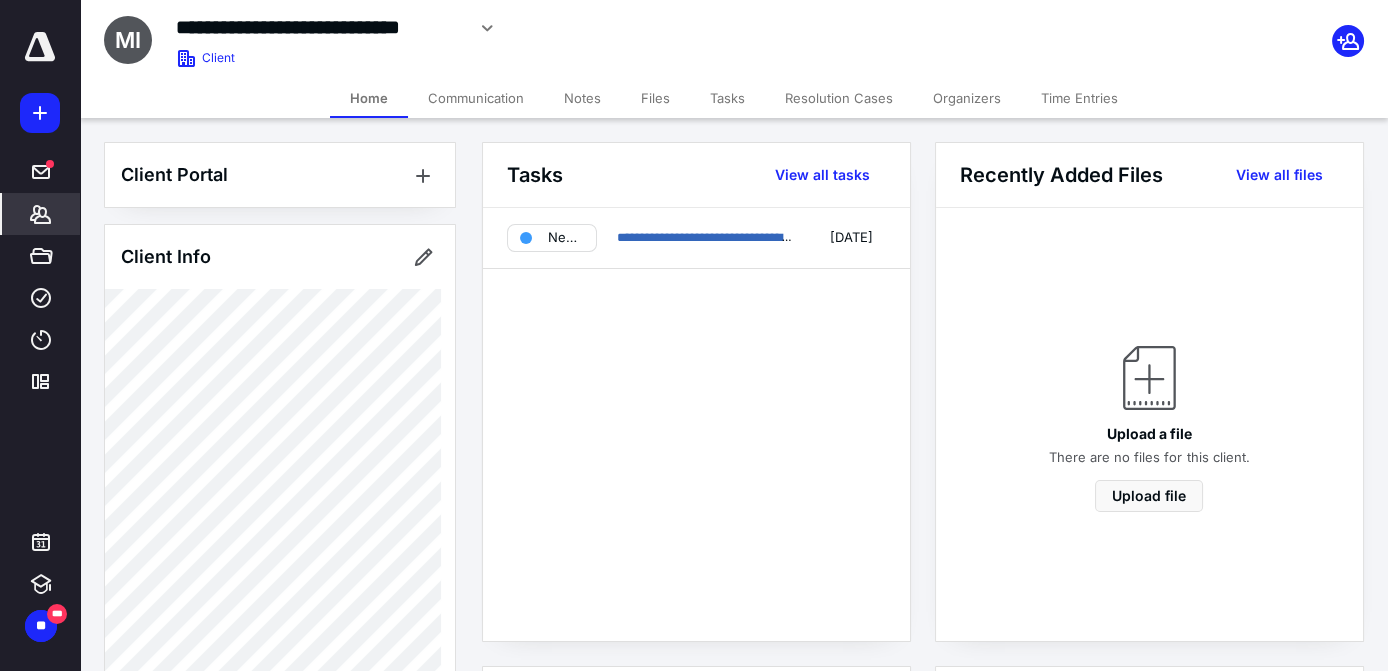 click on "Communication" at bounding box center [476, 98] 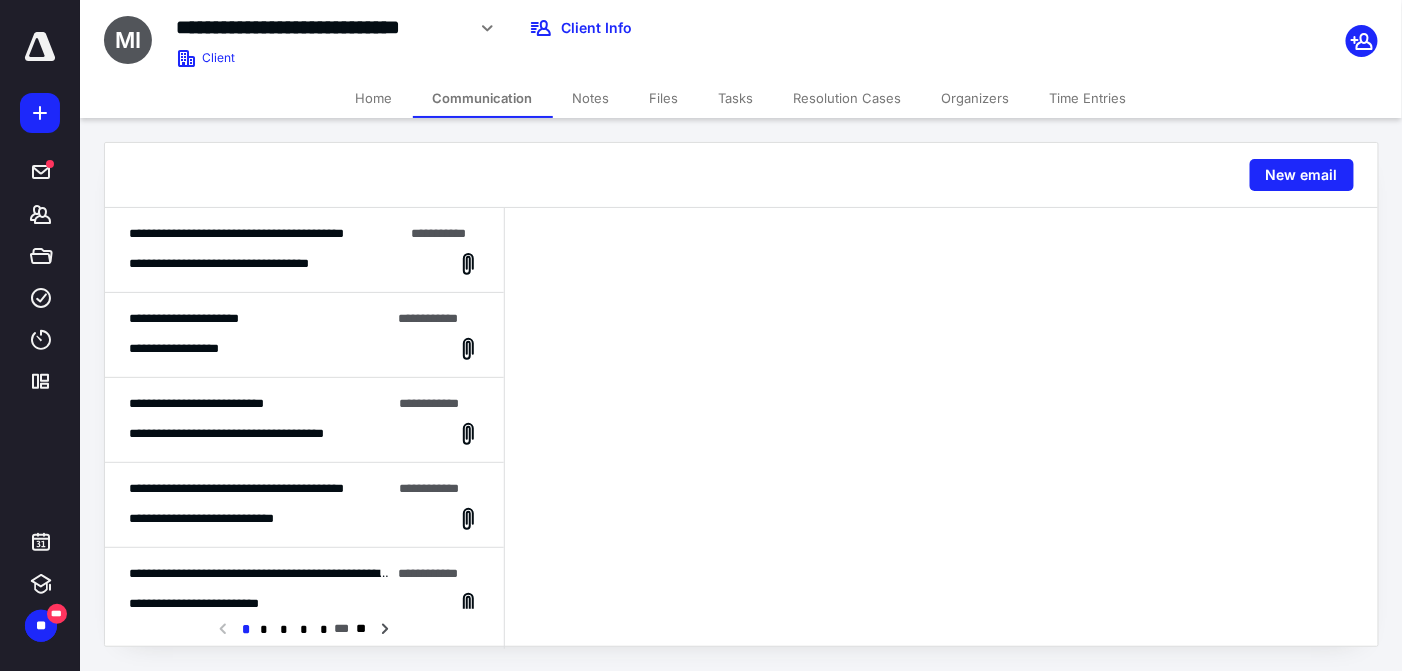 click on "**********" at bounding box center (304, 408) 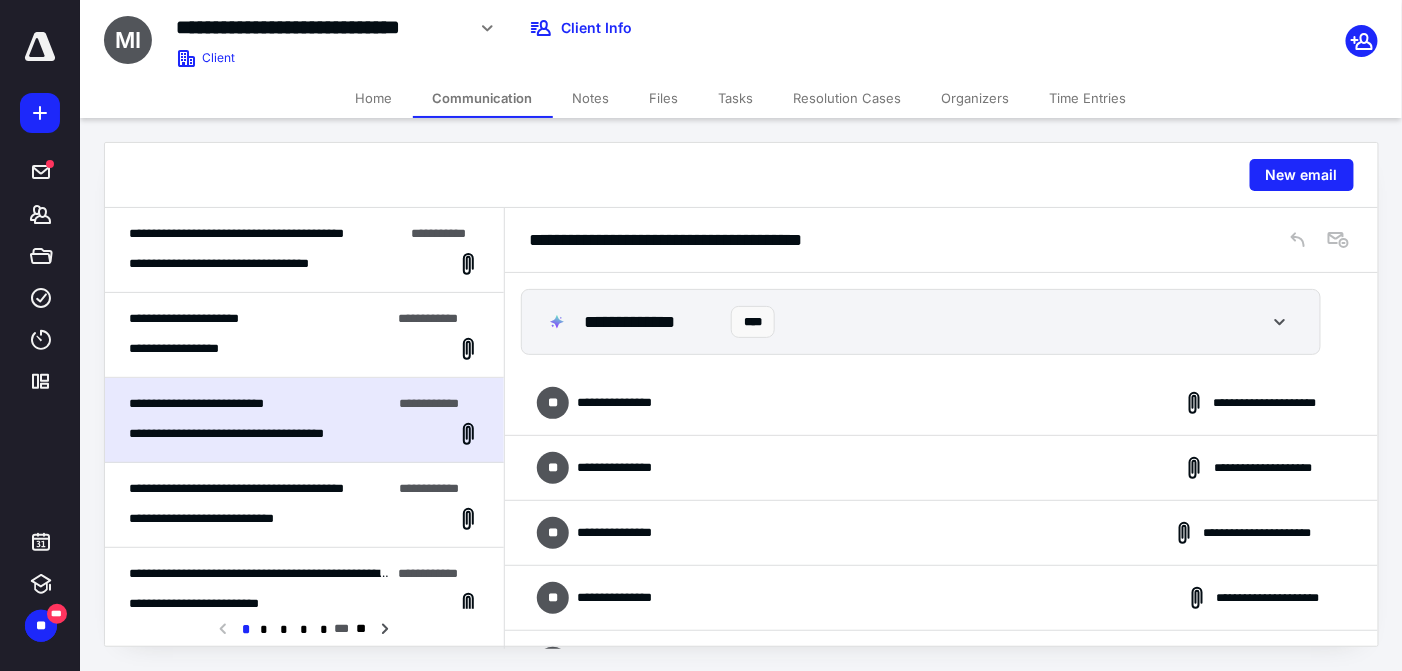 scroll, scrollTop: 2902, scrollLeft: 0, axis: vertical 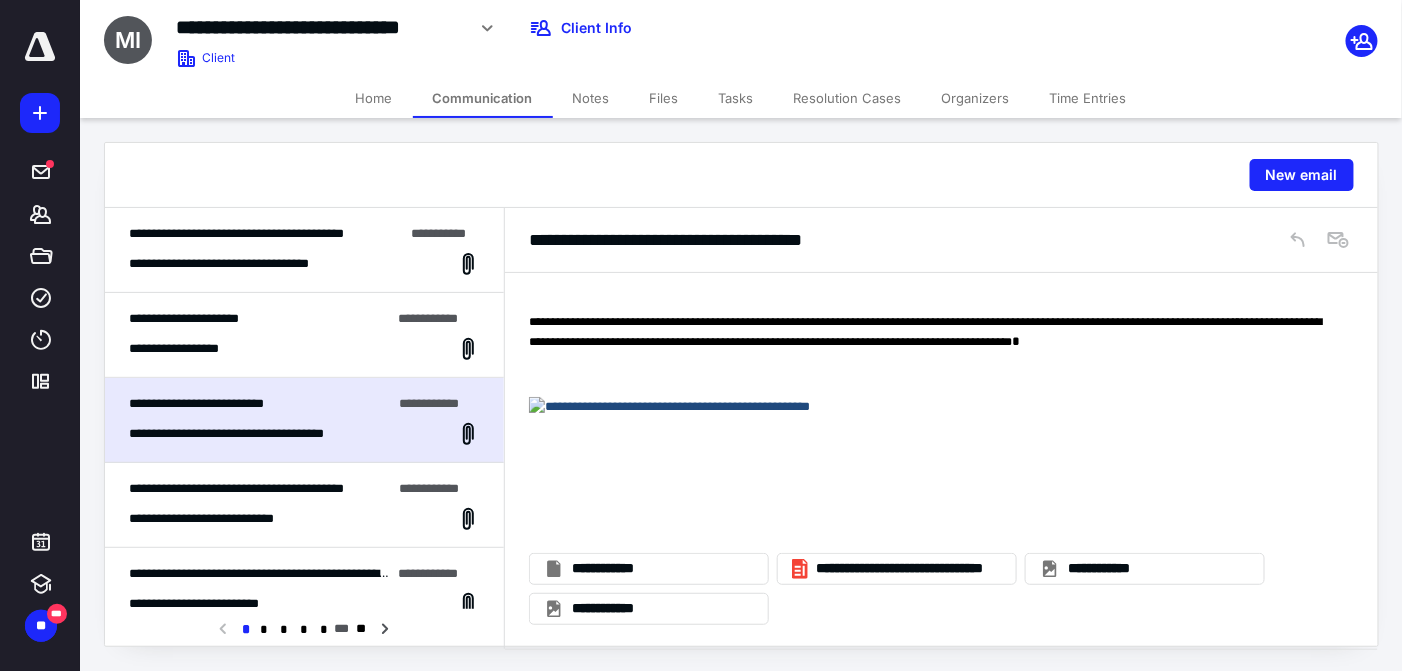 click on "**********" at bounding box center (224, 519) 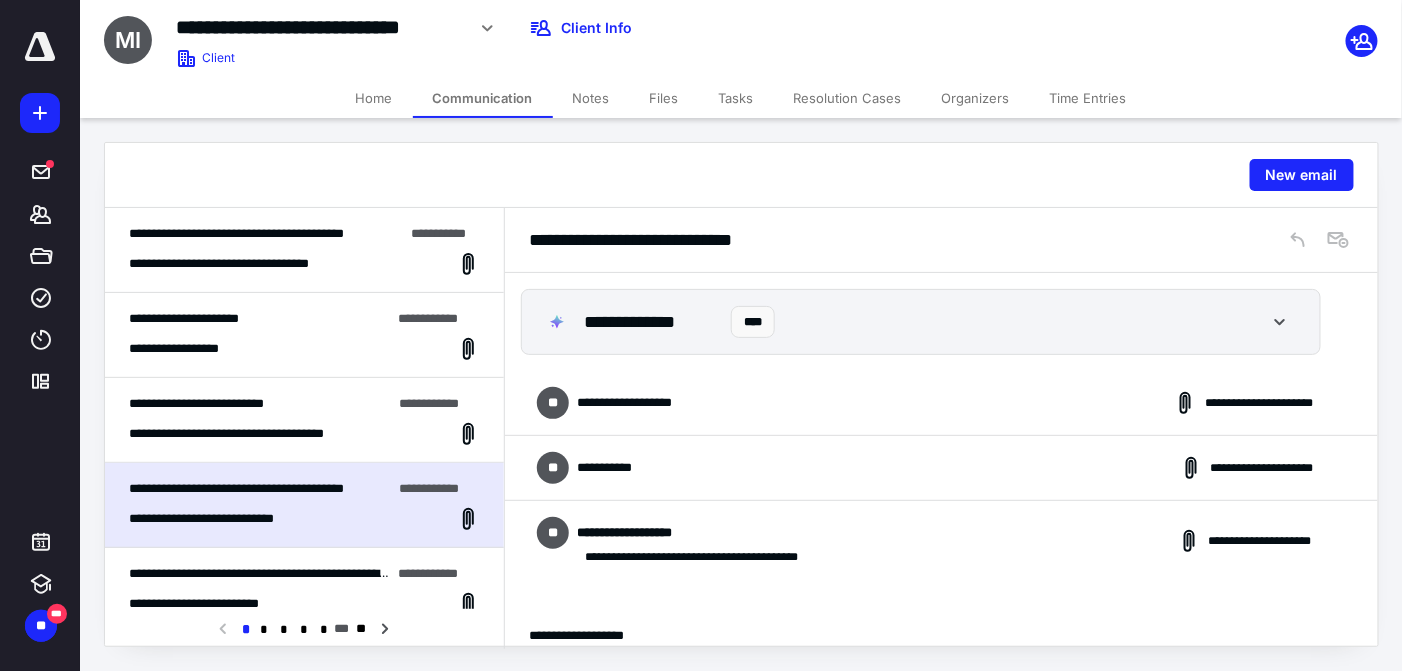 scroll, scrollTop: 2746, scrollLeft: 0, axis: vertical 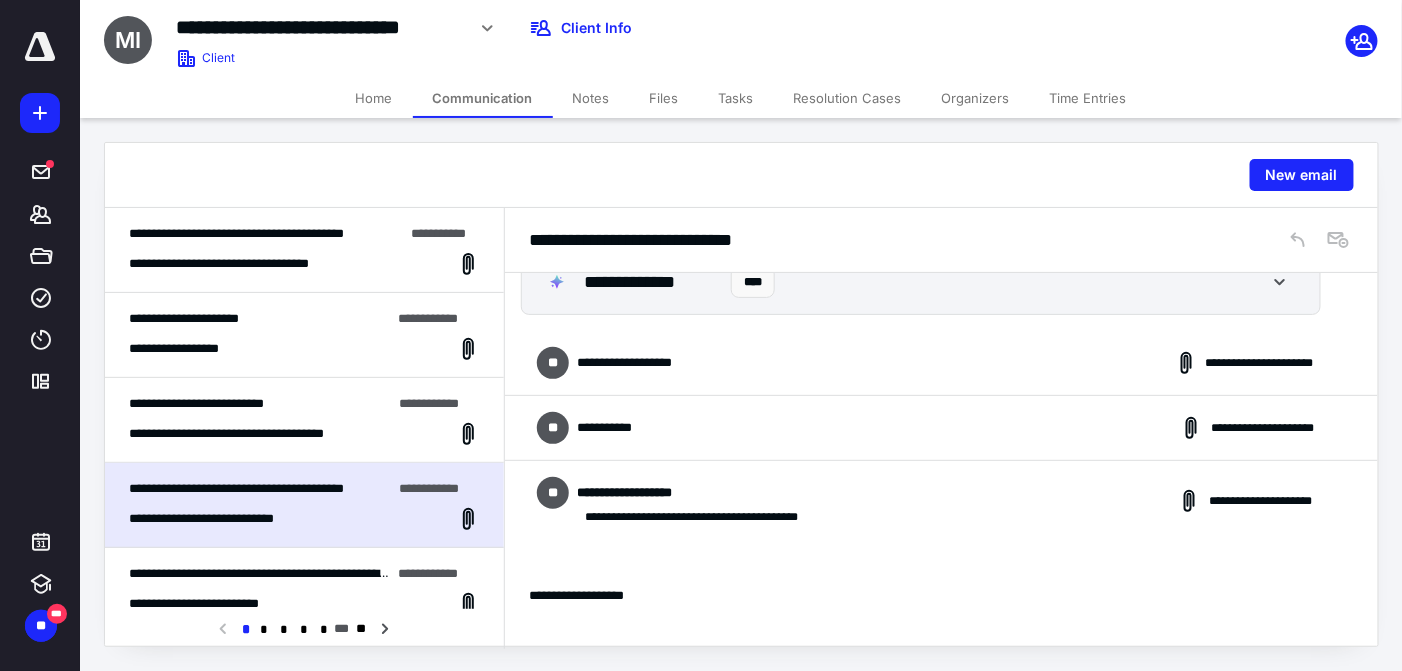click on "**********" at bounding box center (941, 363) 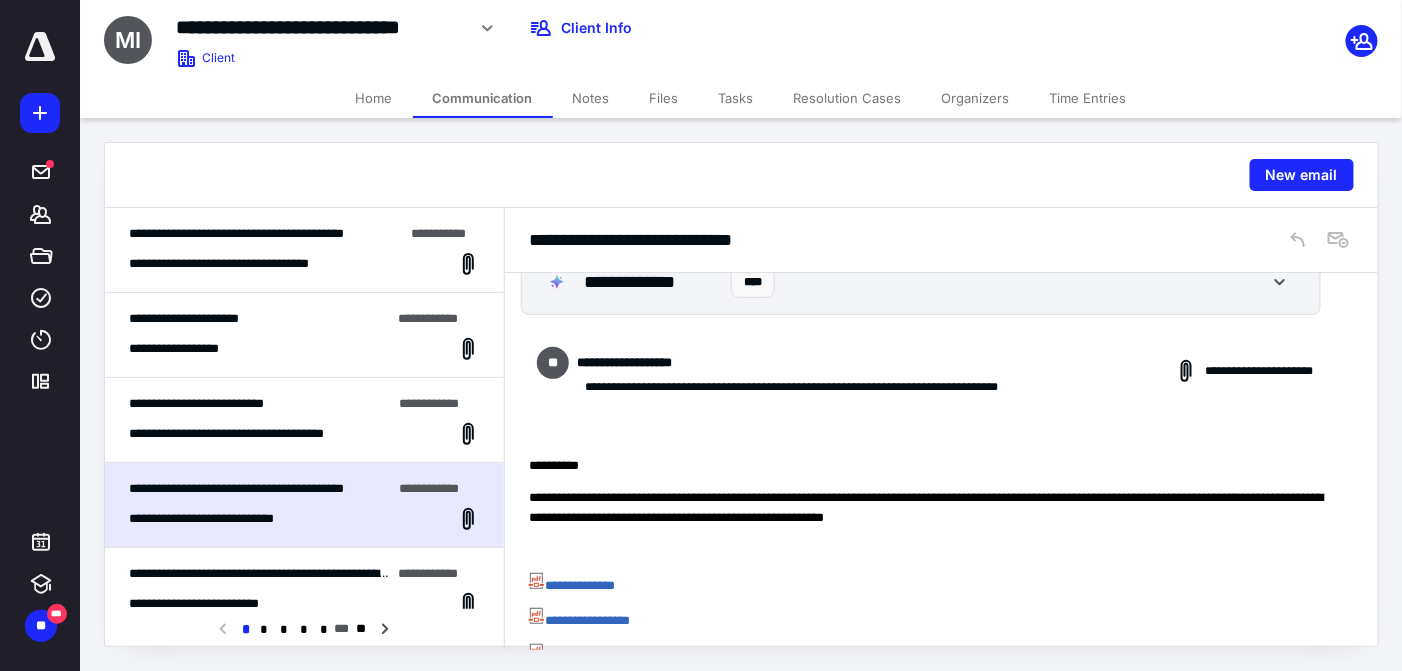 scroll, scrollTop: 0, scrollLeft: 0, axis: both 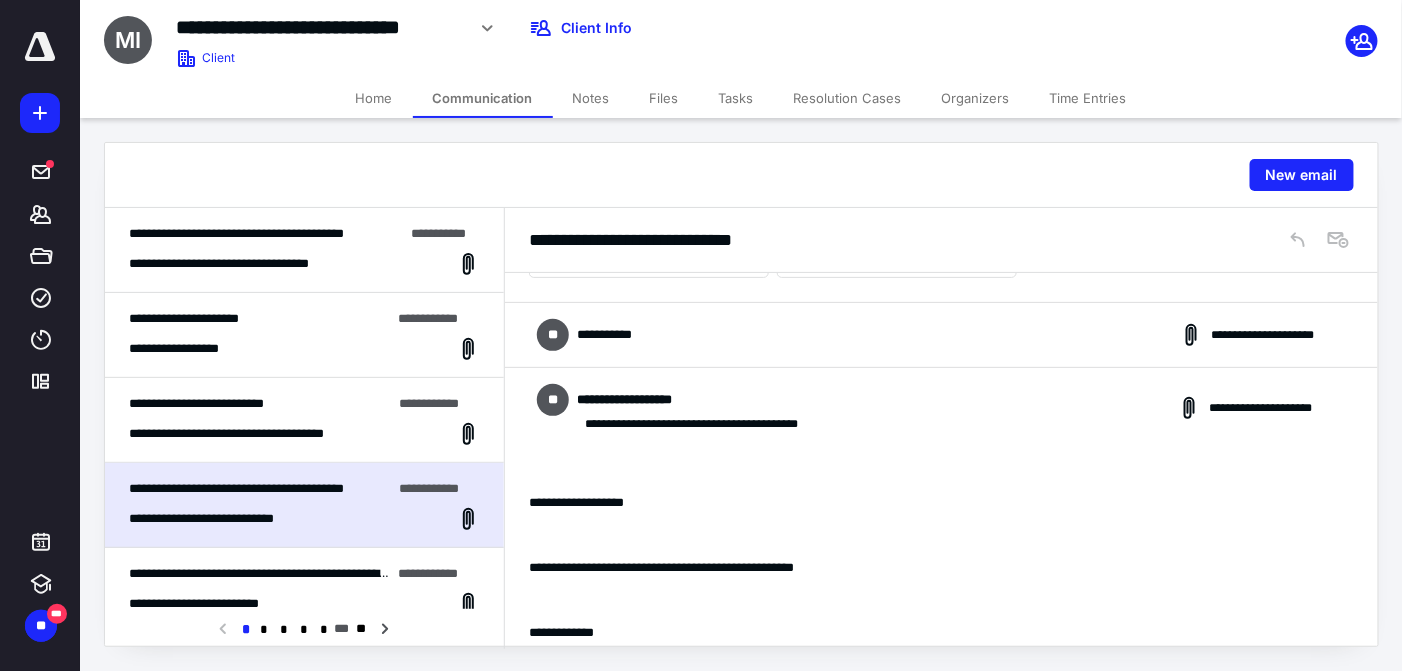 click on "**********" at bounding box center [941, 335] 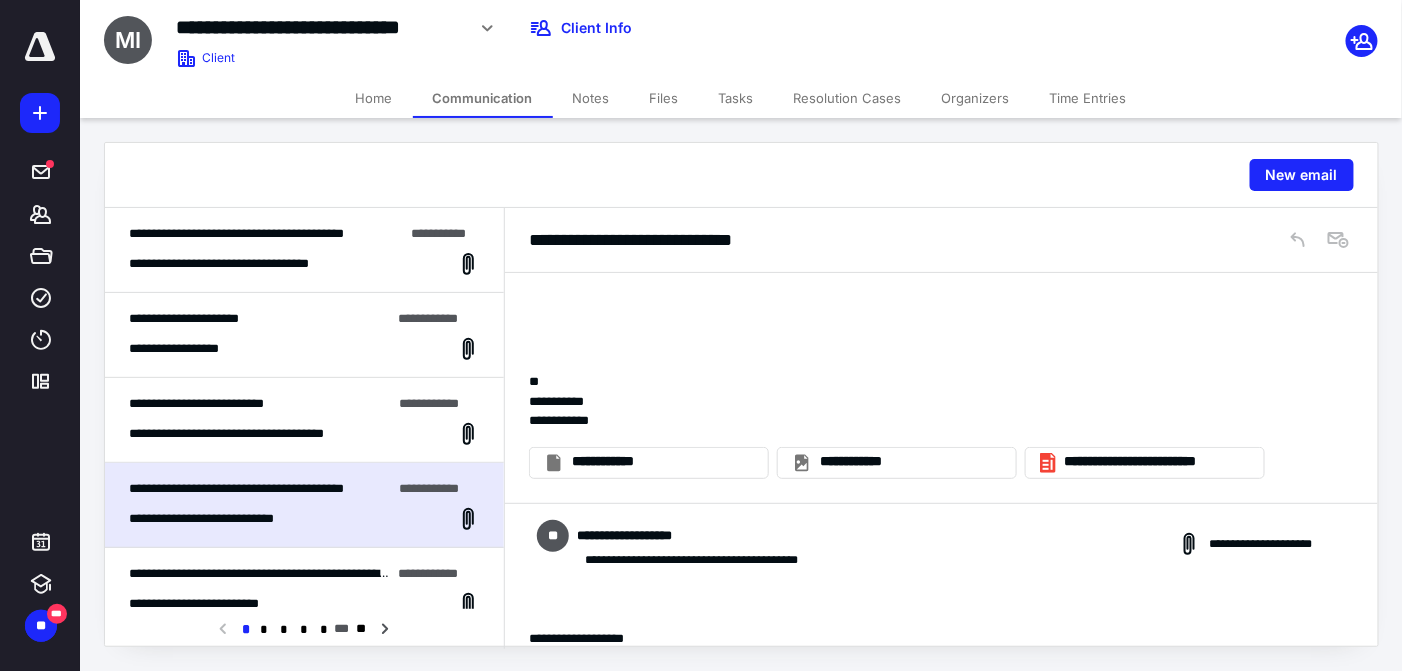 scroll, scrollTop: 1759, scrollLeft: 0, axis: vertical 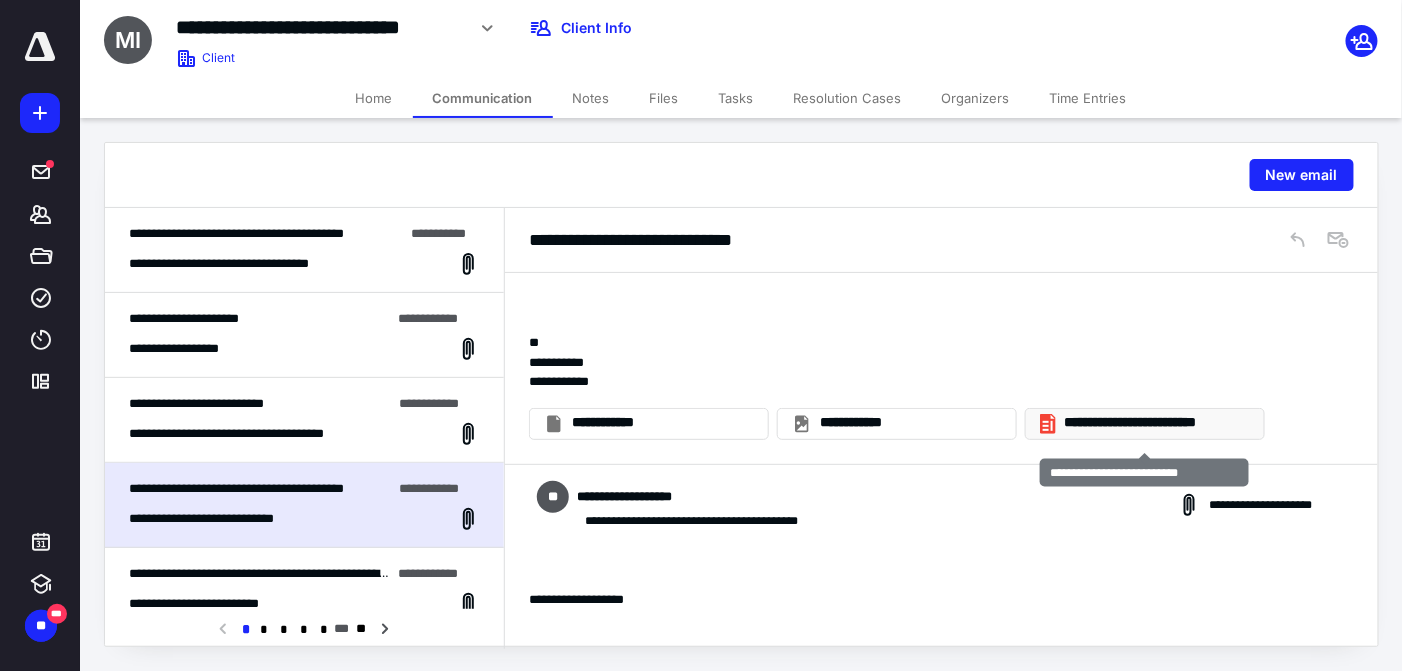 click on "**********" at bounding box center [1153, 423] 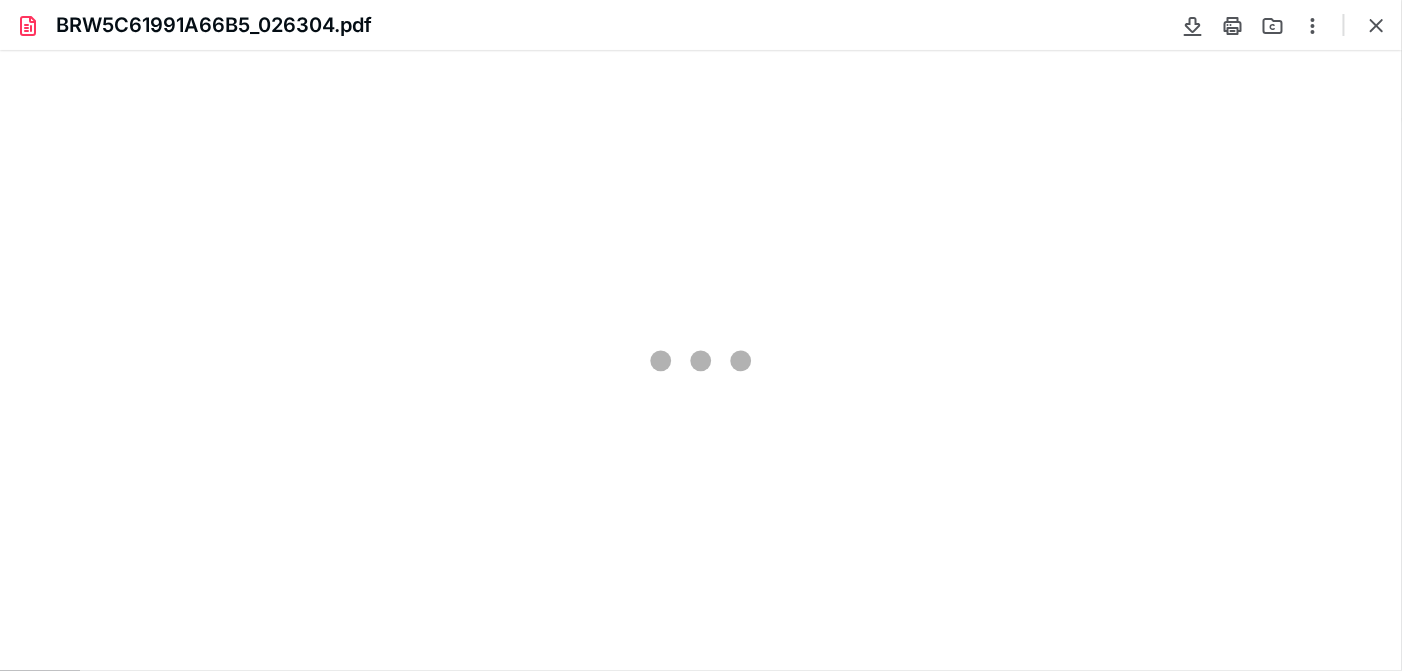 scroll, scrollTop: 0, scrollLeft: 0, axis: both 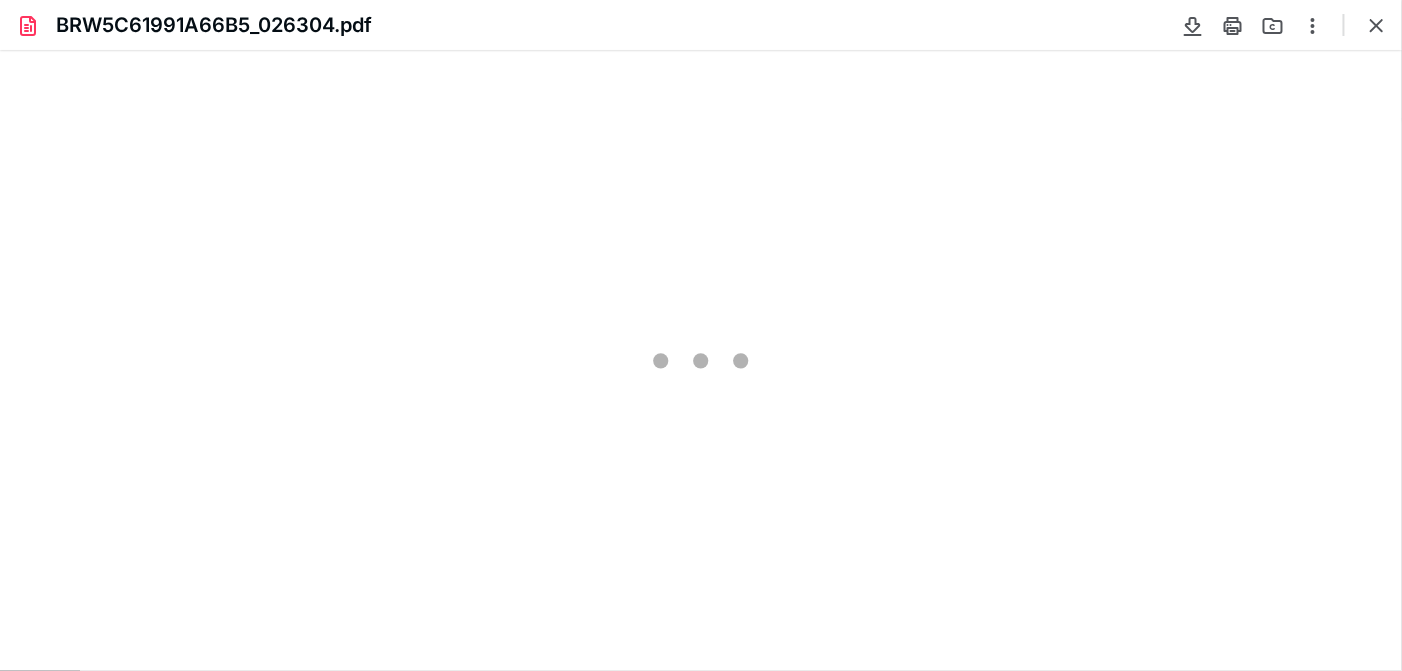type on "77" 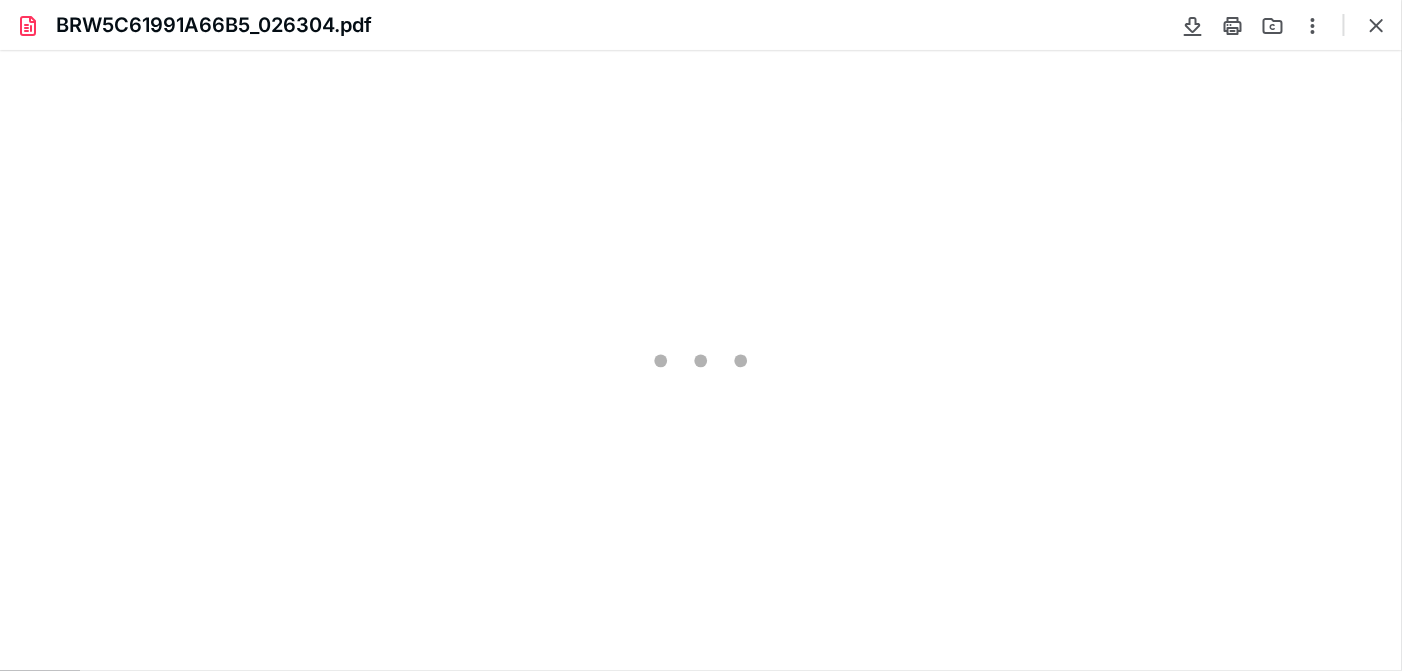 scroll, scrollTop: 38, scrollLeft: 0, axis: vertical 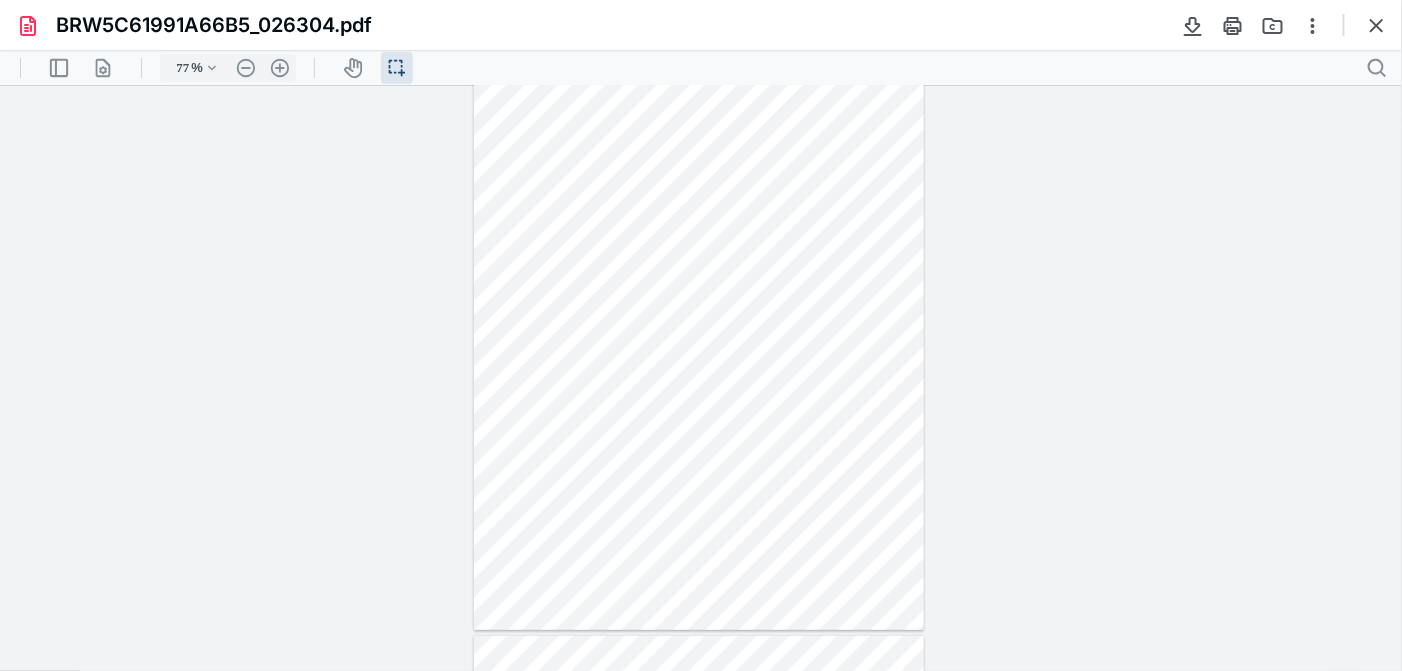 click on "**********" at bounding box center [701, 378] 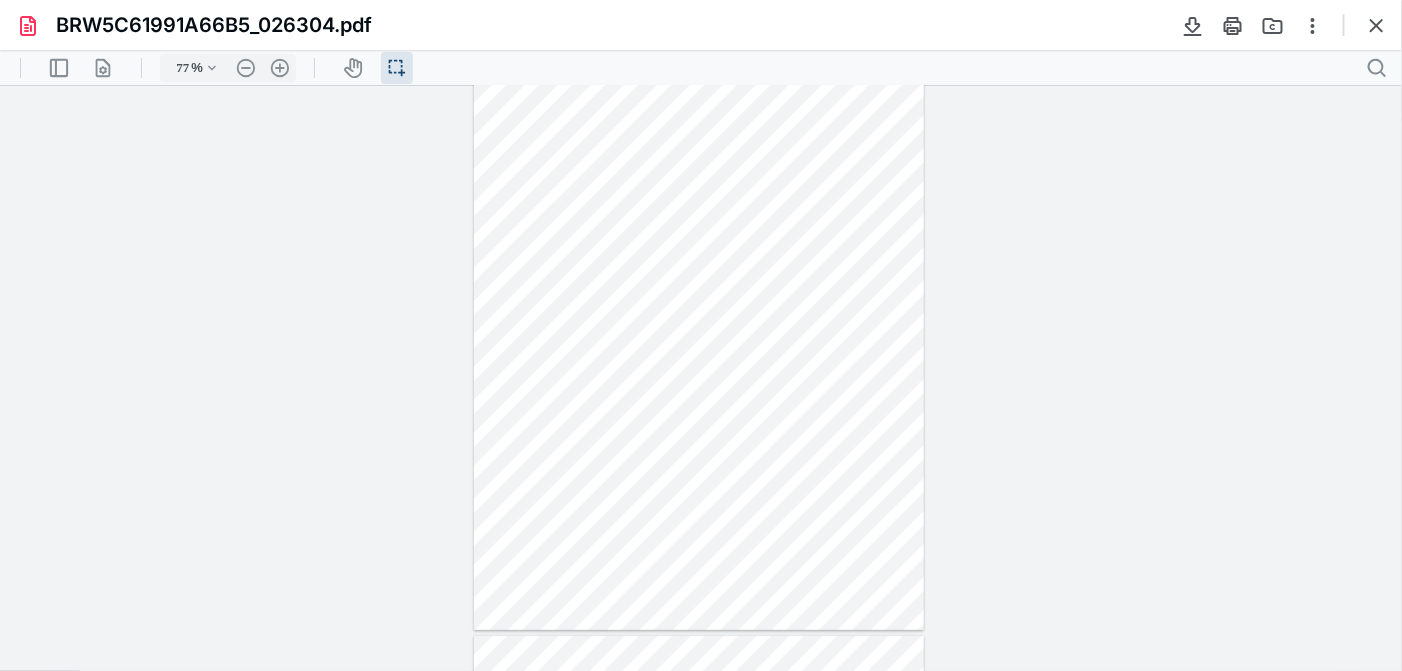 type on "*" 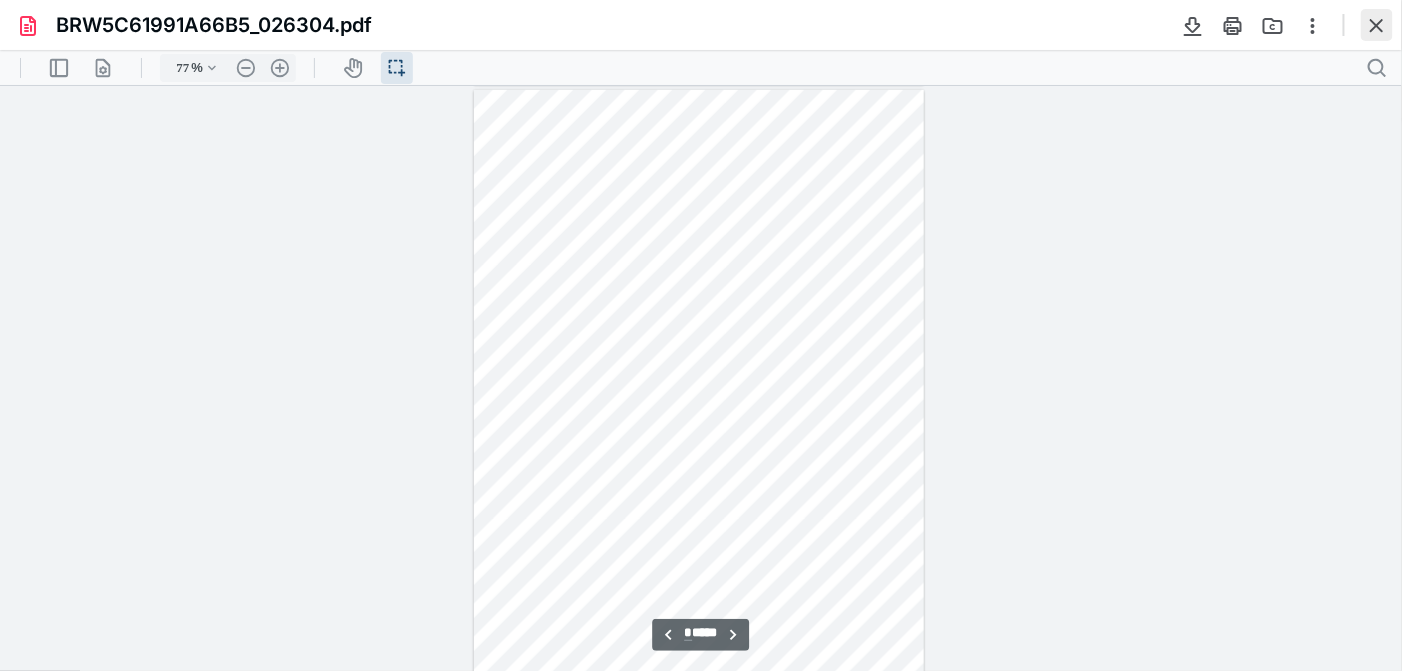 click at bounding box center [1377, 25] 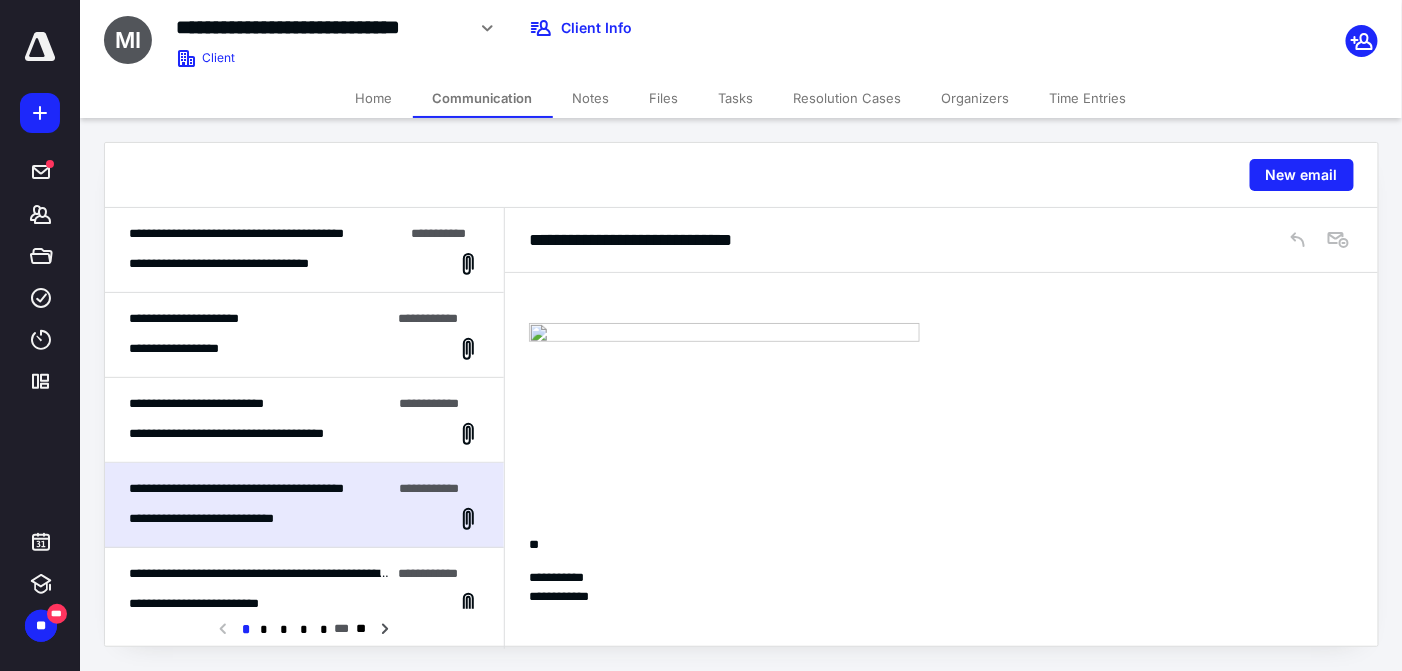 scroll, scrollTop: 4482, scrollLeft: 0, axis: vertical 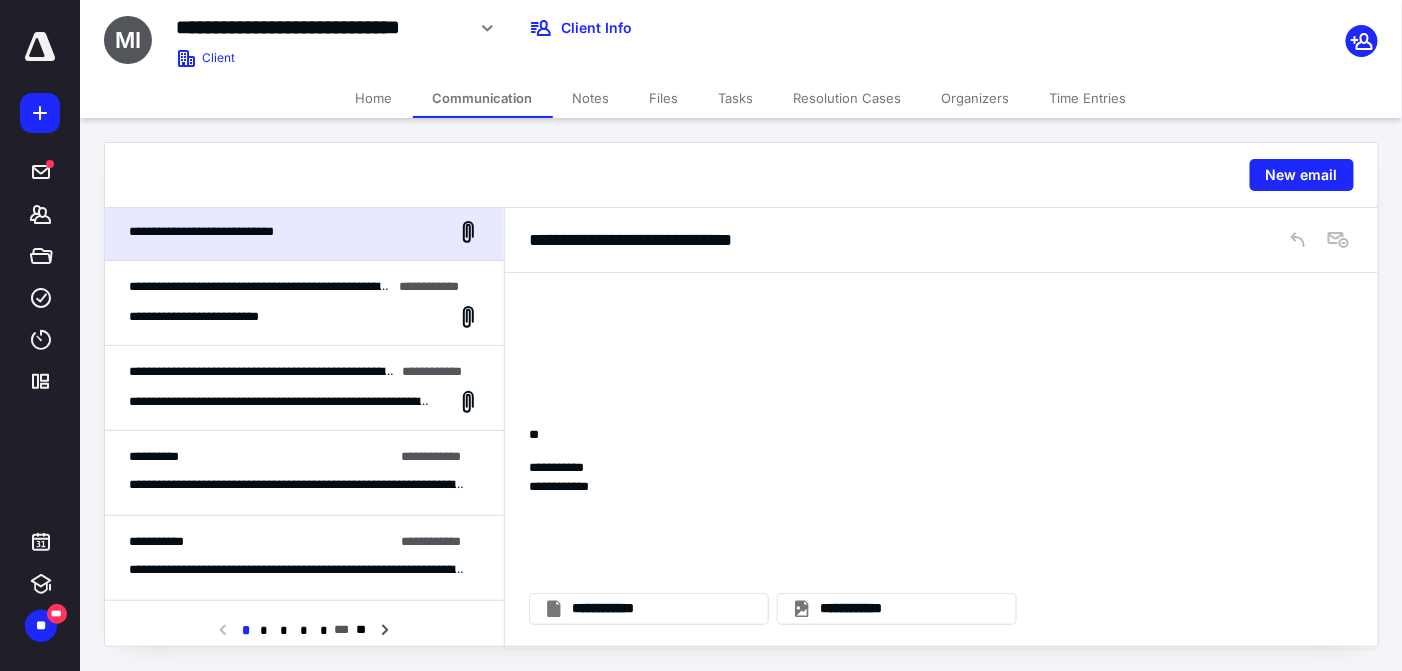 click on "**********" at bounding box center [218, 317] 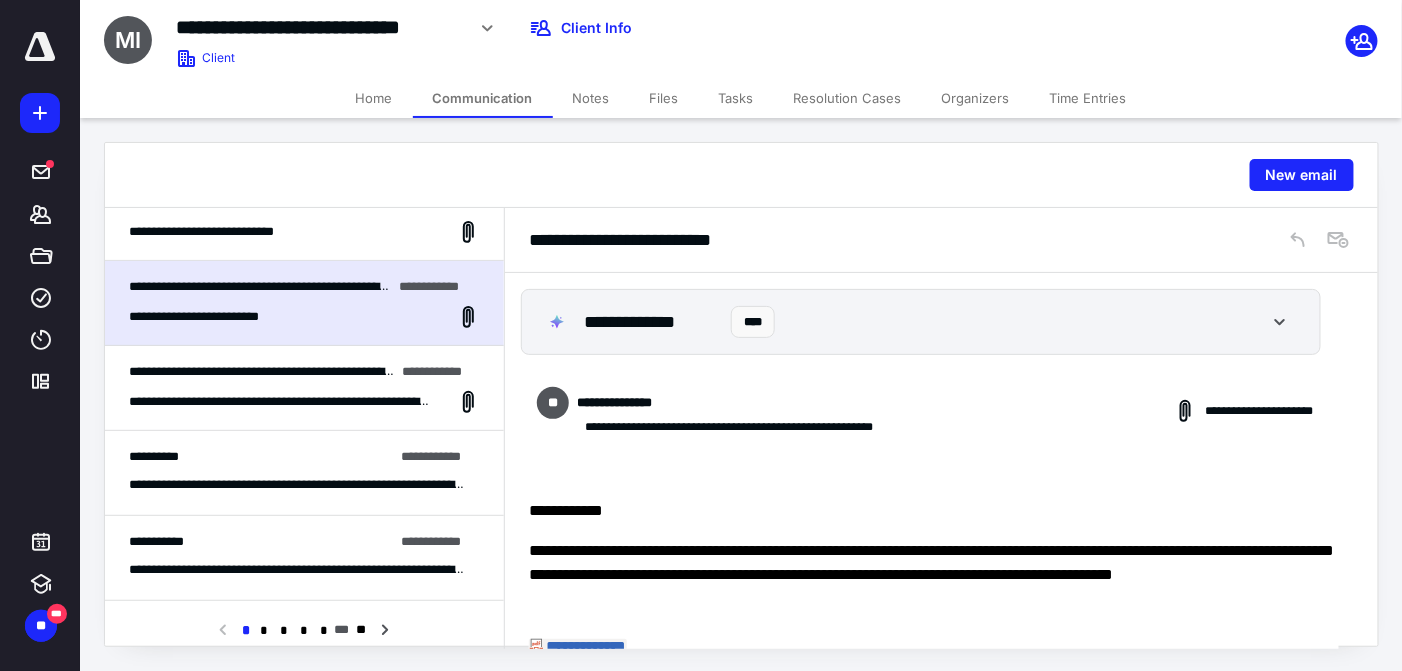 scroll, scrollTop: 527, scrollLeft: 0, axis: vertical 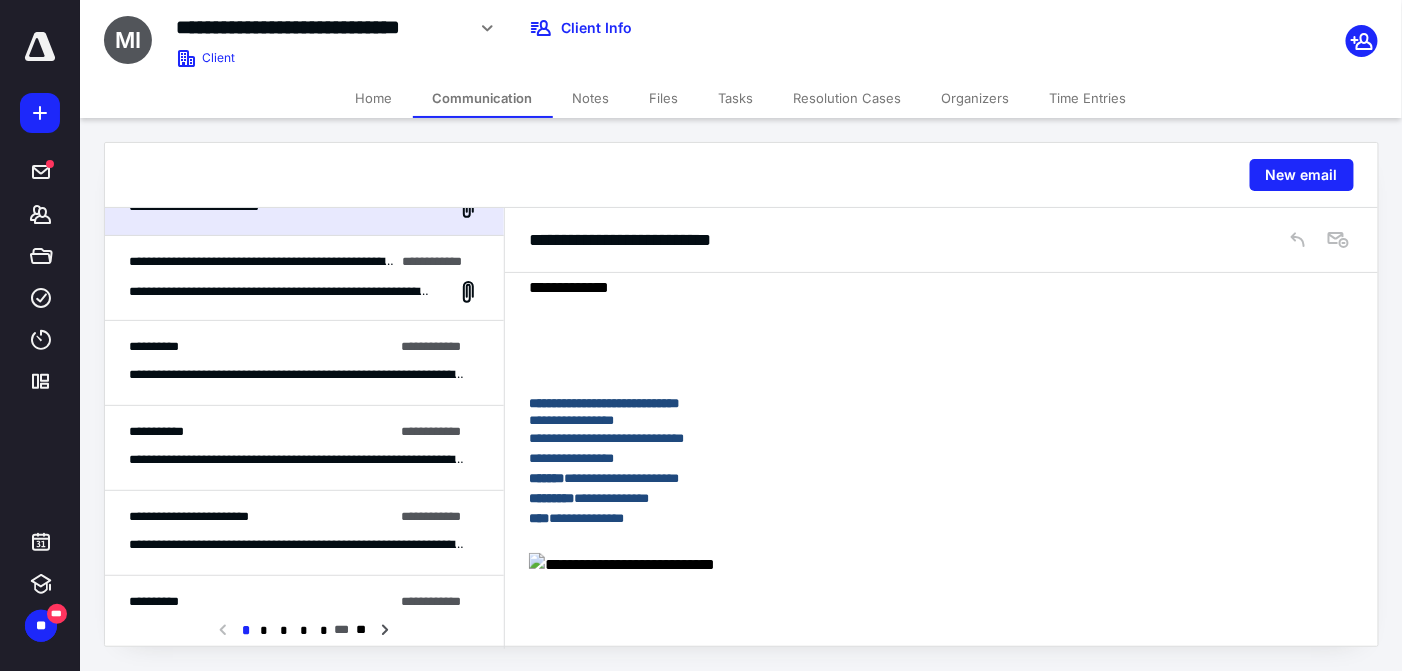 click on "**********" at bounding box center [261, 432] 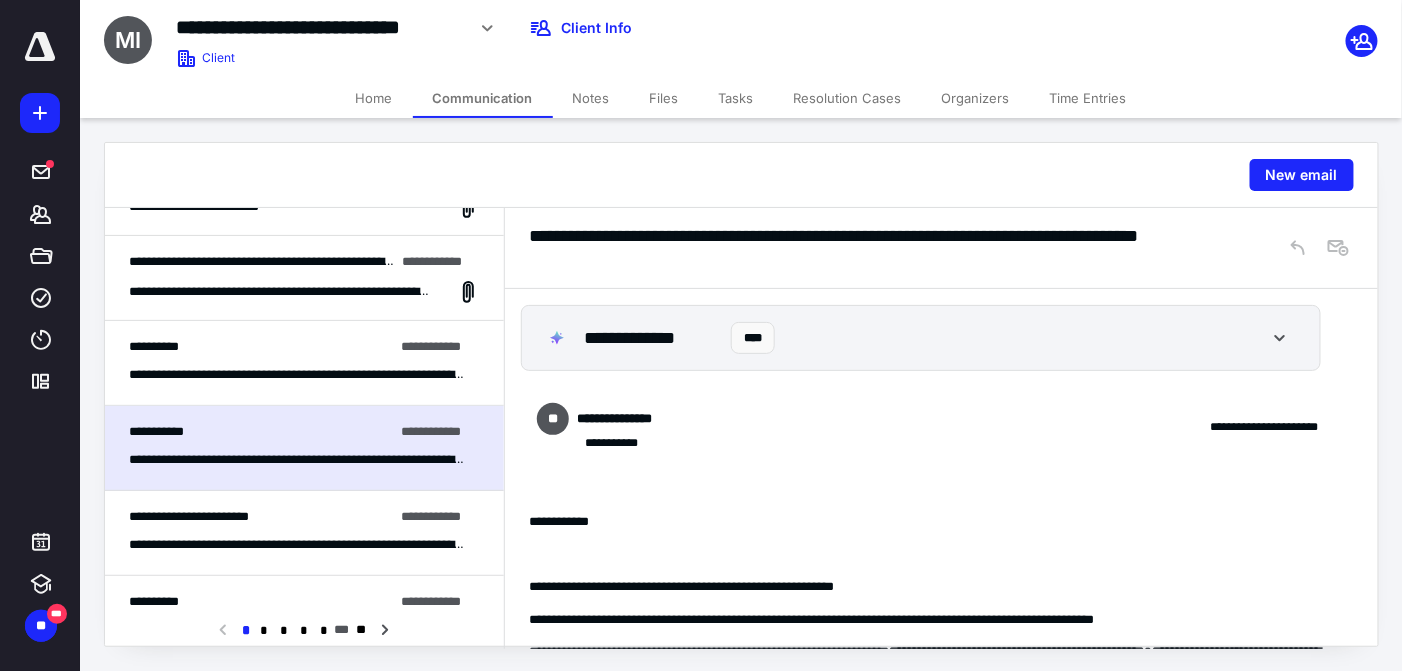 scroll, scrollTop: 2292, scrollLeft: 0, axis: vertical 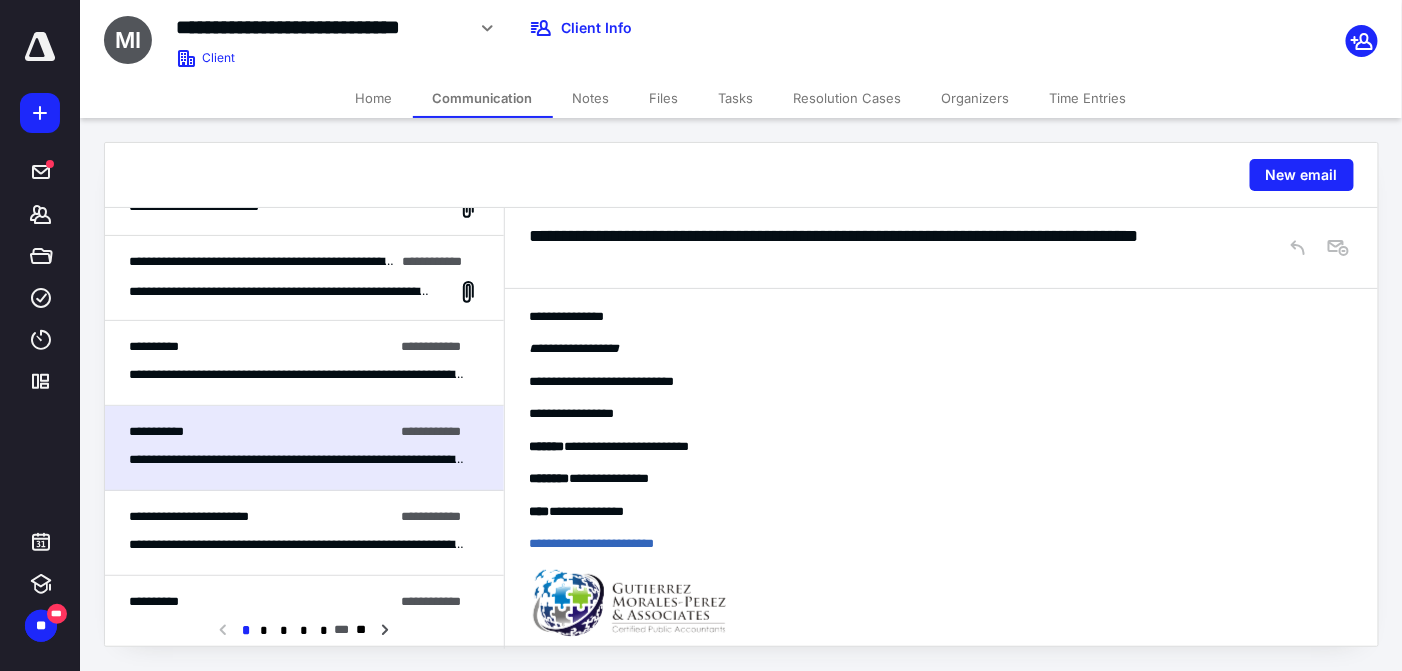 click on "**********" at bounding box center [934, 448] 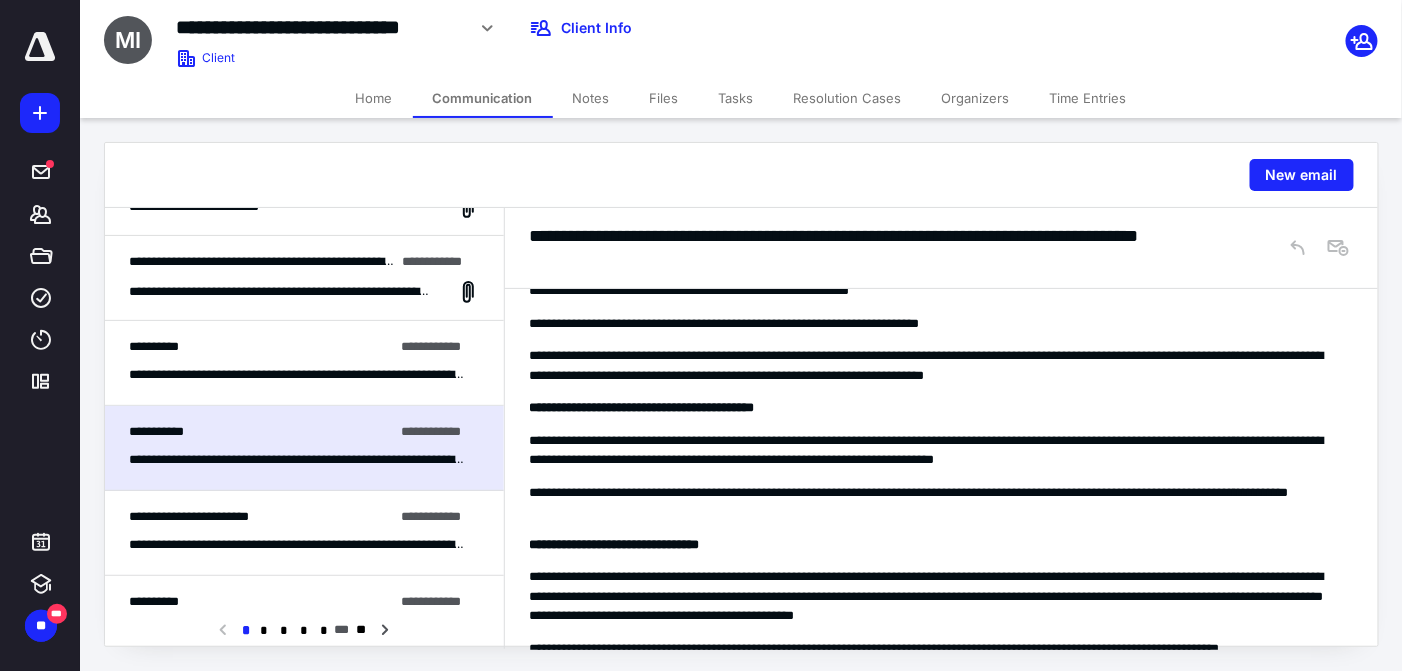 scroll, scrollTop: 1349, scrollLeft: 0, axis: vertical 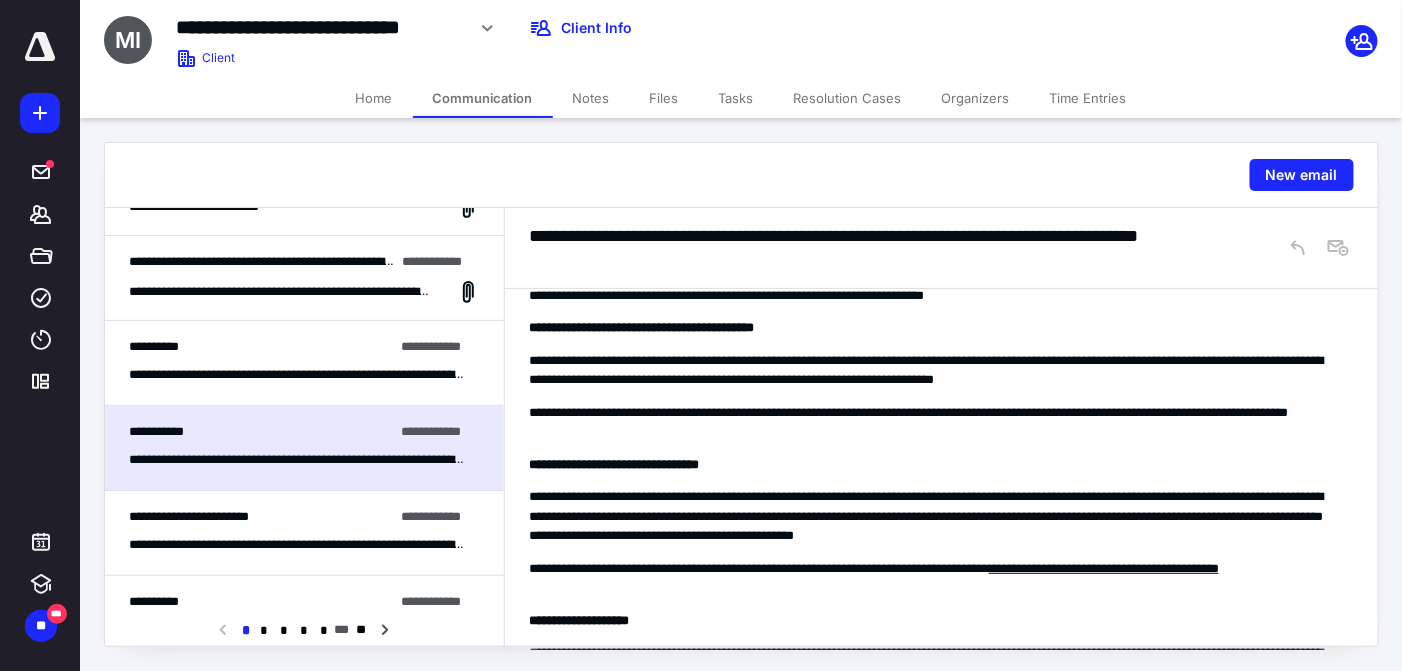 click on "**********" at bounding box center (934, 322) 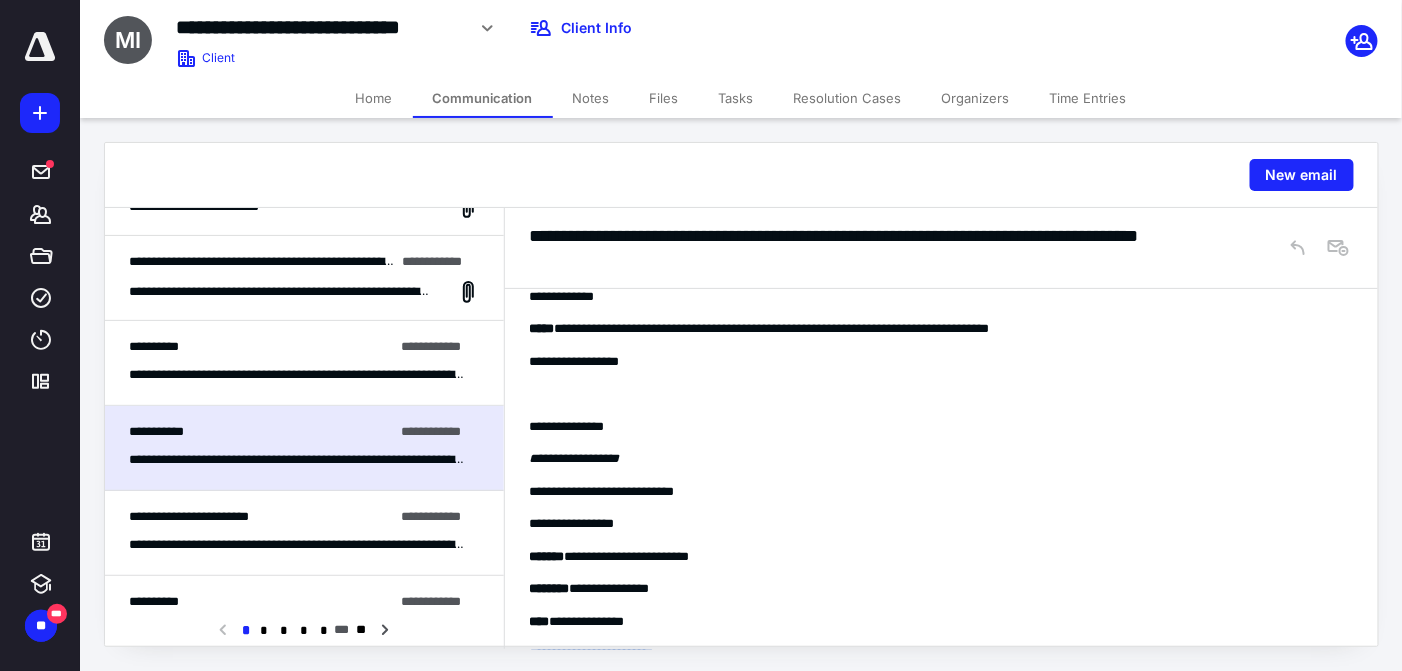 scroll, scrollTop: 2222, scrollLeft: 0, axis: vertical 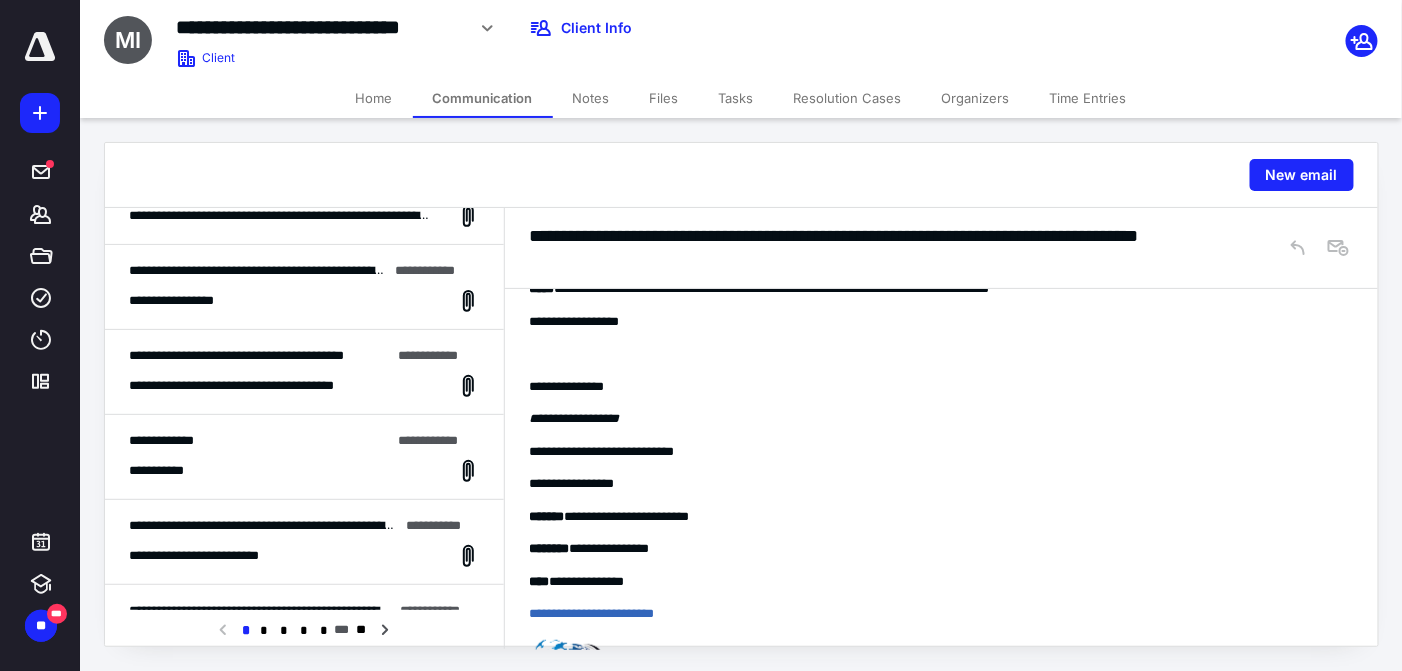 click on "**********" at bounding box center (304, 301) 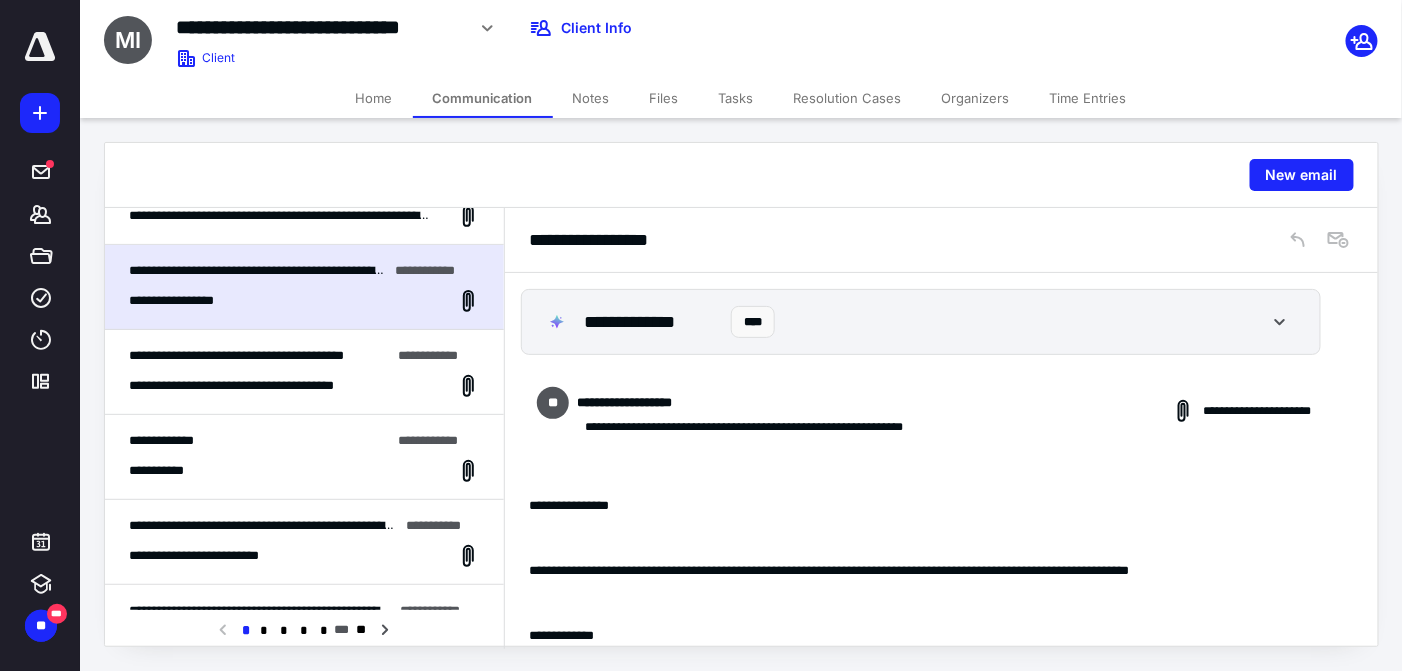 scroll, scrollTop: 982, scrollLeft: 0, axis: vertical 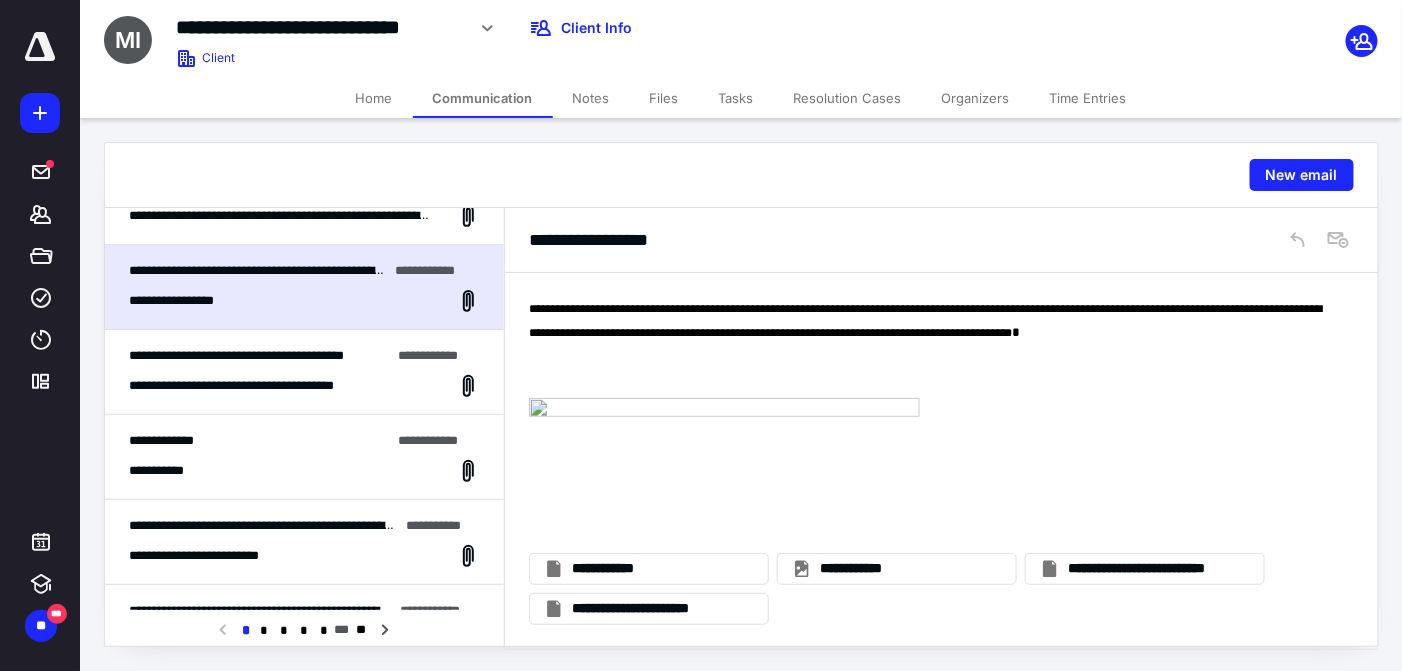 click on "**********" at bounding box center (236, 355) 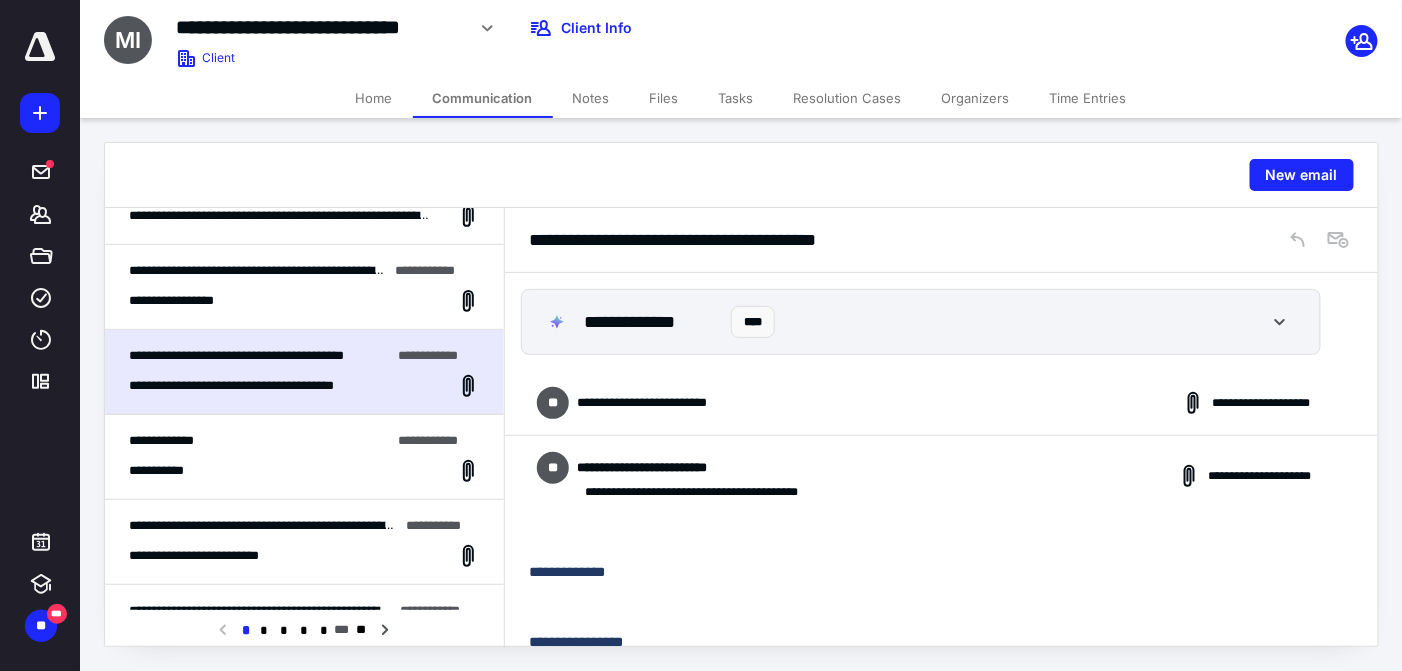 scroll, scrollTop: 2275, scrollLeft: 0, axis: vertical 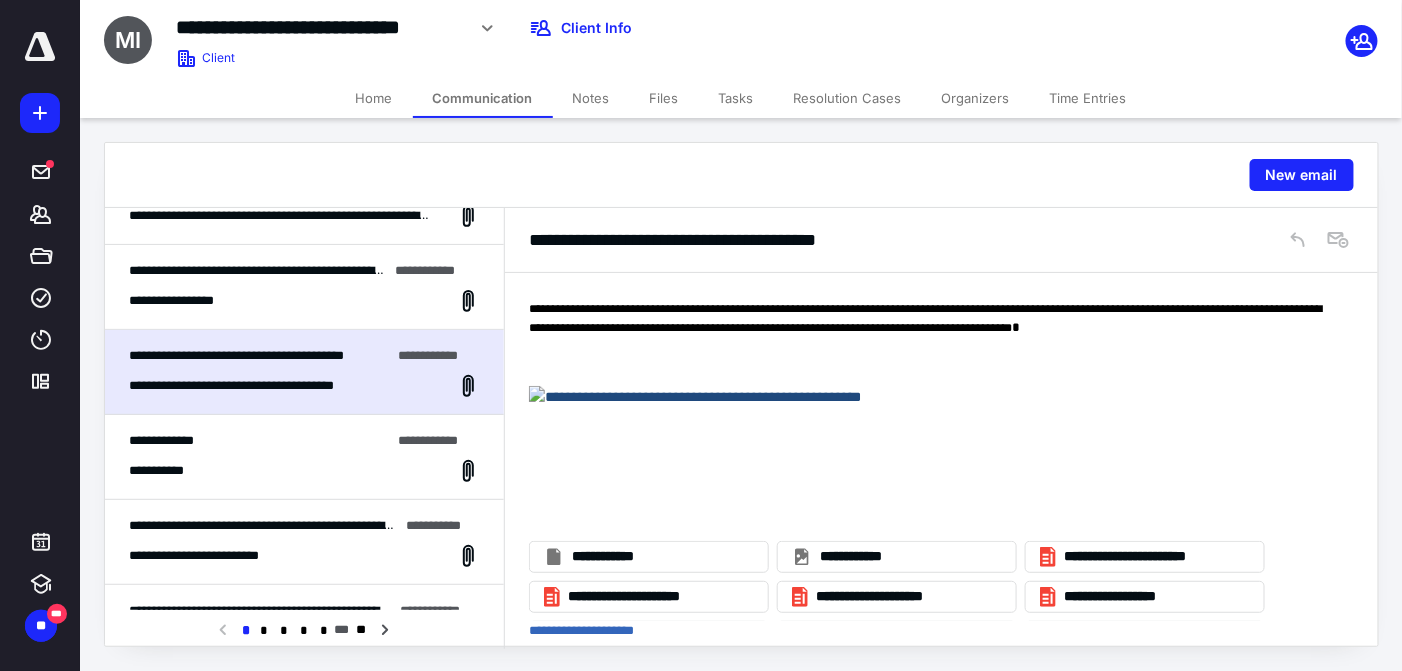 click on "**********" at bounding box center (259, 441) 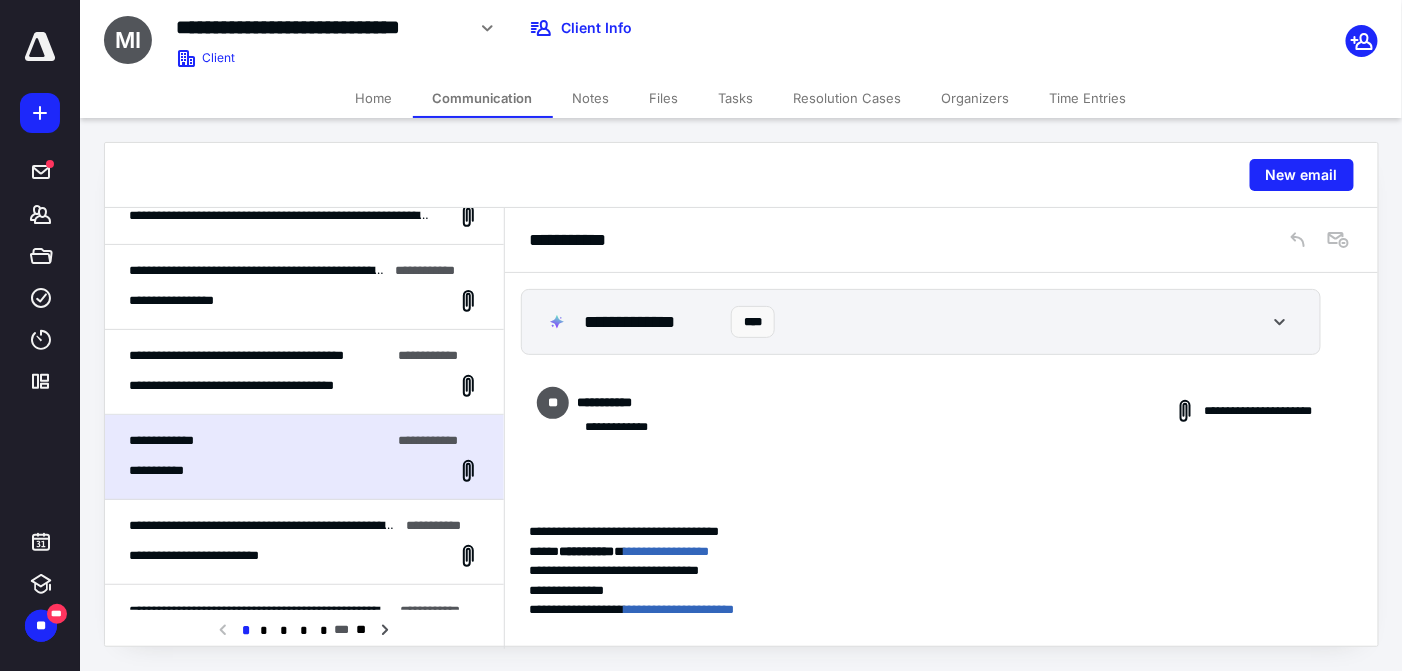 scroll, scrollTop: 275, scrollLeft: 0, axis: vertical 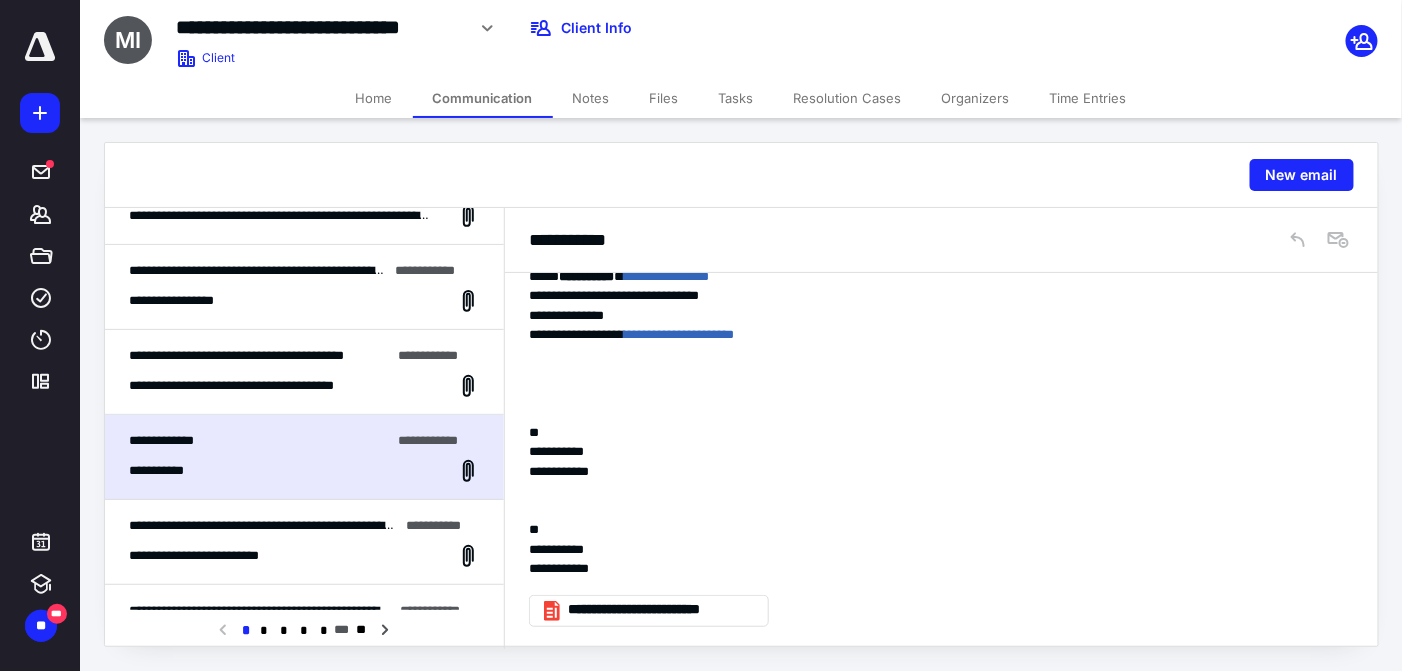 click at bounding box center (934, 491) 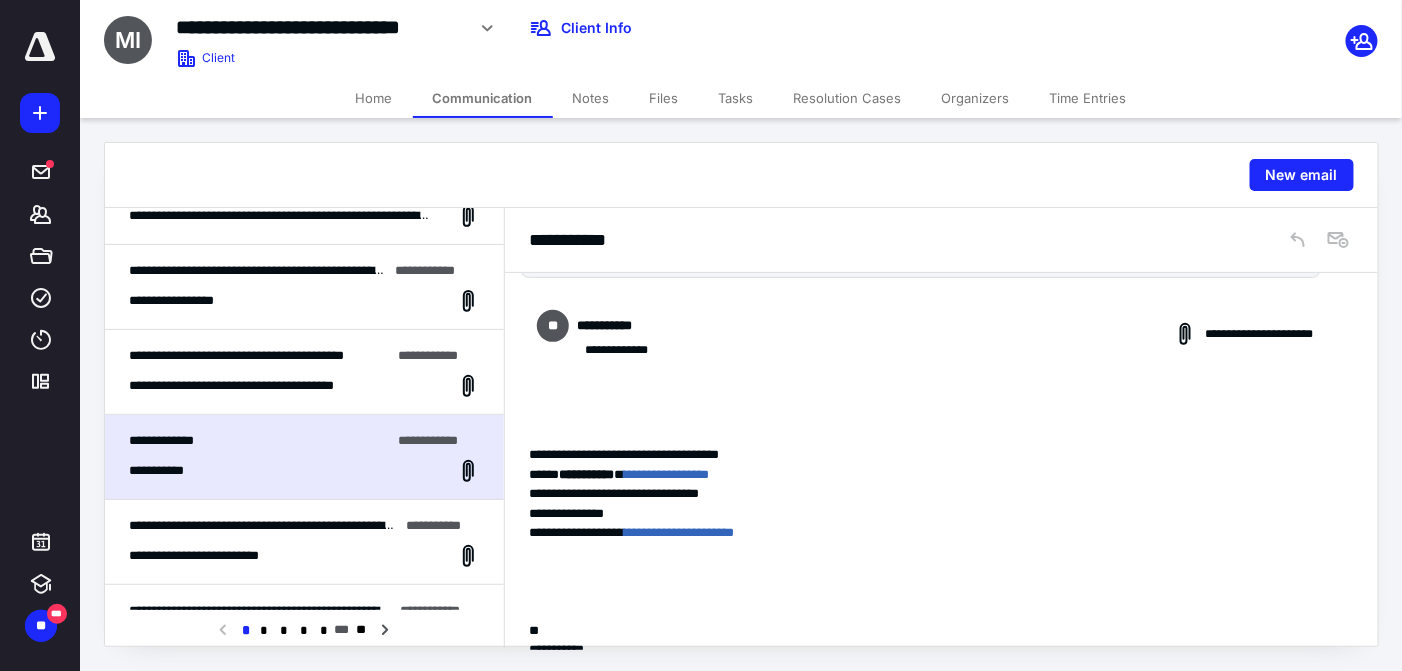 scroll, scrollTop: 0, scrollLeft: 0, axis: both 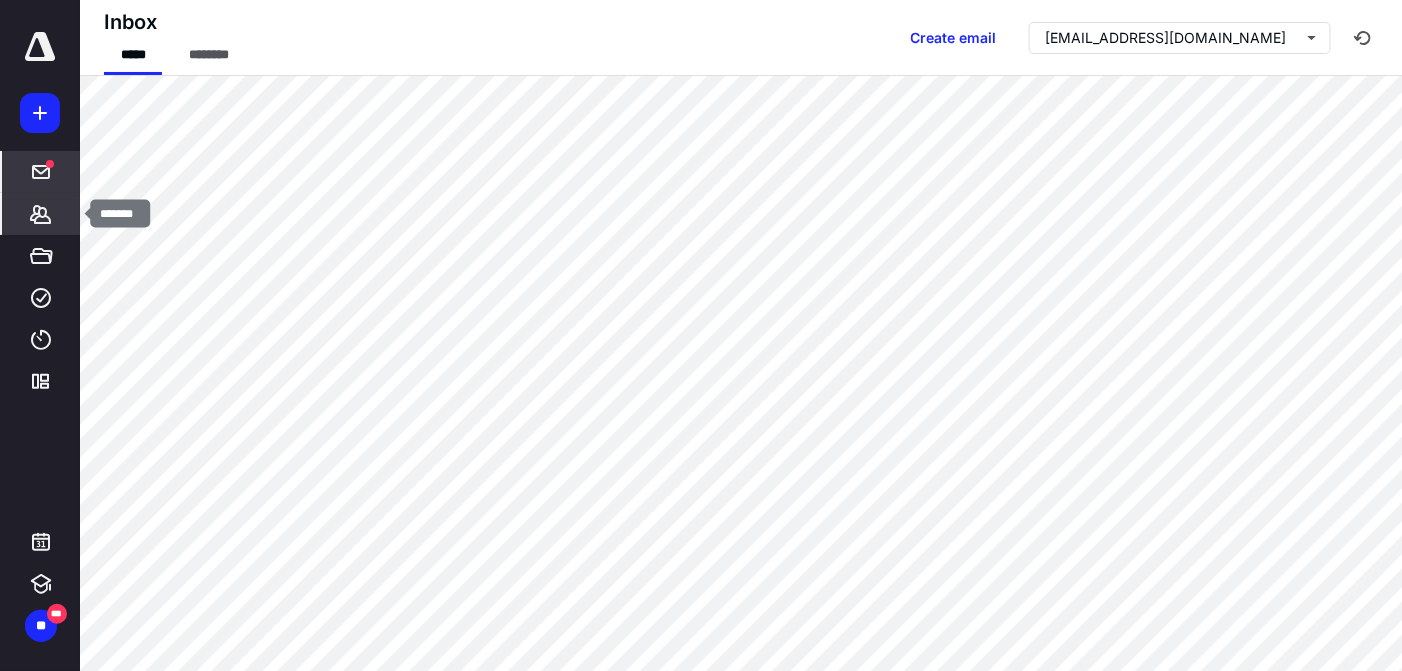 click 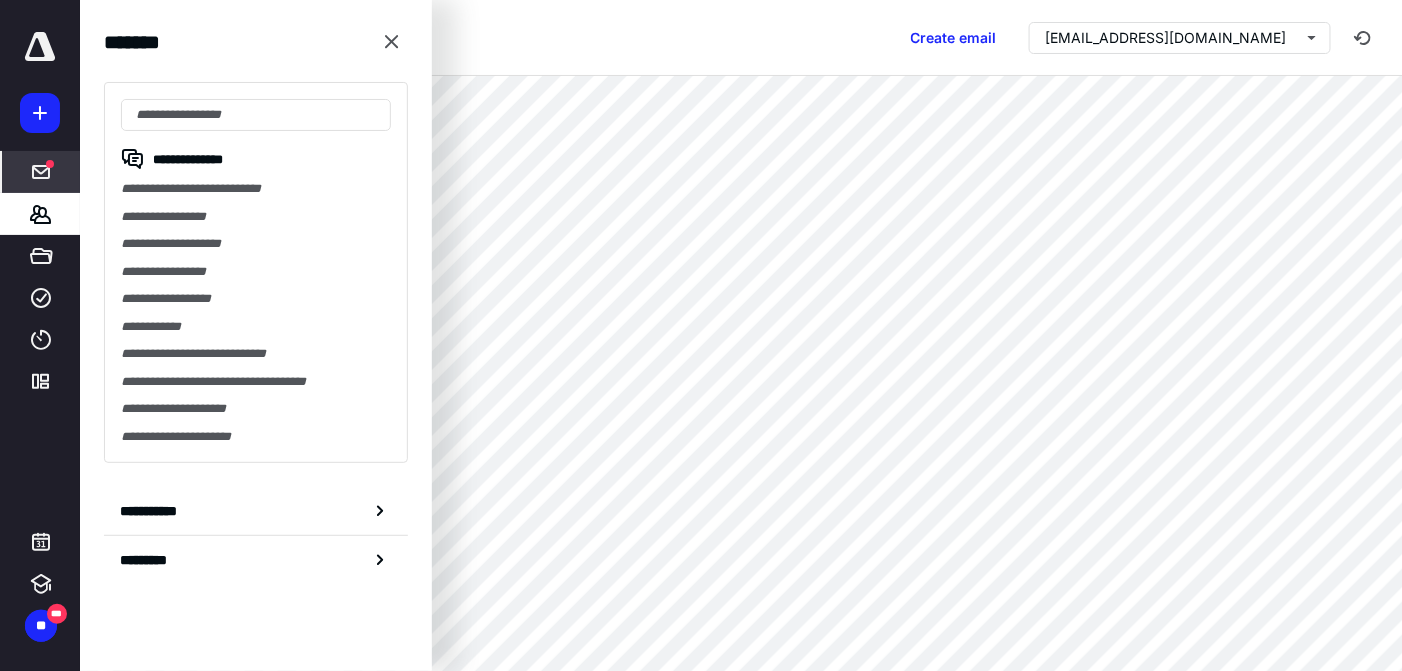 click on "**********" at bounding box center [256, 272] 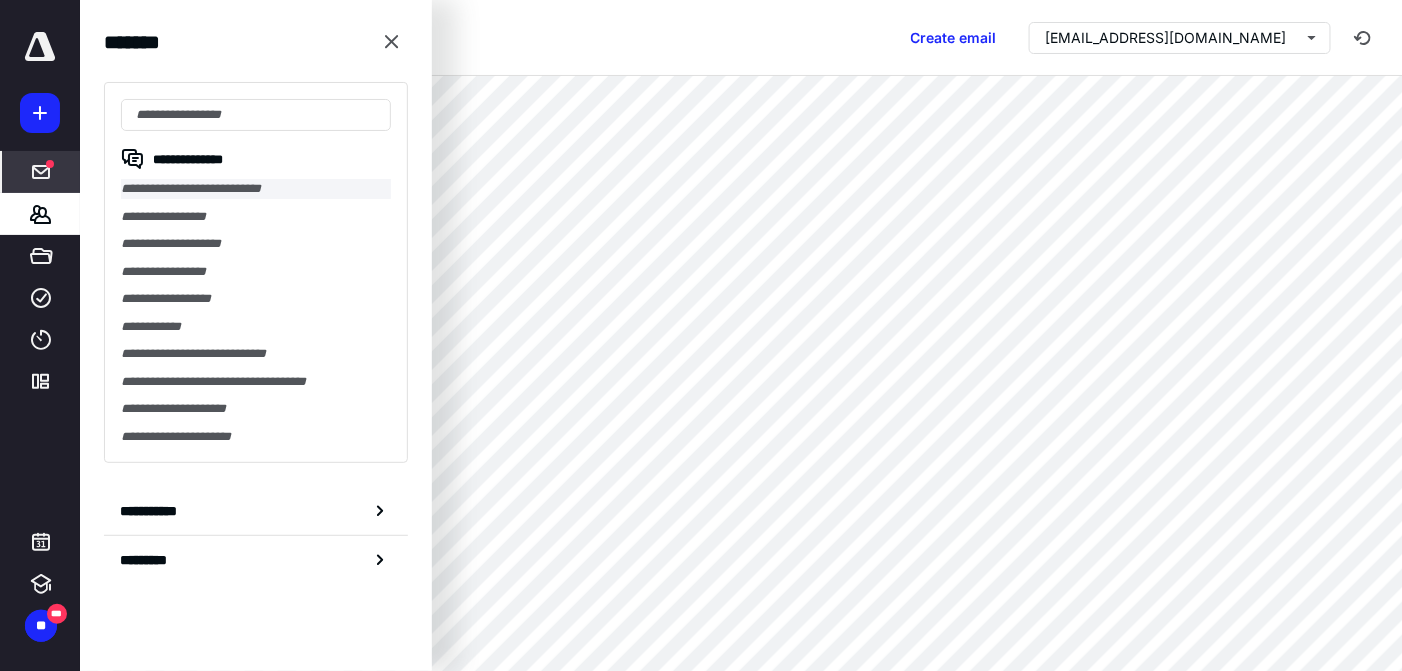 click on "**********" at bounding box center [256, 189] 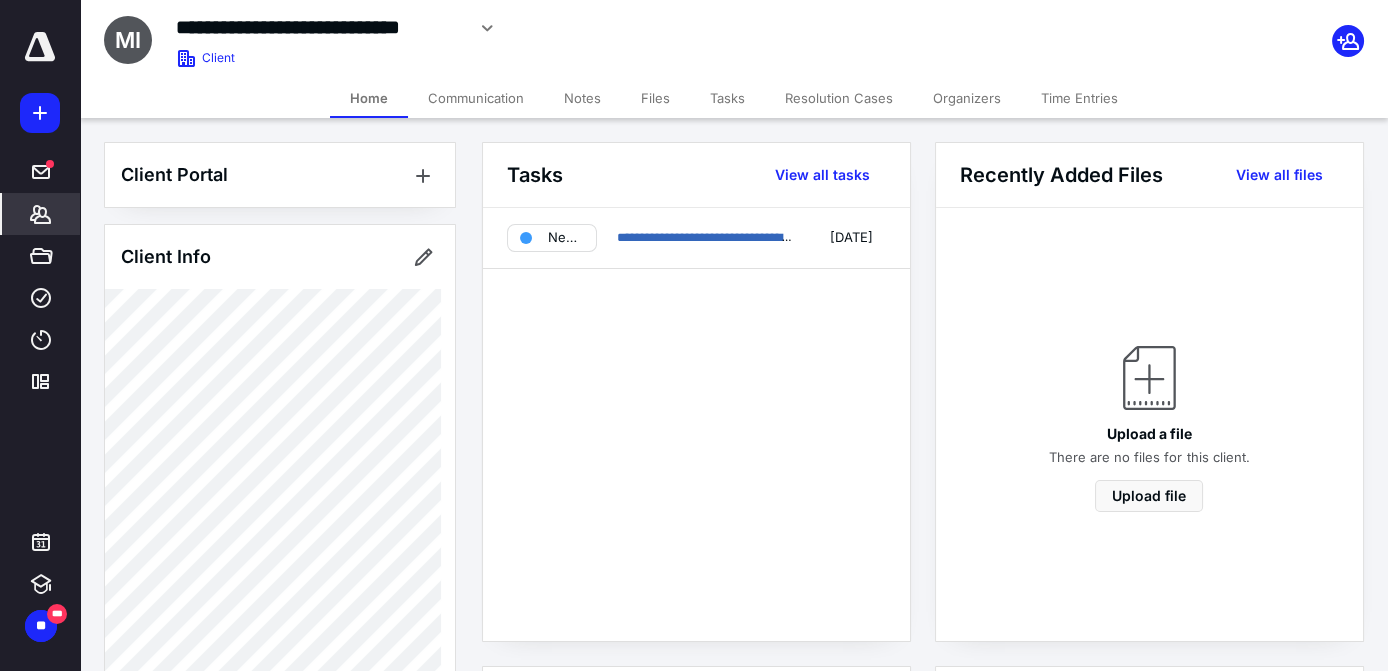 click on "Communication" at bounding box center (476, 98) 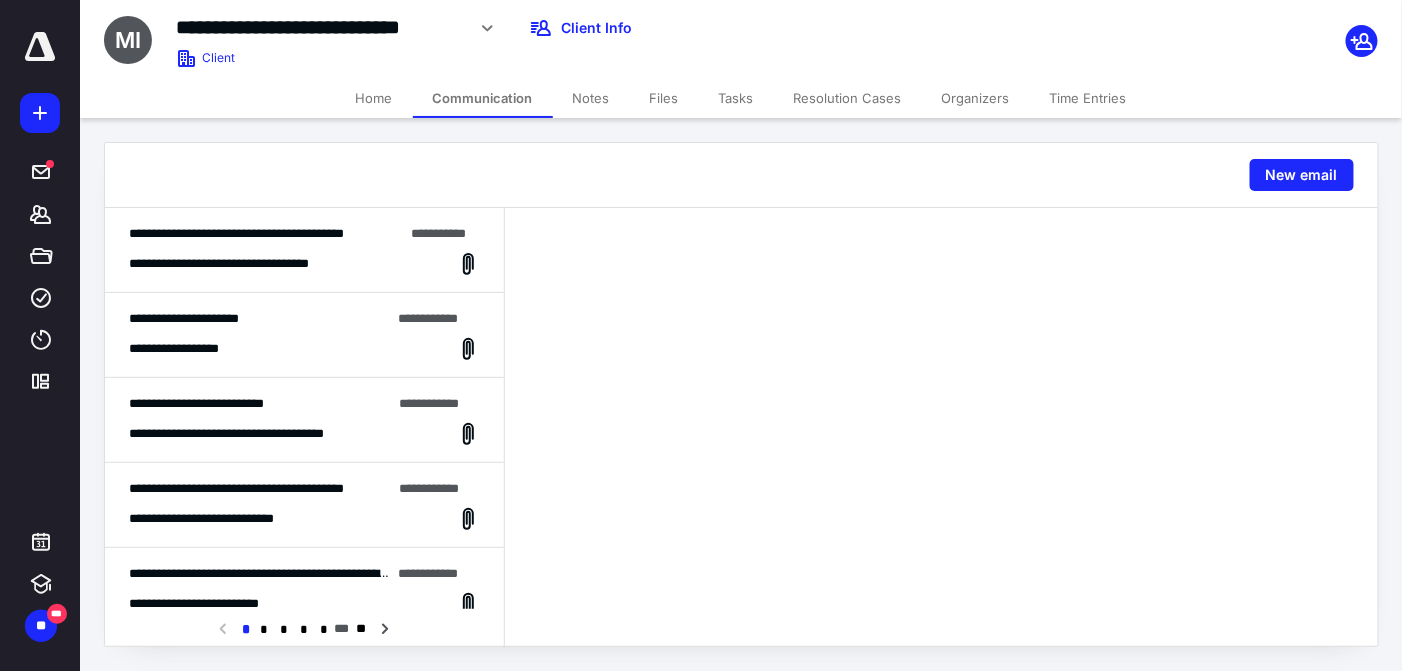 click on "**********" at bounding box center [304, 264] 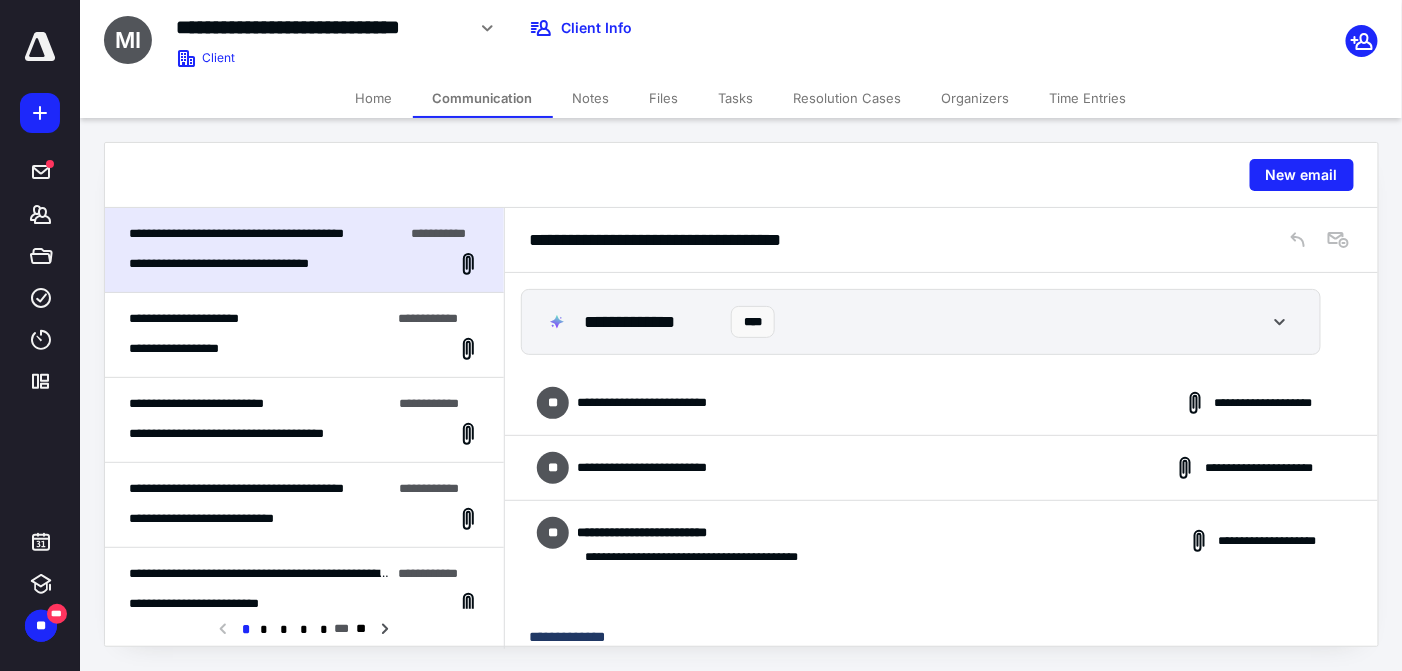 scroll, scrollTop: 3586, scrollLeft: 0, axis: vertical 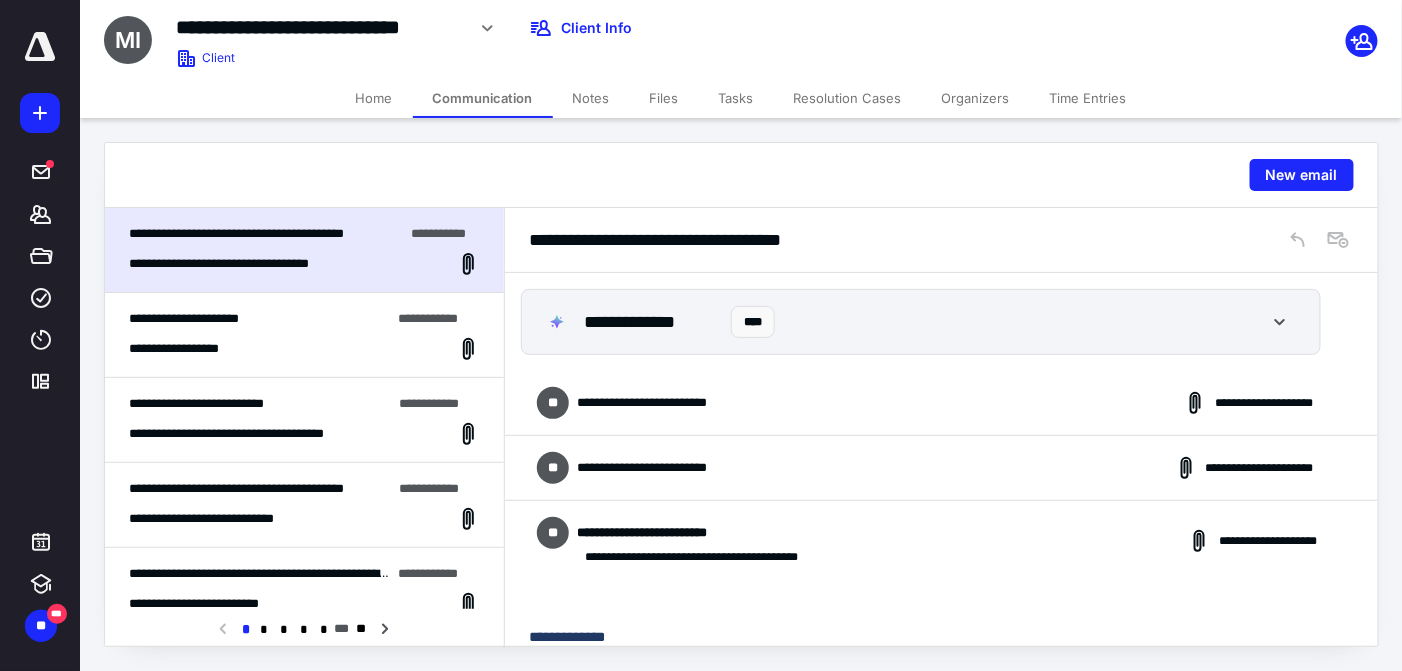 click on "**********" at bounding box center (304, 335) 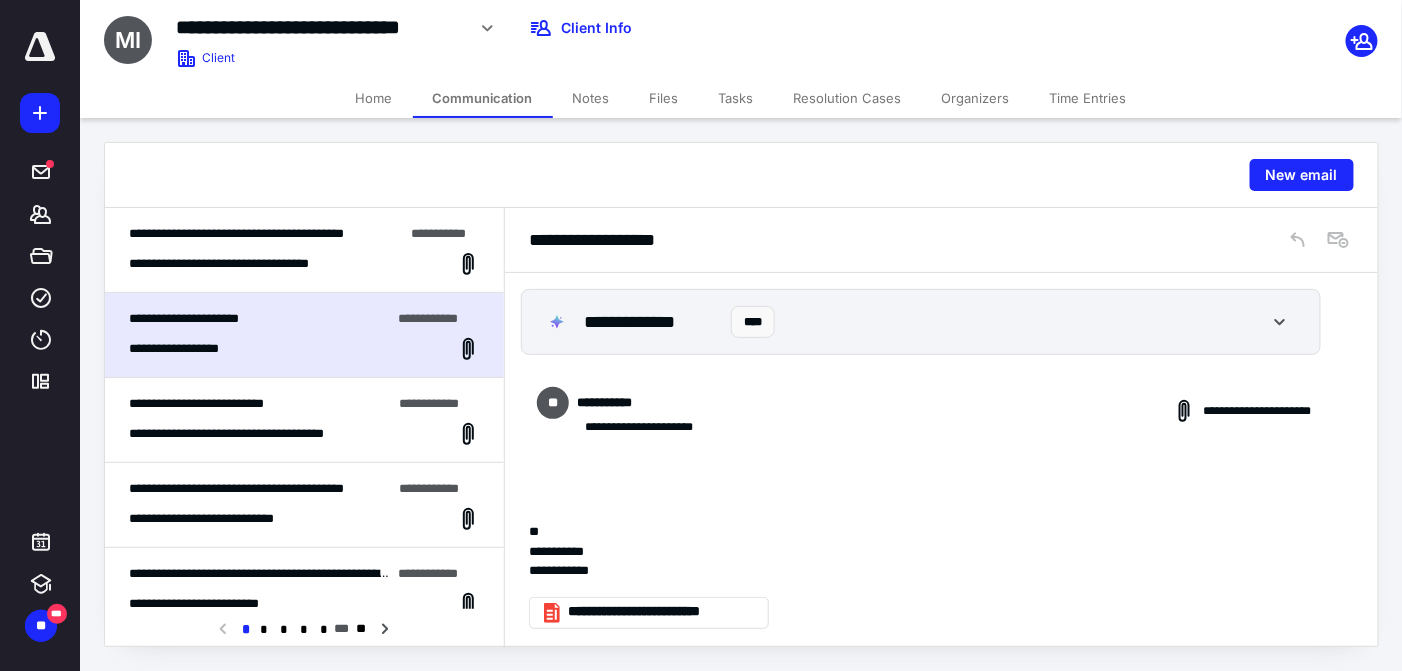 scroll, scrollTop: 2, scrollLeft: 0, axis: vertical 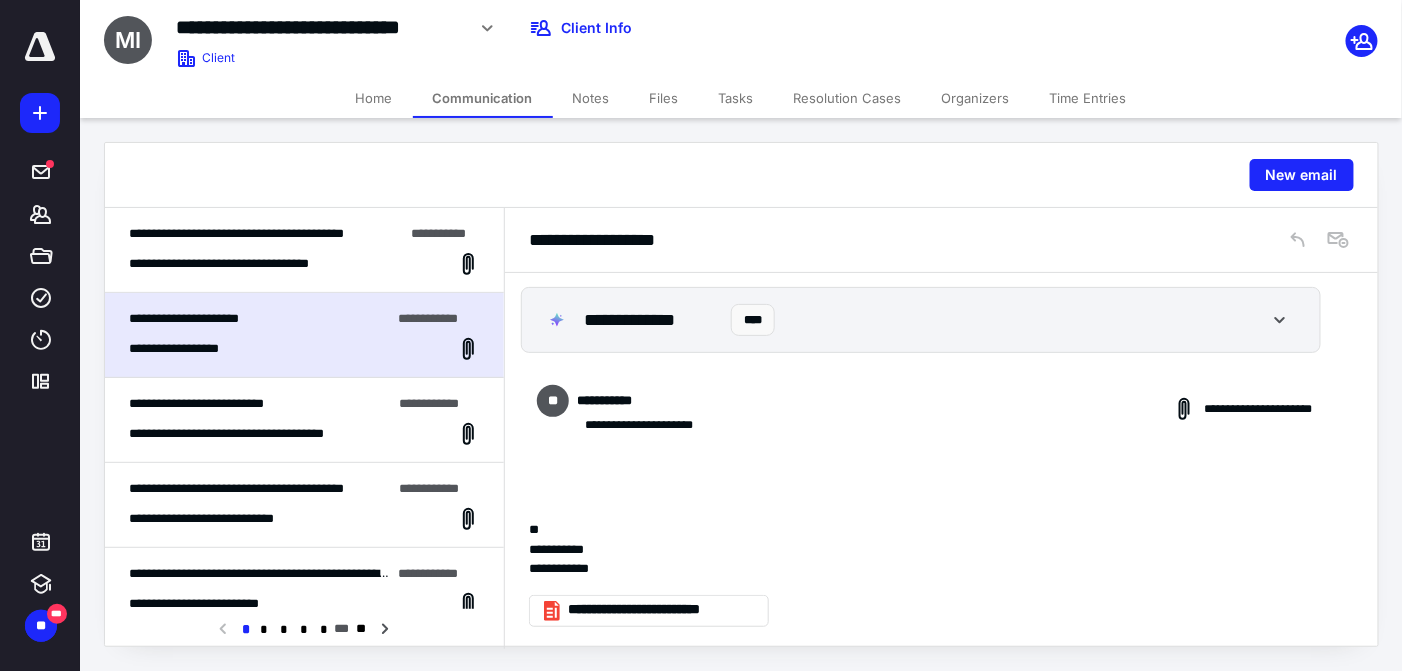 click on "**********" at bounding box center [934, 559] 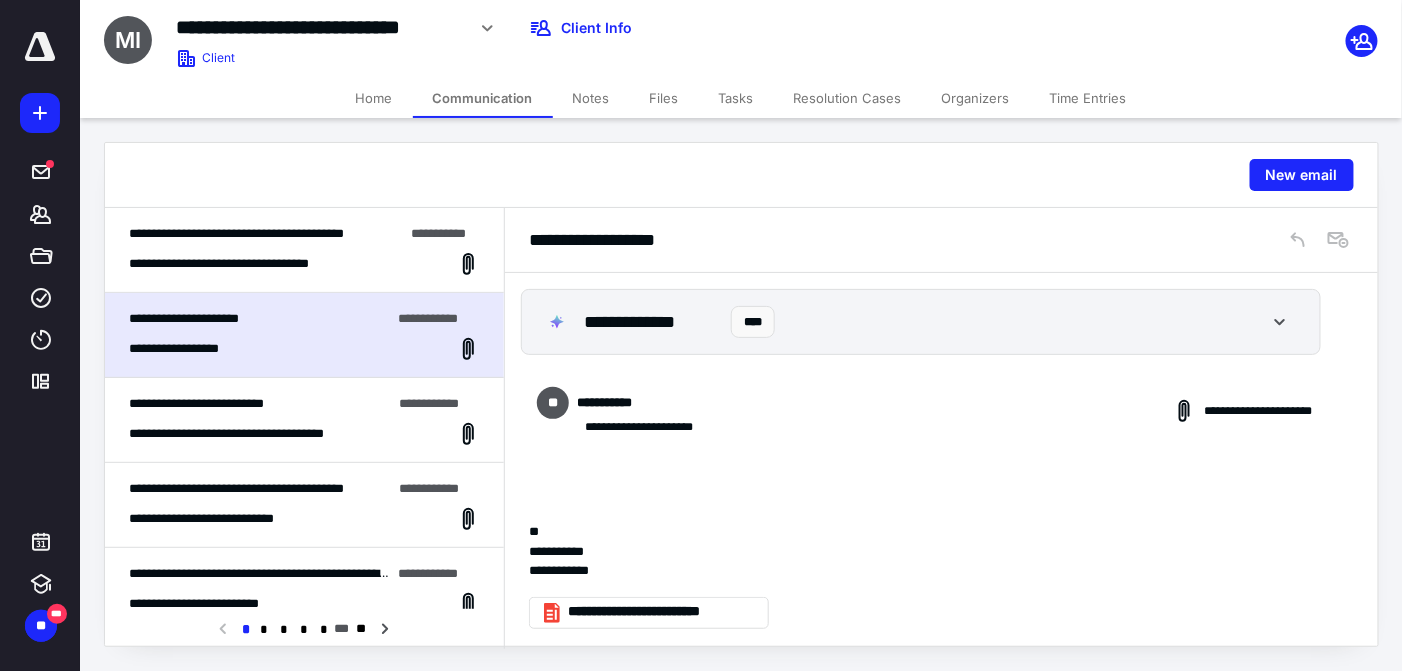 scroll, scrollTop: 2, scrollLeft: 0, axis: vertical 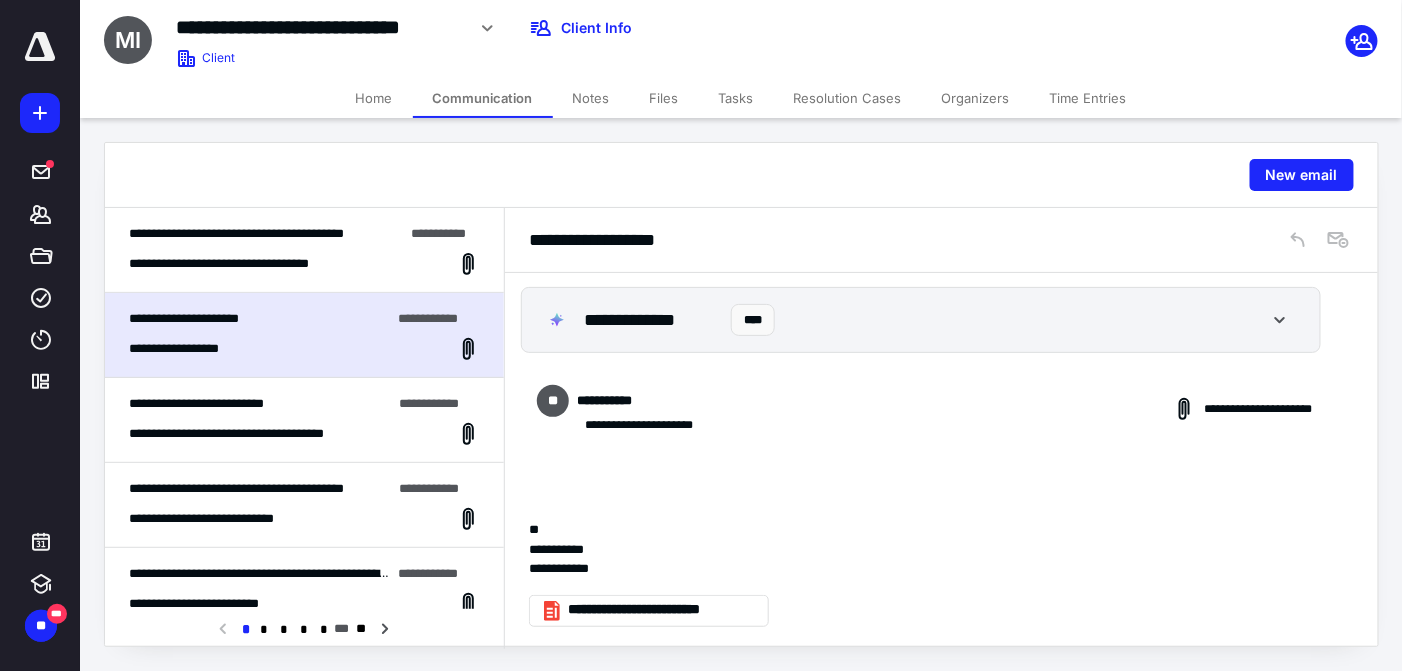 click on "**********" at bounding box center [260, 404] 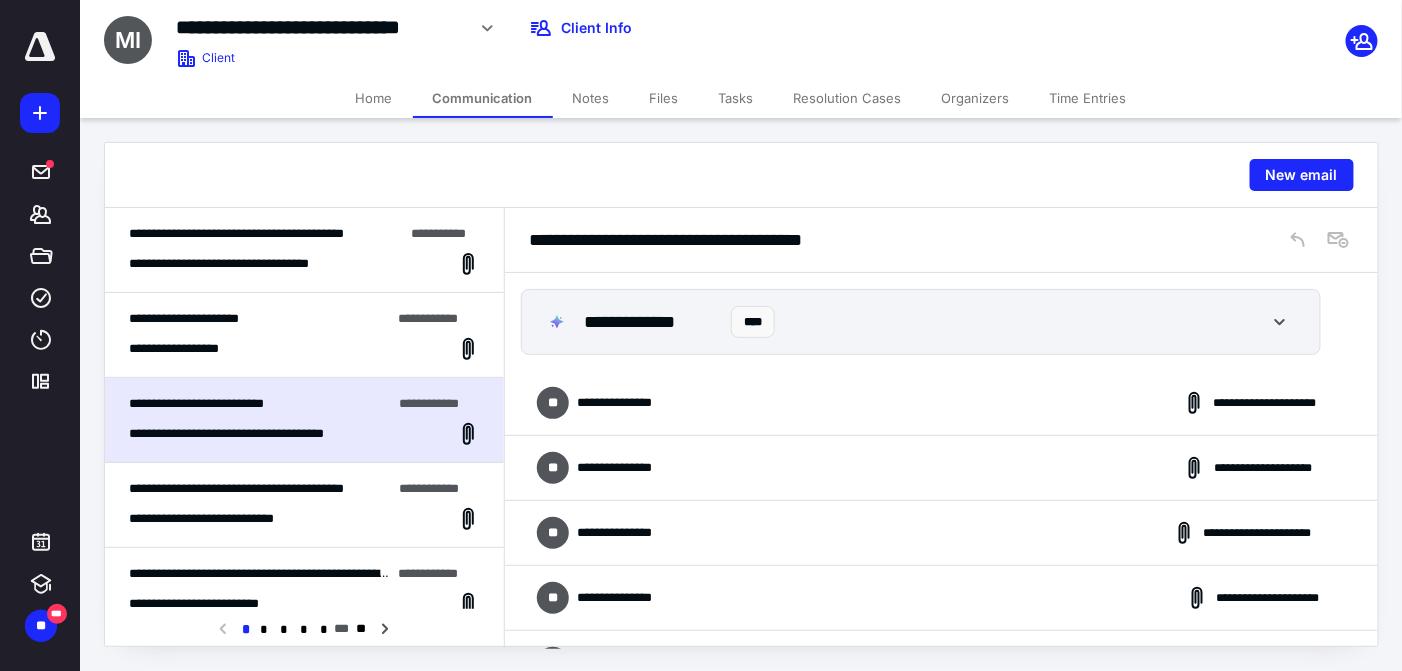 scroll, scrollTop: 2902, scrollLeft: 0, axis: vertical 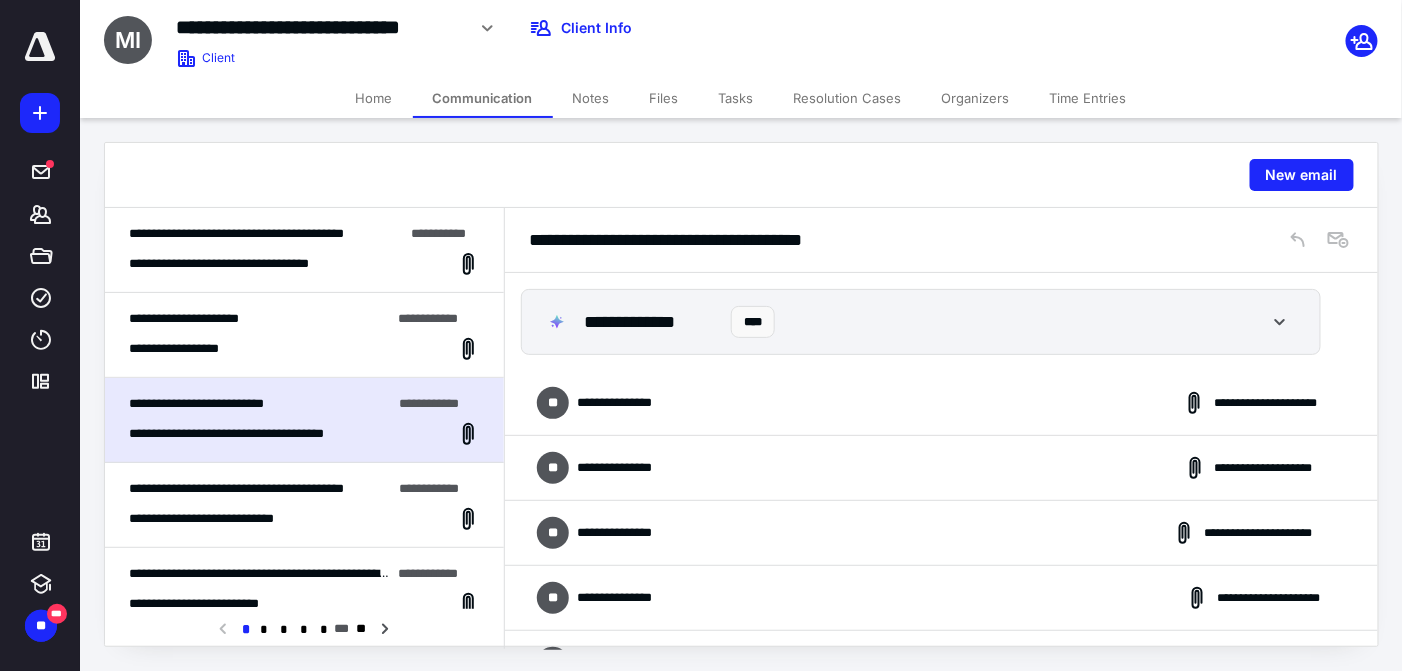 click on "**********" at bounding box center (941, 403) 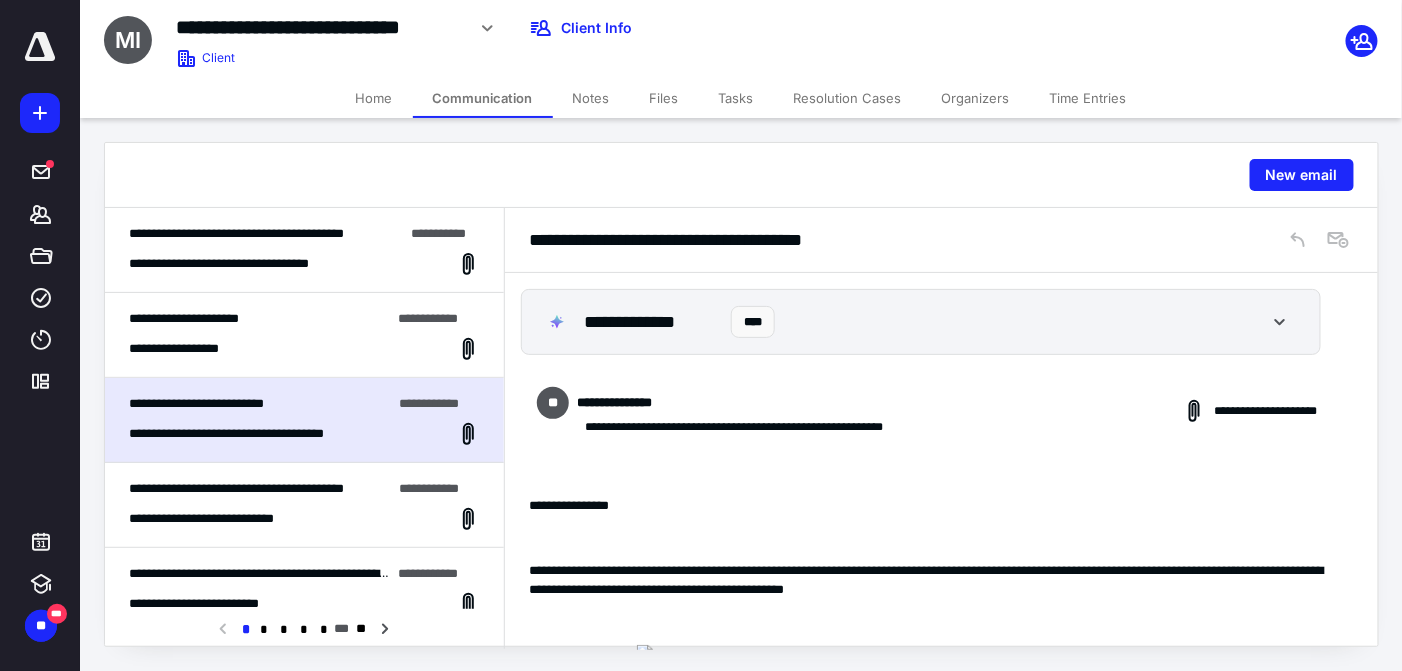 click on "**********" at bounding box center [941, 411] 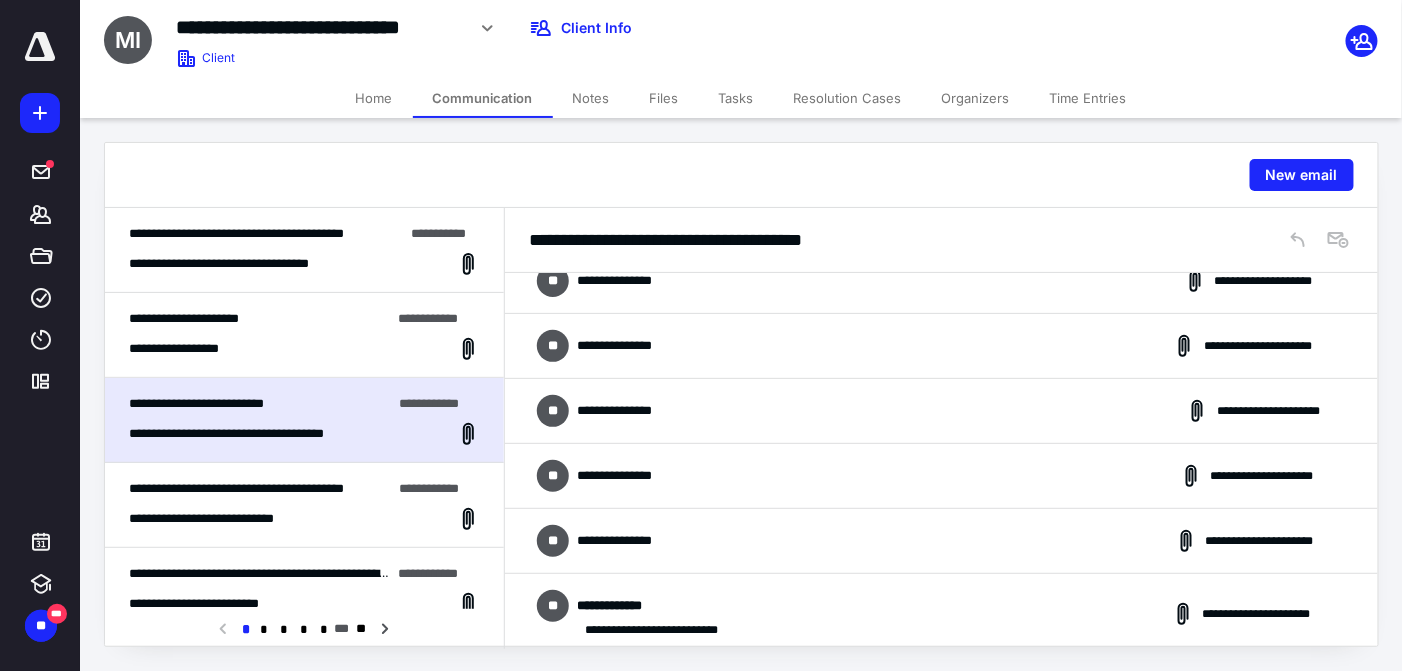 scroll, scrollTop: 173, scrollLeft: 0, axis: vertical 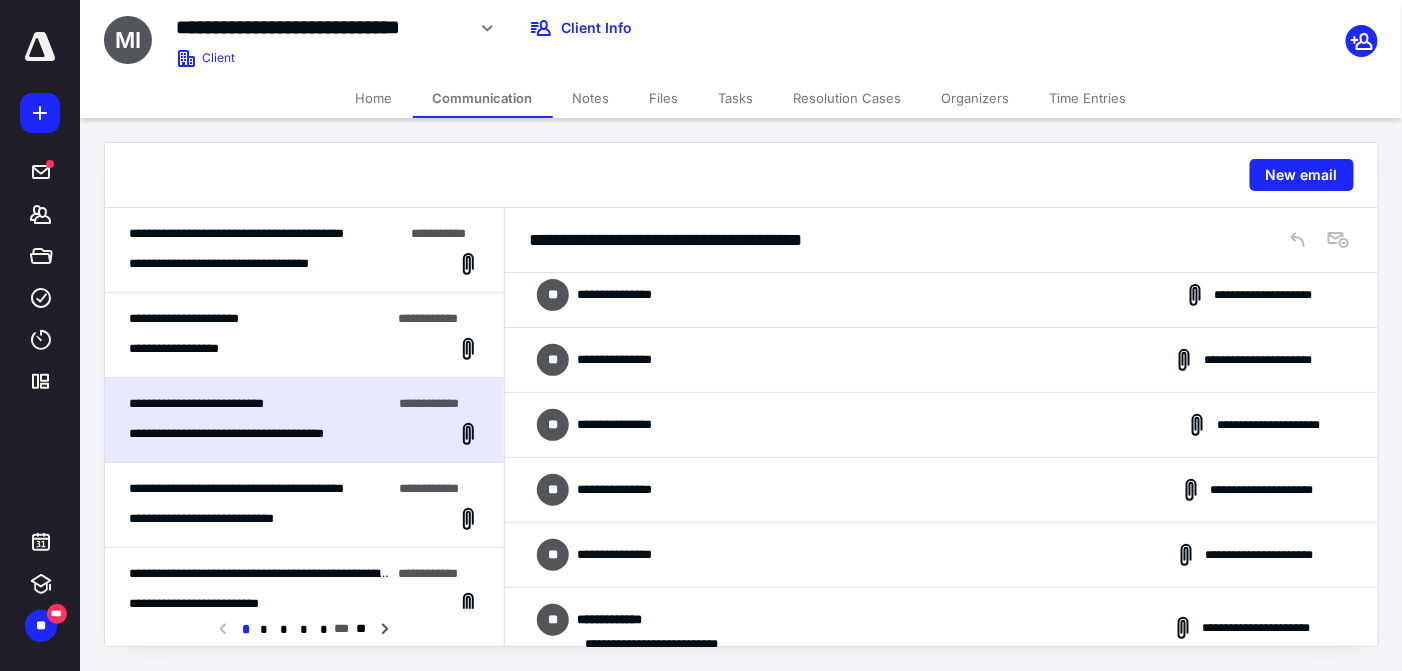 click on "**********" at bounding box center [941, 425] 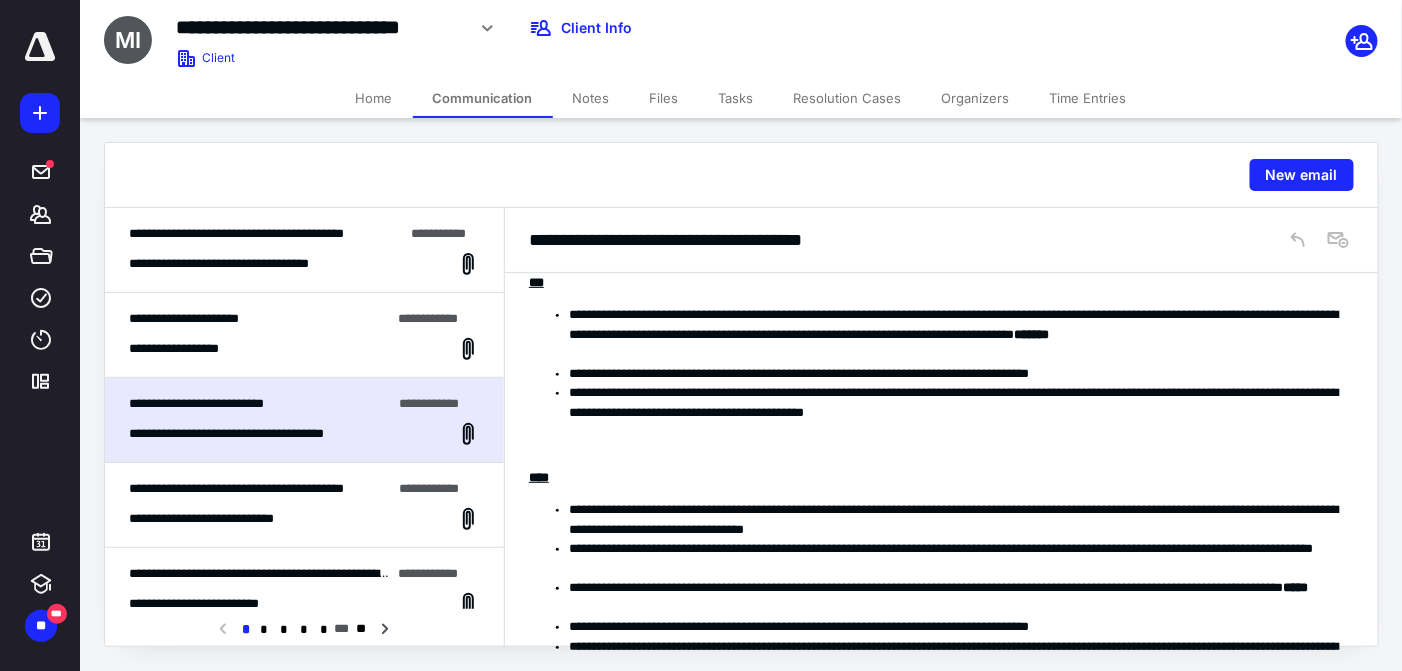 scroll, scrollTop: 678, scrollLeft: 0, axis: vertical 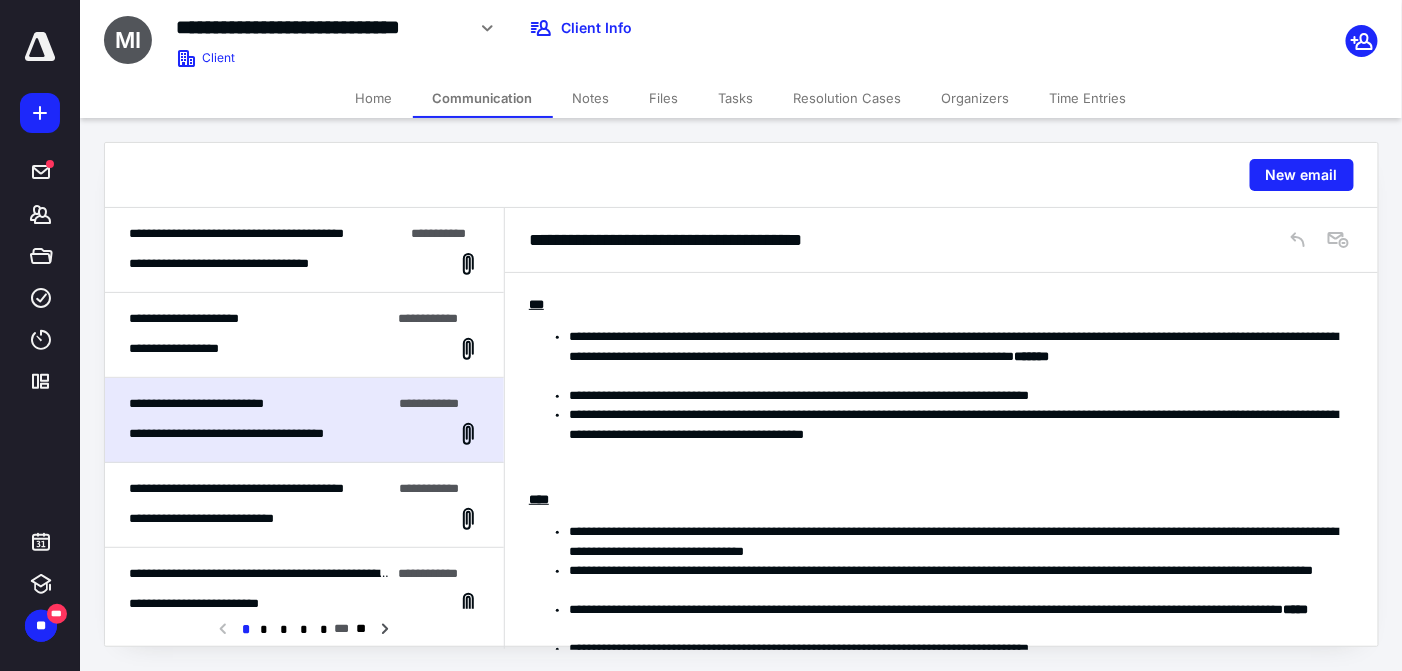 click on "****" at bounding box center (934, 500) 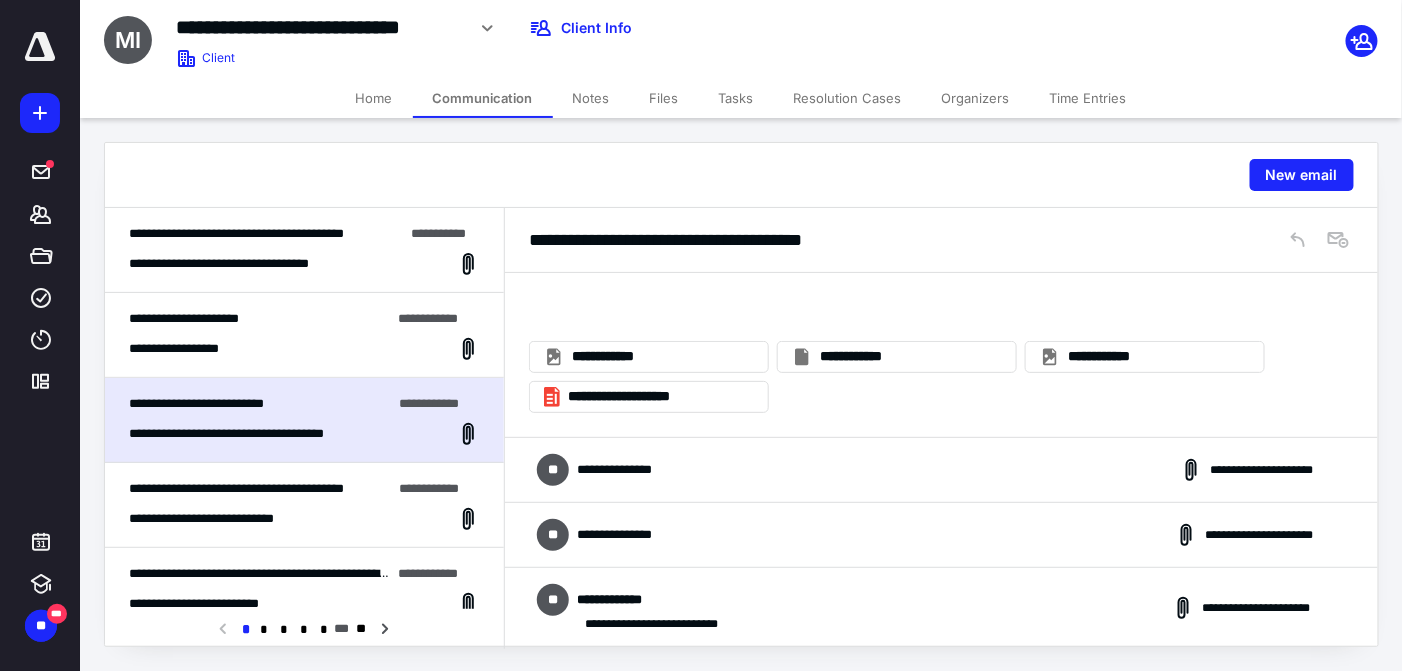 scroll, scrollTop: 2144, scrollLeft: 0, axis: vertical 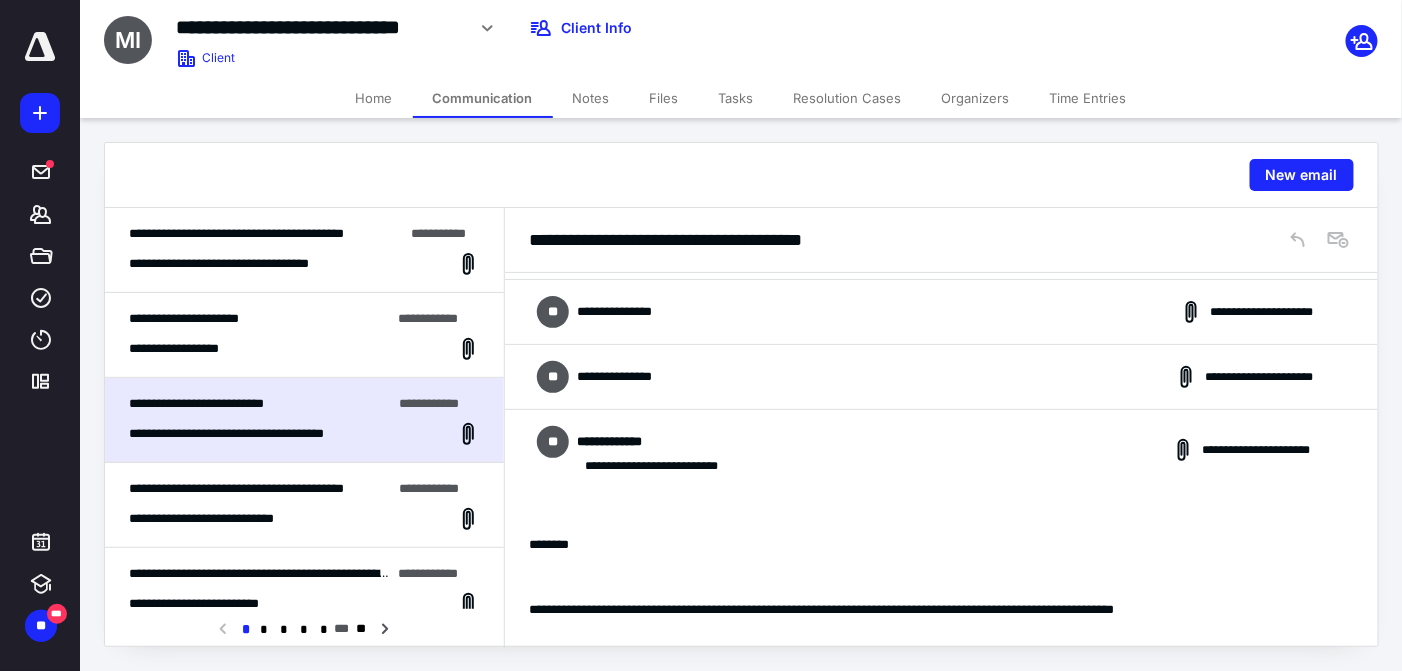 click on "**********" at bounding box center [941, 312] 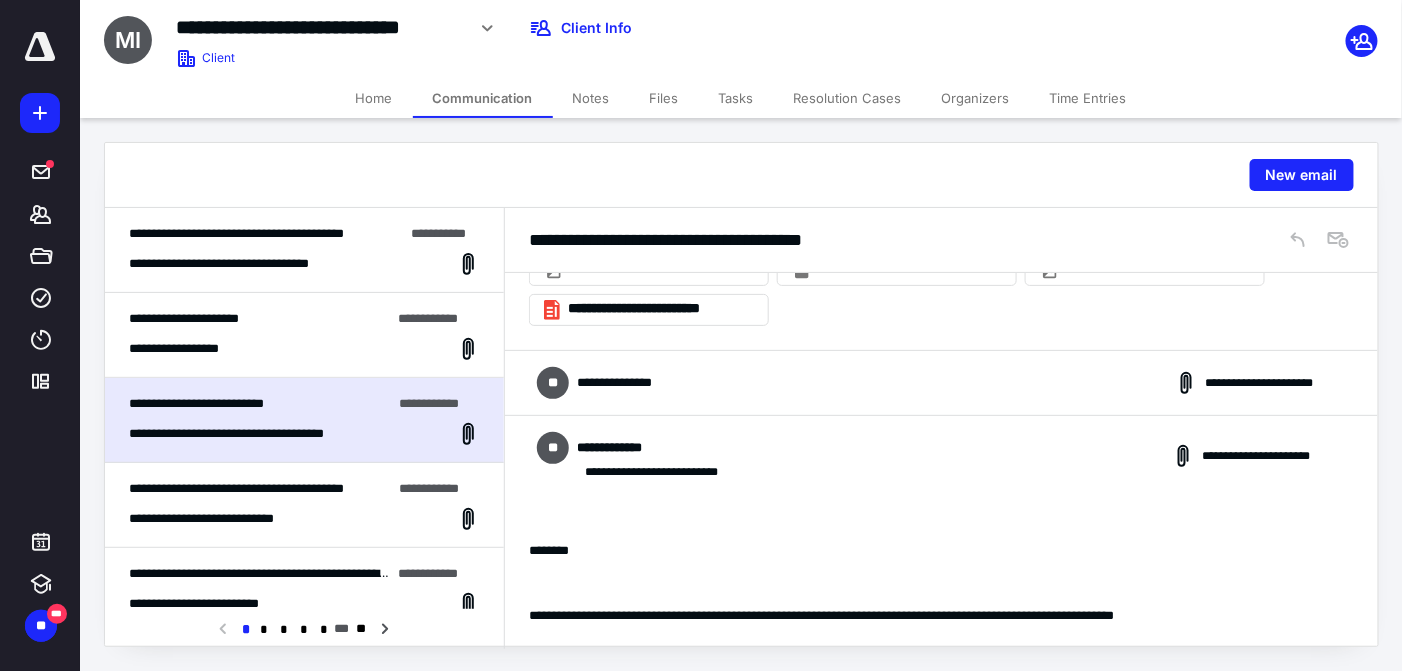 scroll, scrollTop: 3650, scrollLeft: 0, axis: vertical 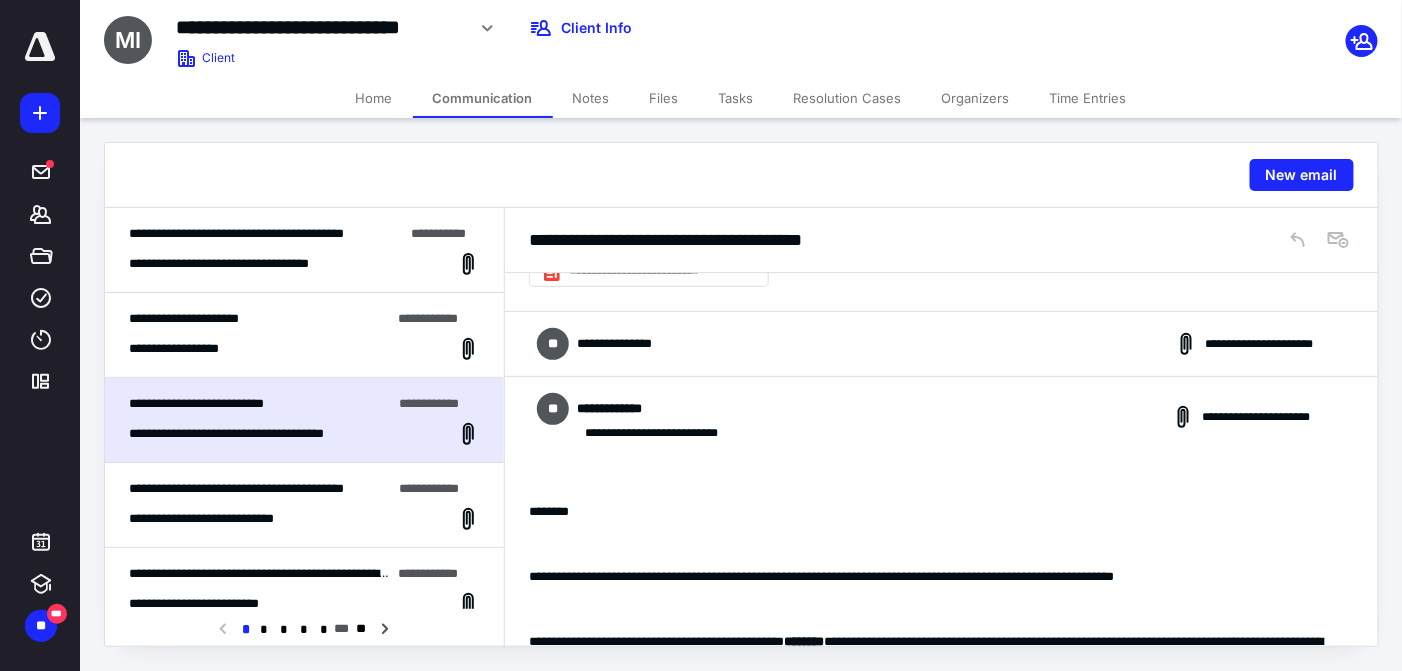 click on "**********" at bounding box center [941, 344] 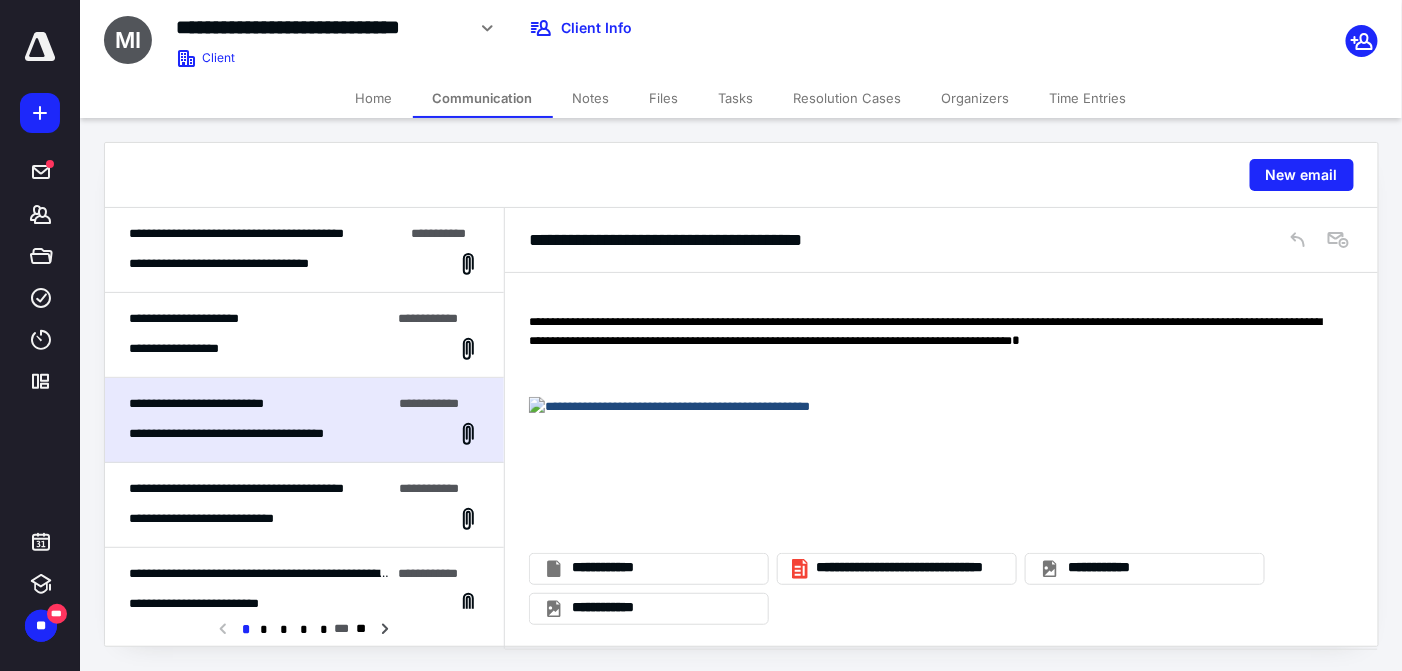 scroll, scrollTop: 7737, scrollLeft: 0, axis: vertical 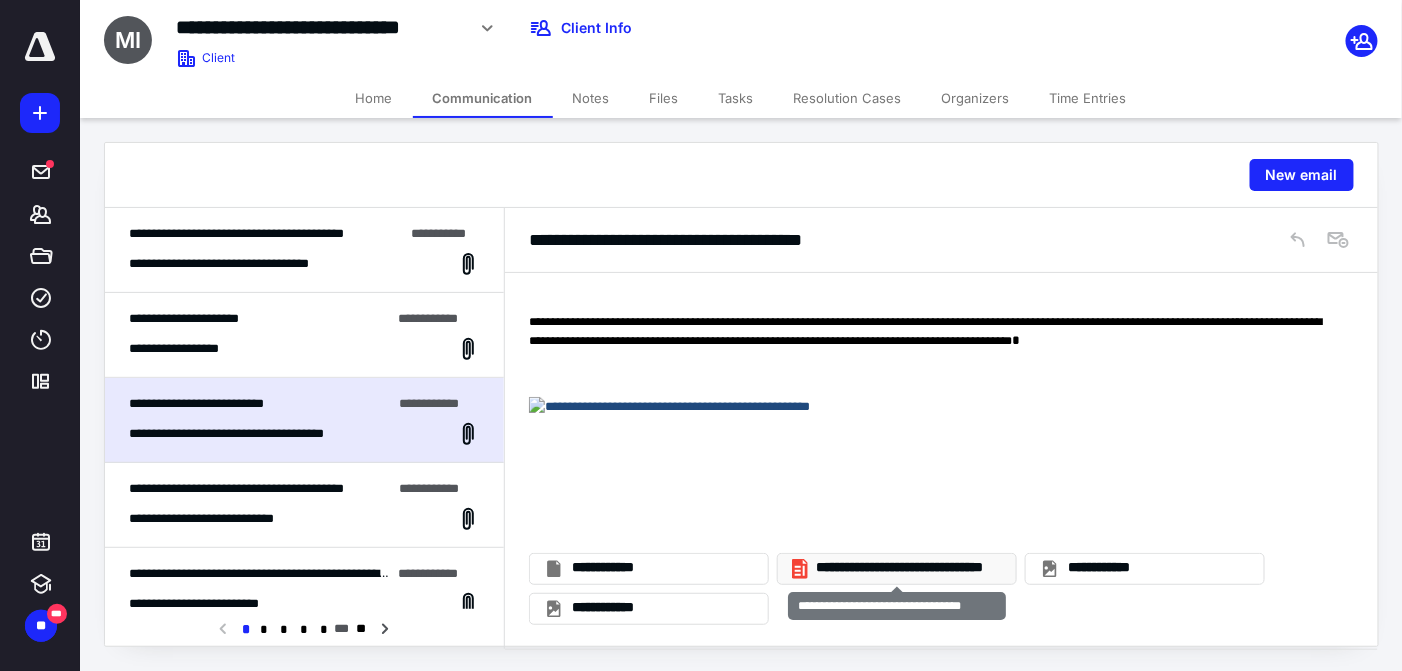 click on "**********" at bounding box center [905, 568] 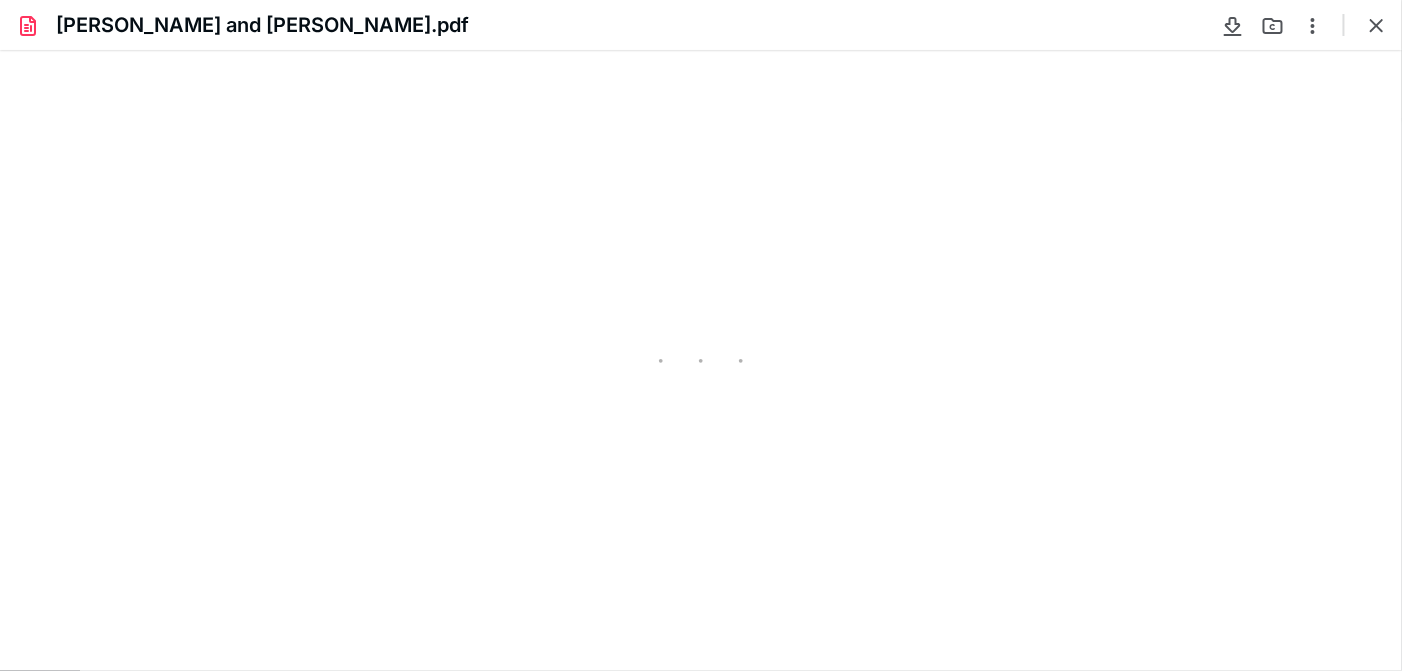 scroll, scrollTop: 0, scrollLeft: 0, axis: both 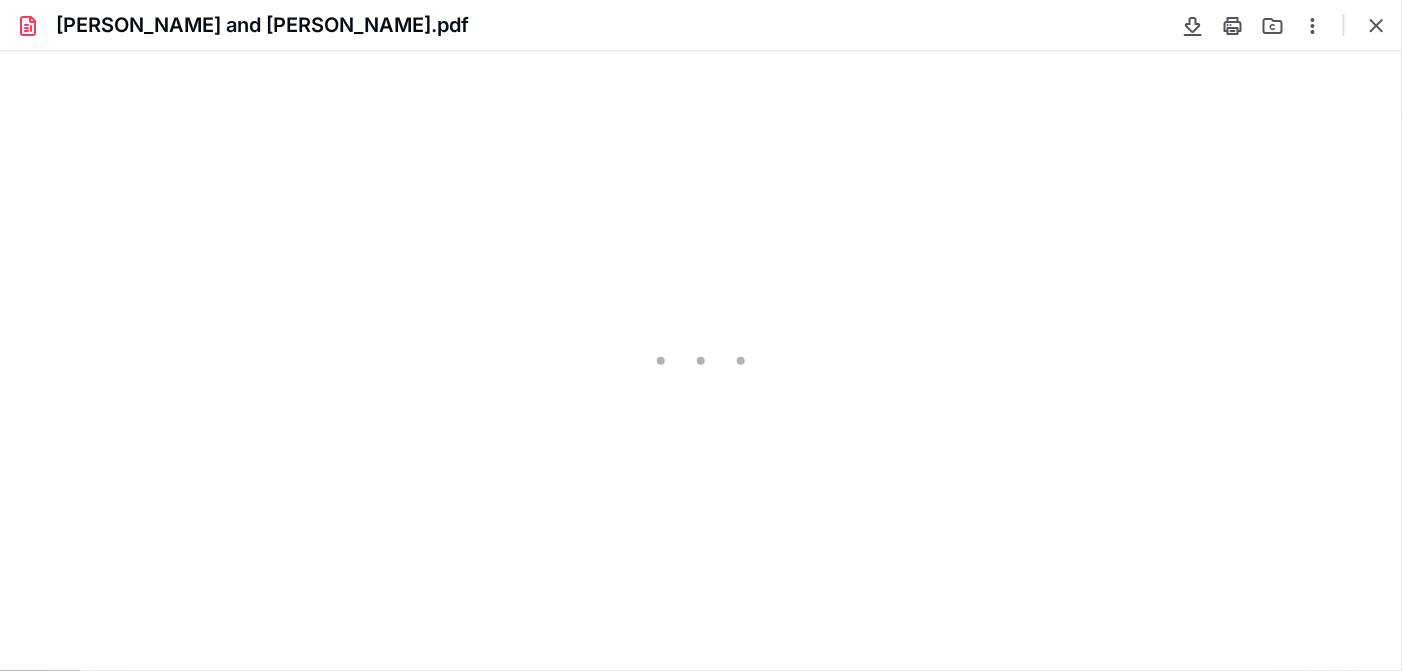 type on "74" 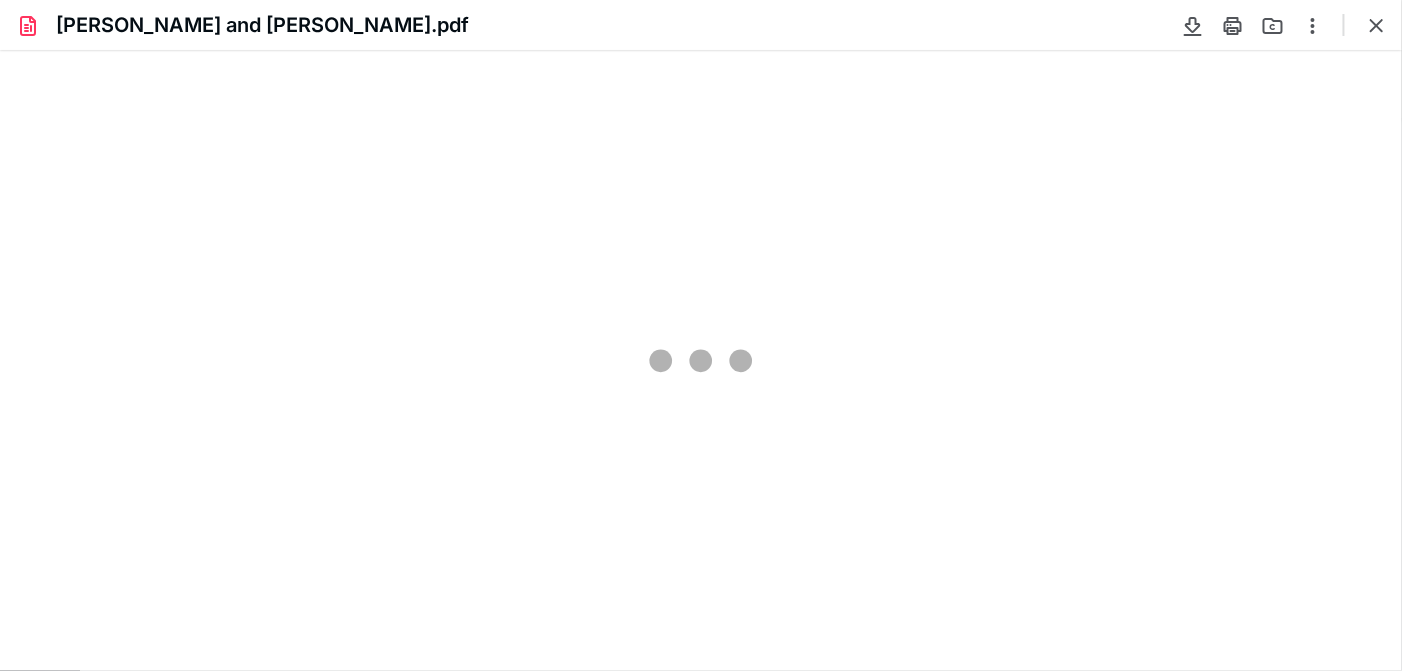 scroll, scrollTop: 38, scrollLeft: 0, axis: vertical 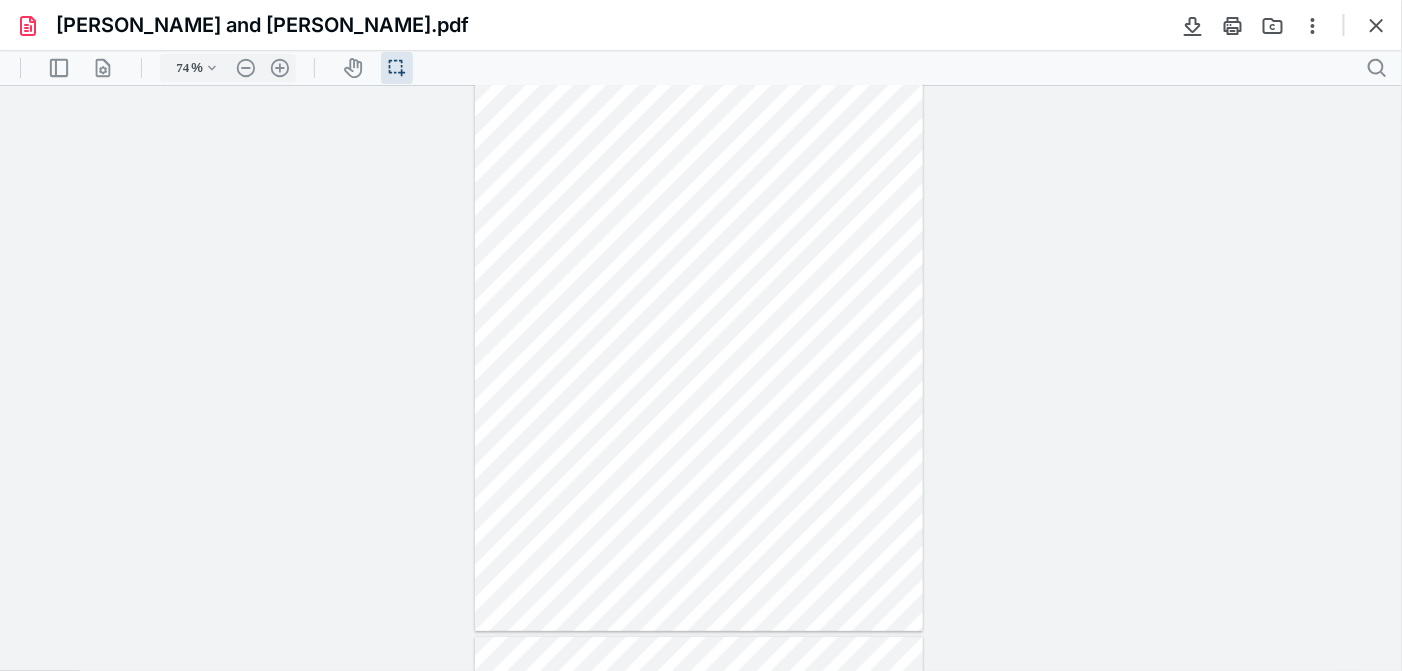 click at bounding box center (699, 340) 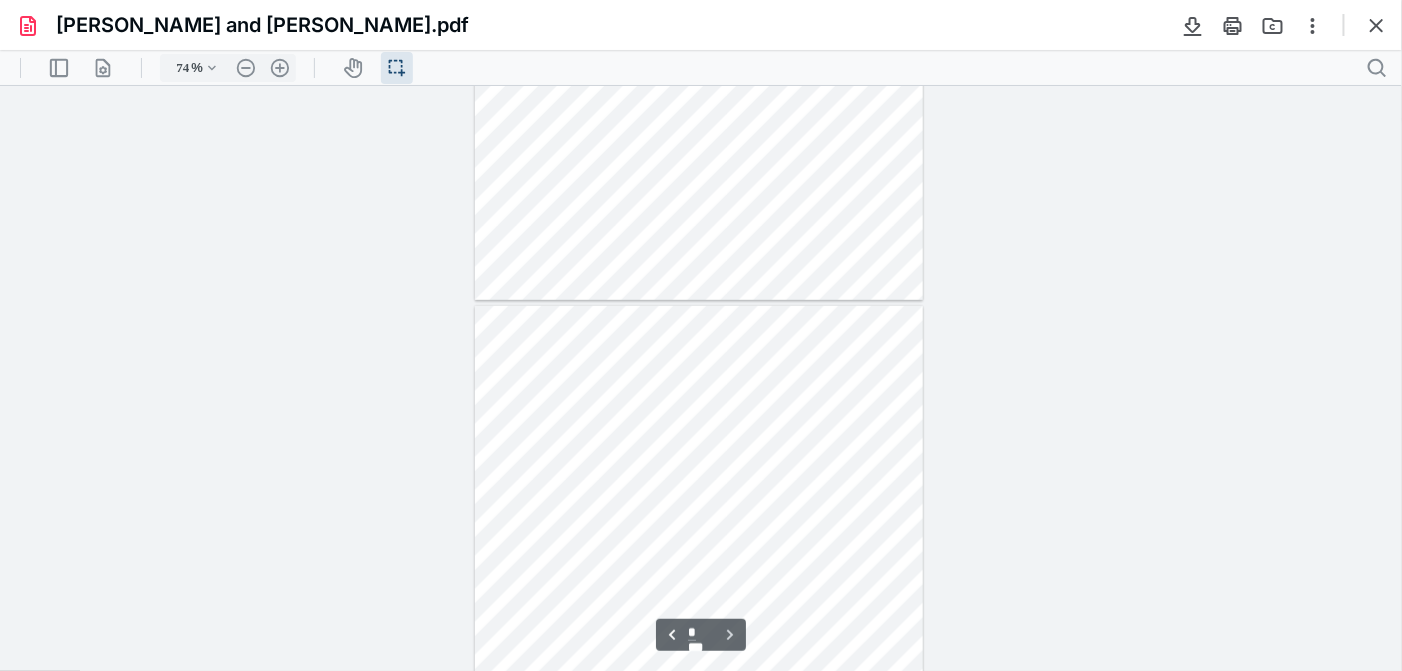 scroll, scrollTop: 374, scrollLeft: 0, axis: vertical 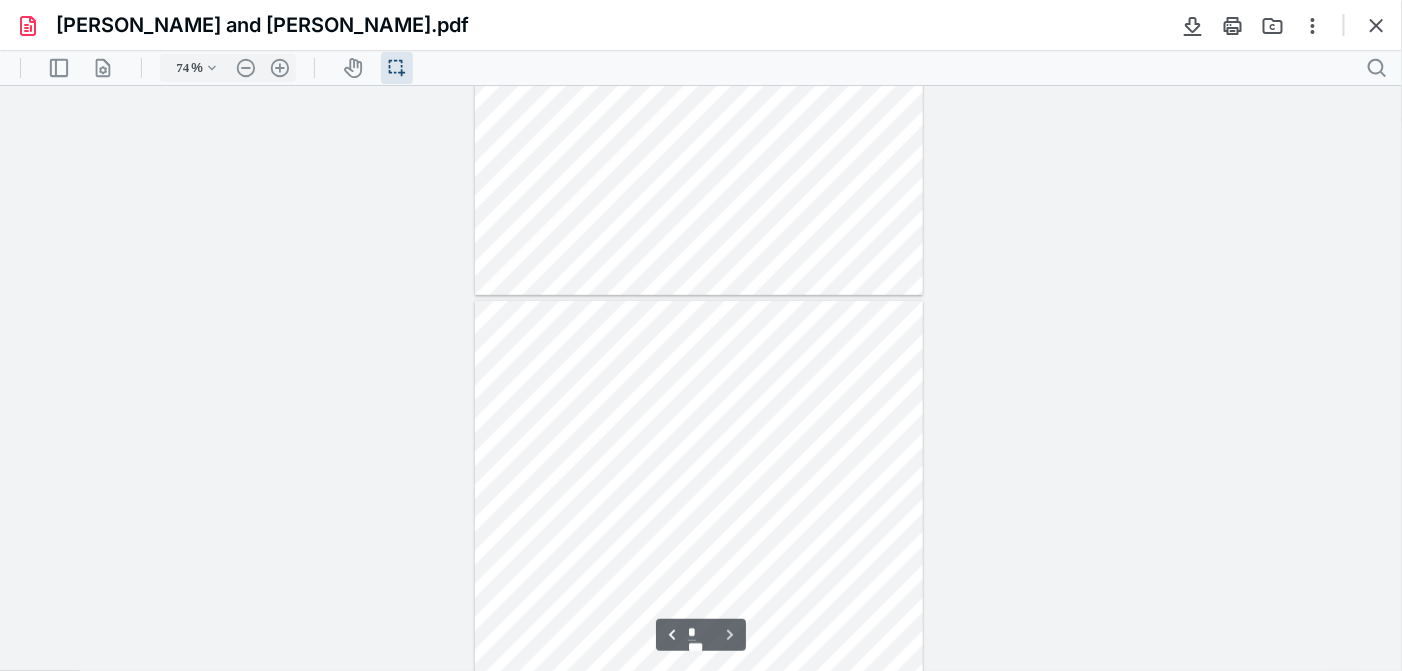 click on "**********" at bounding box center [701, 378] 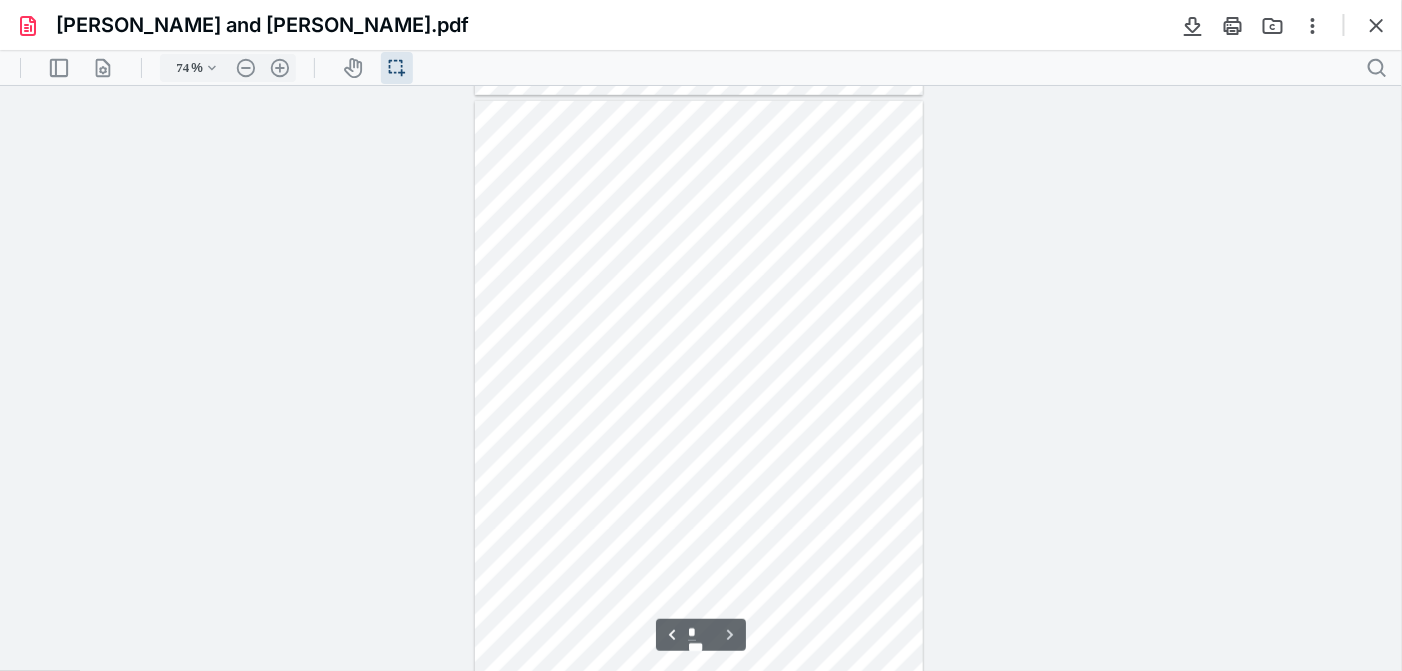 scroll, scrollTop: 580, scrollLeft: 0, axis: vertical 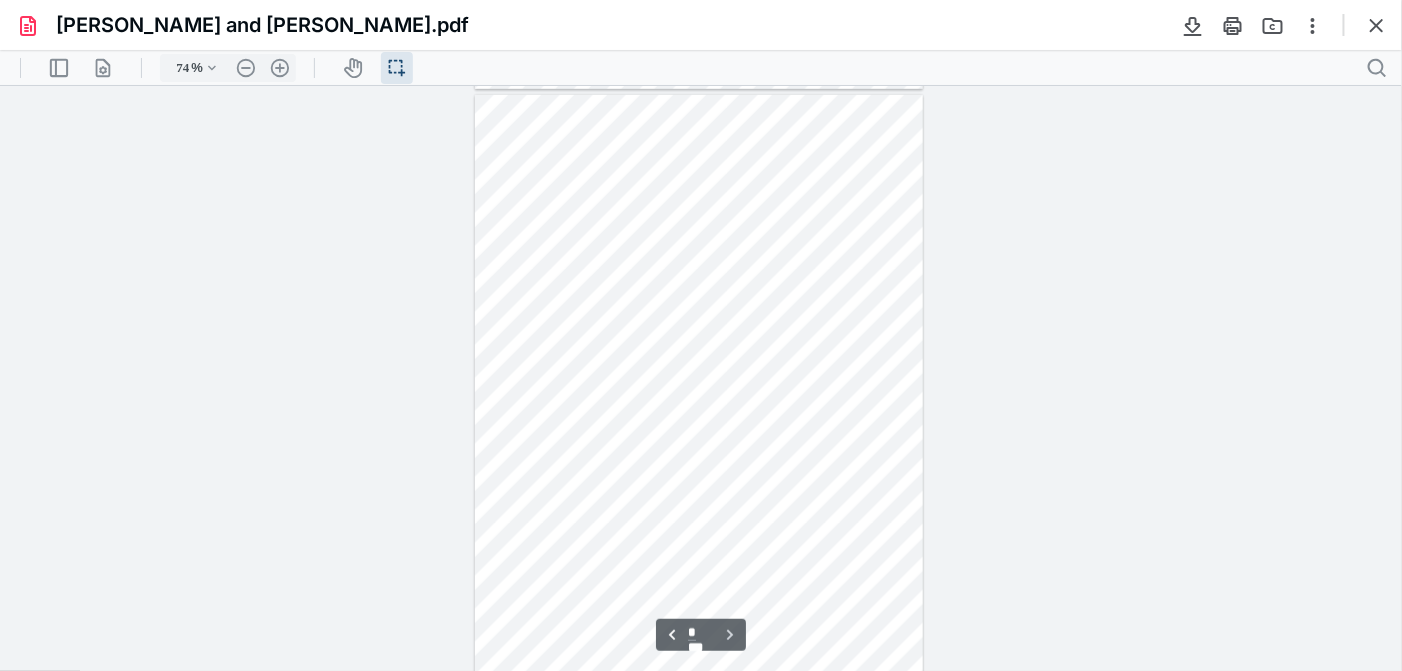 type on "*" 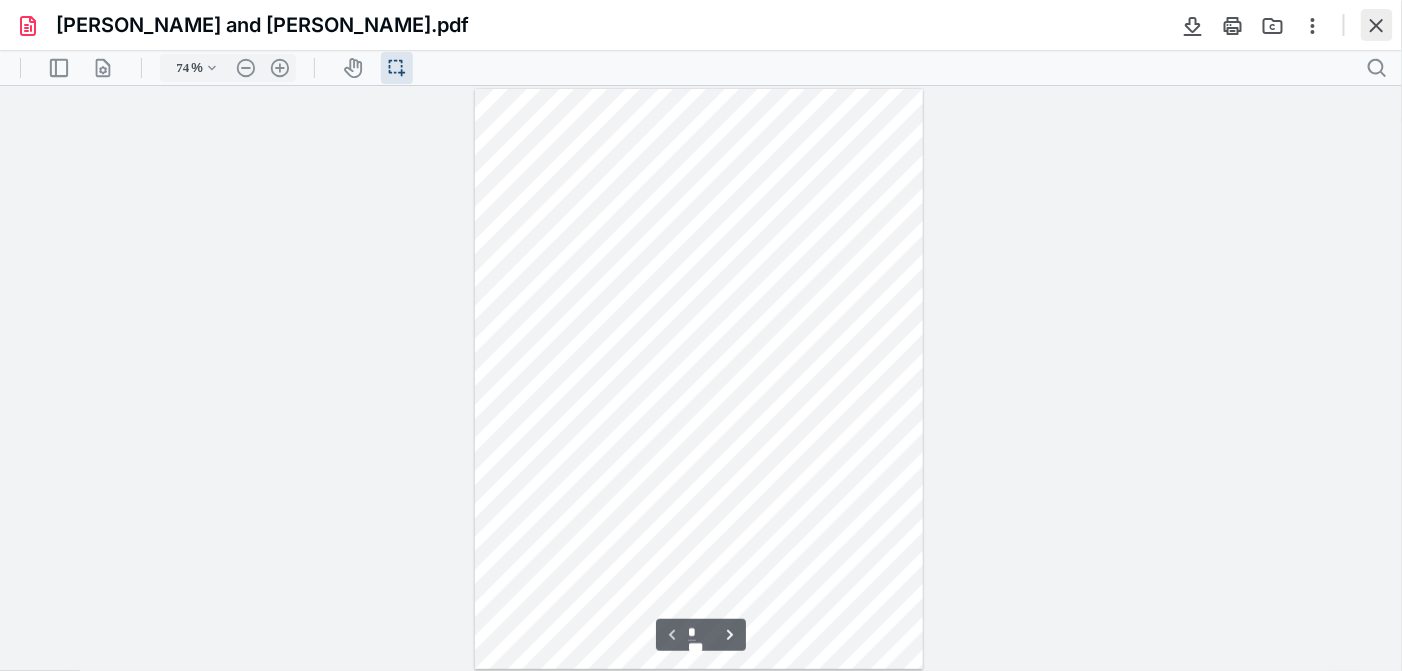 click at bounding box center [1377, 25] 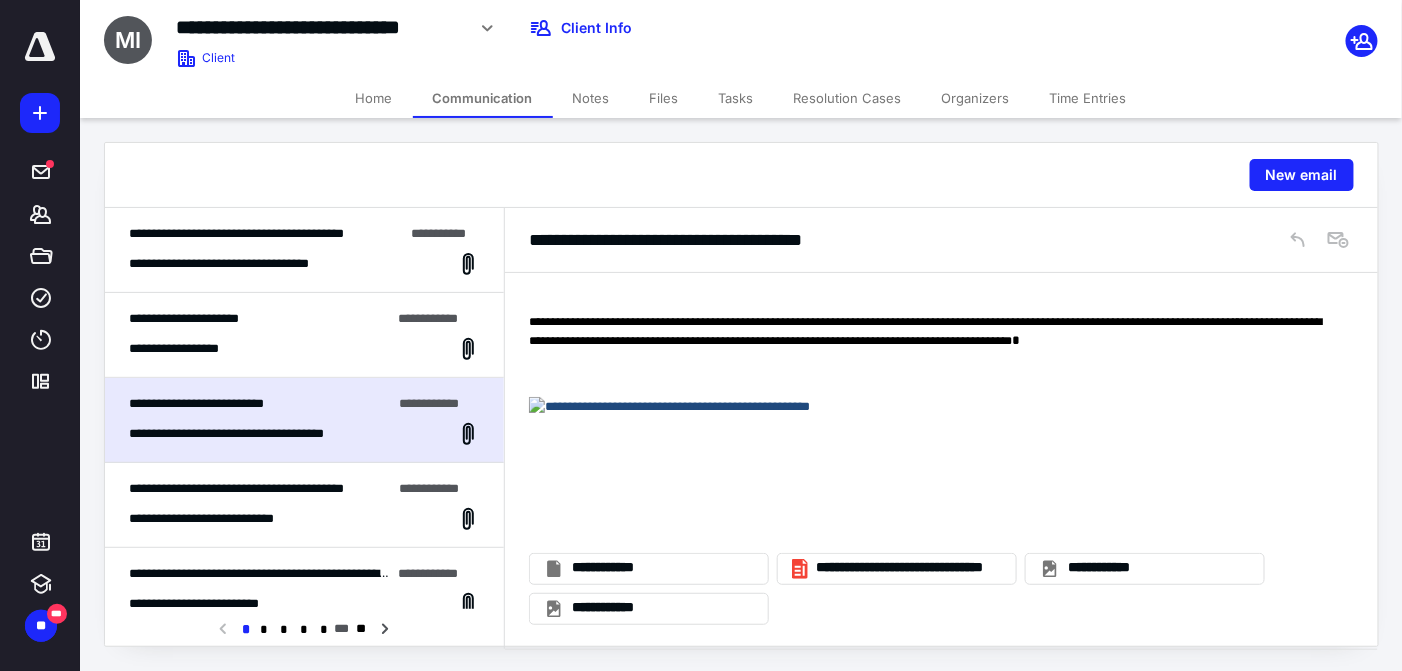 click on "**********" at bounding box center [304, 505] 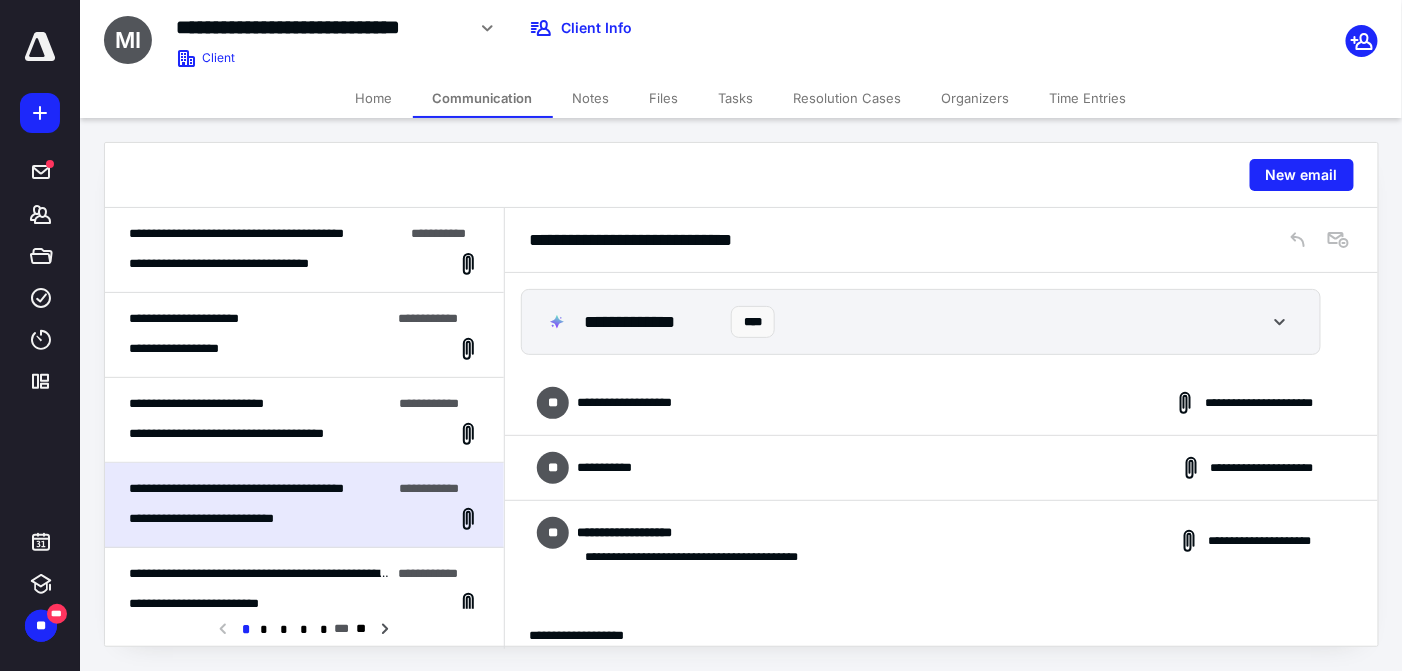 scroll, scrollTop: 2746, scrollLeft: 0, axis: vertical 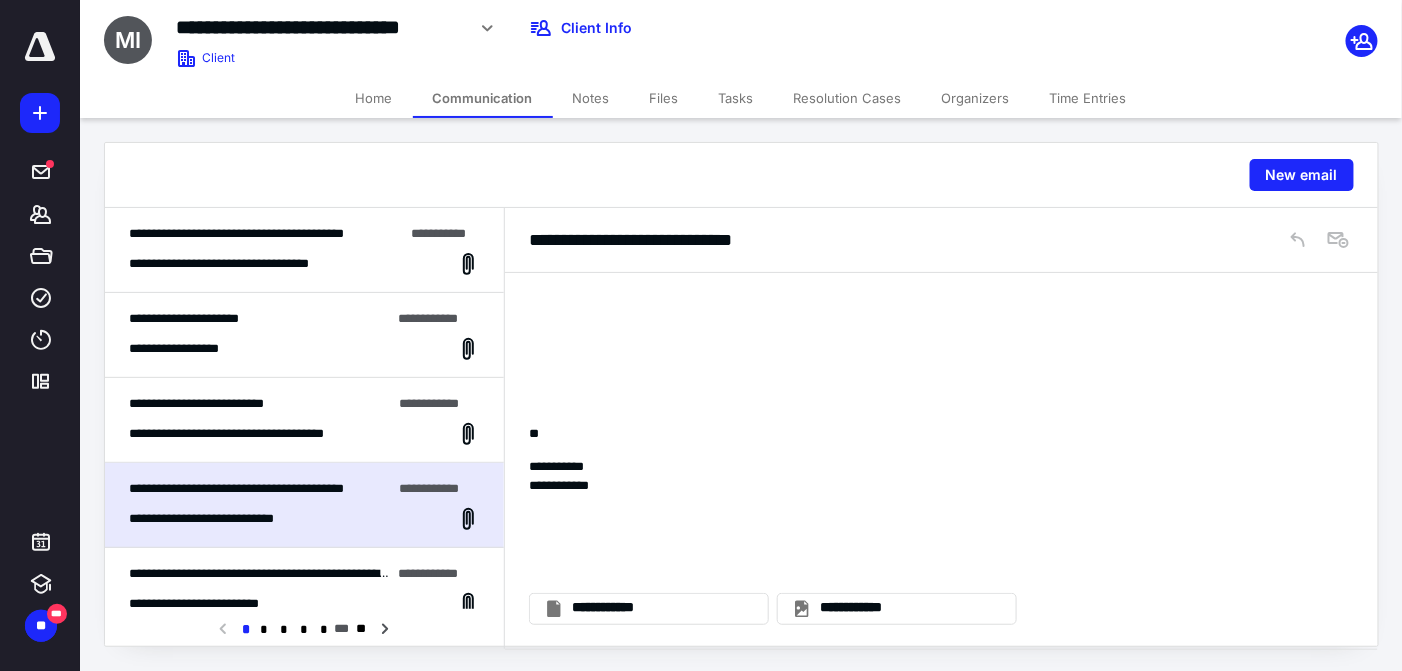 click on "**********" at bounding box center [934, -766] 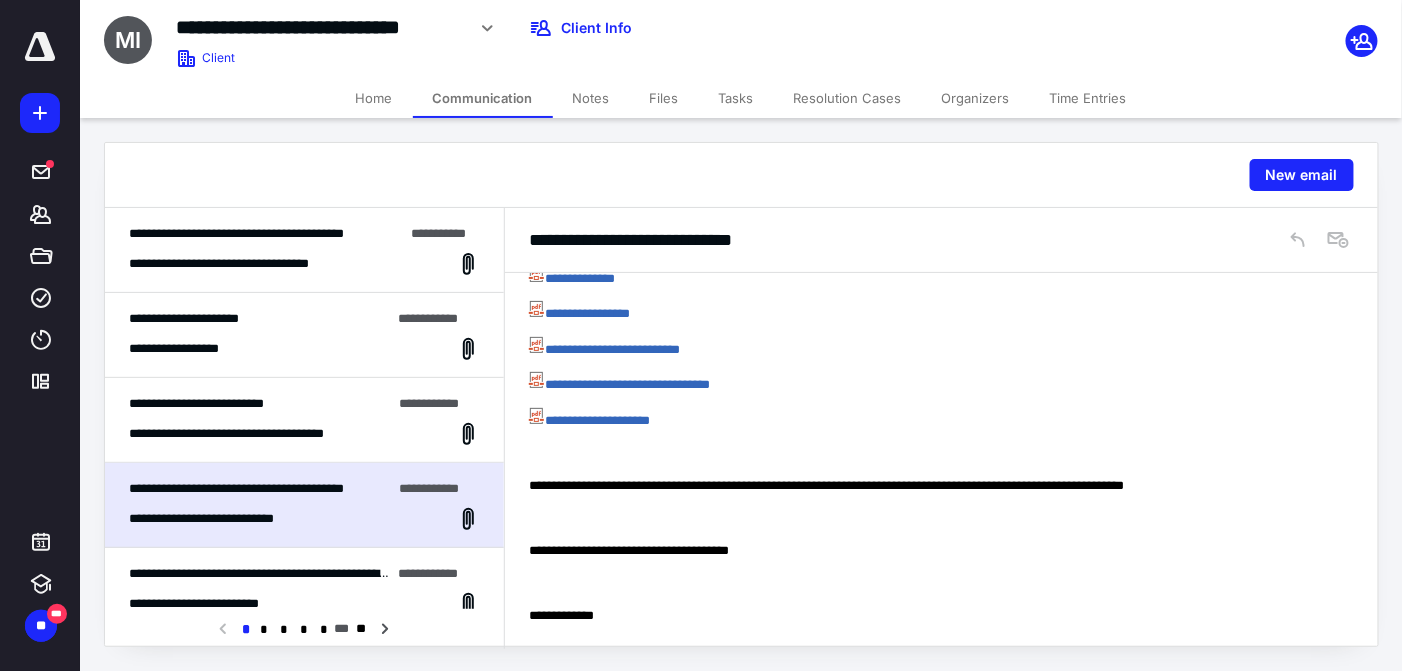 scroll, scrollTop: 1597, scrollLeft: 0, axis: vertical 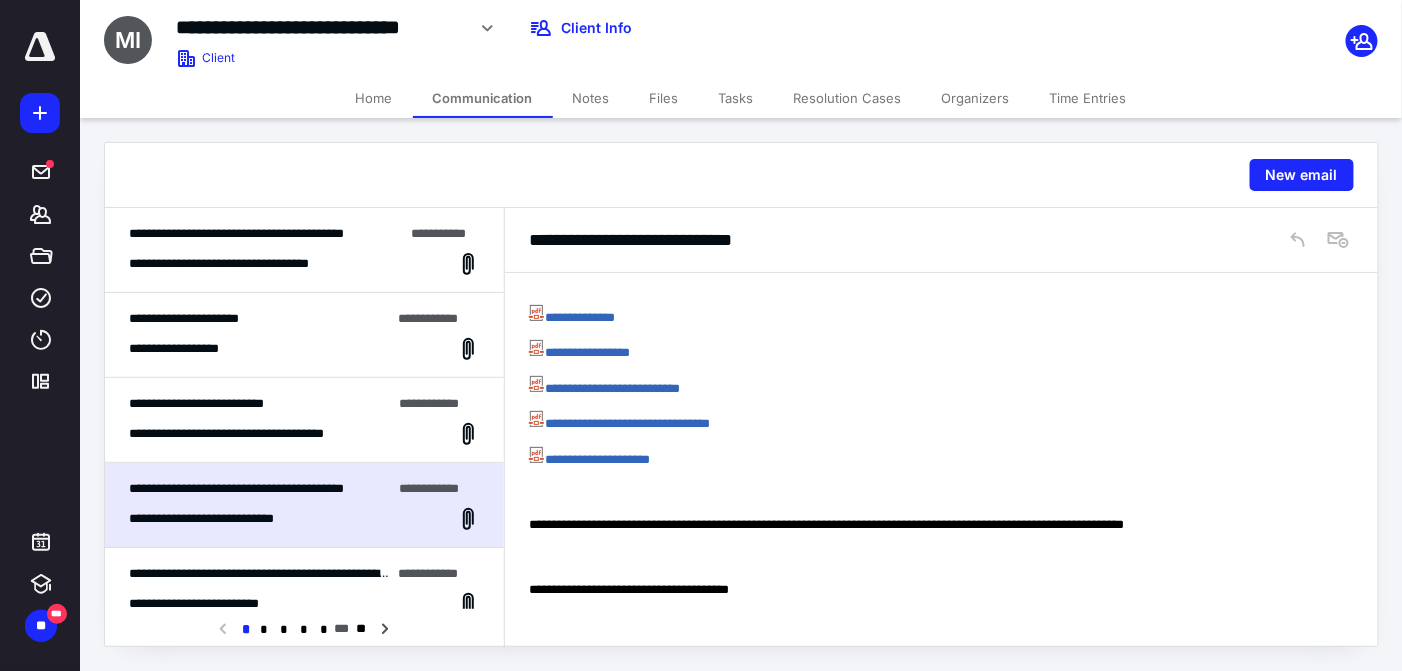 click on "**********" at bounding box center (934, 422) 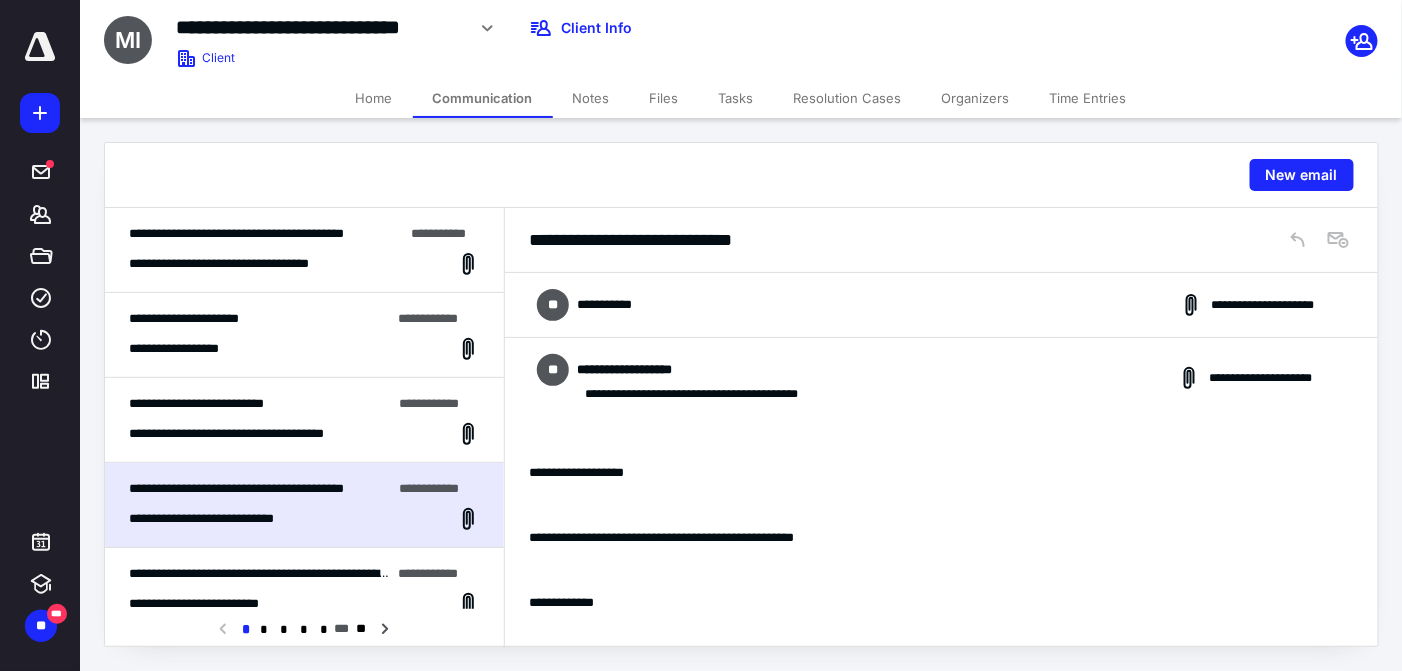 scroll, scrollTop: 0, scrollLeft: 0, axis: both 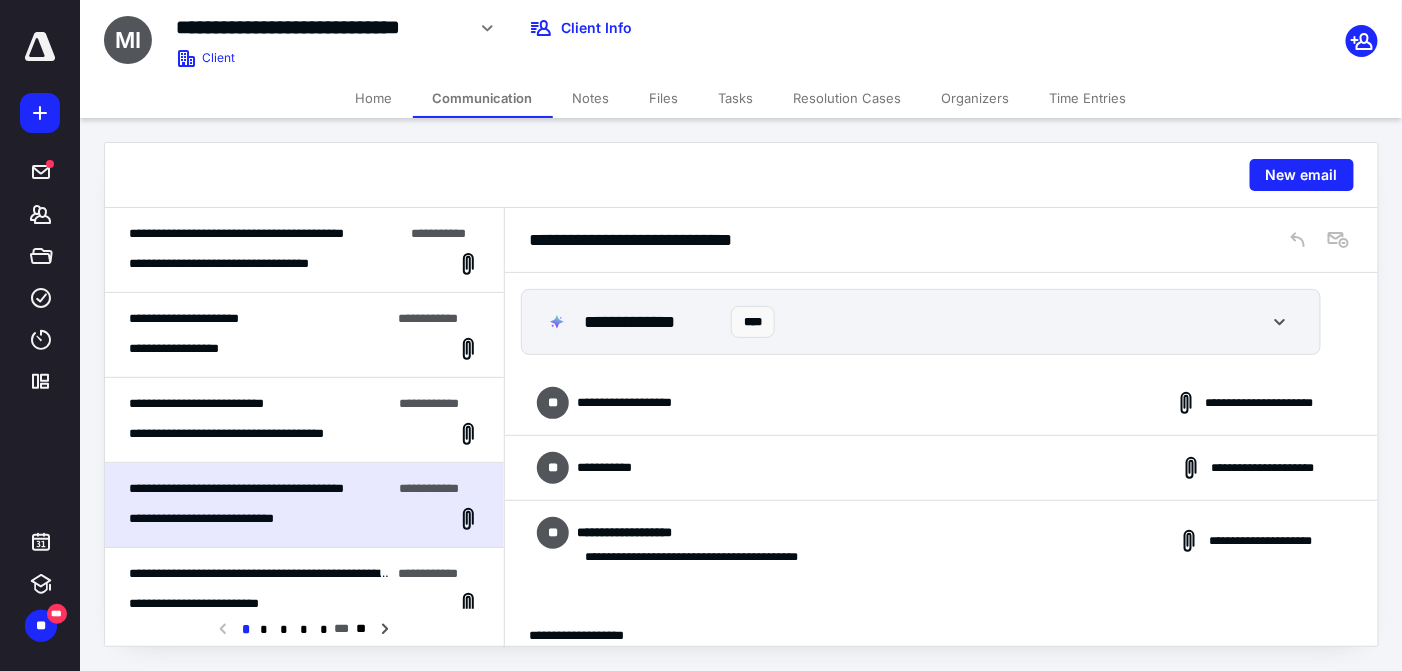 click on "**********" at bounding box center (941, 403) 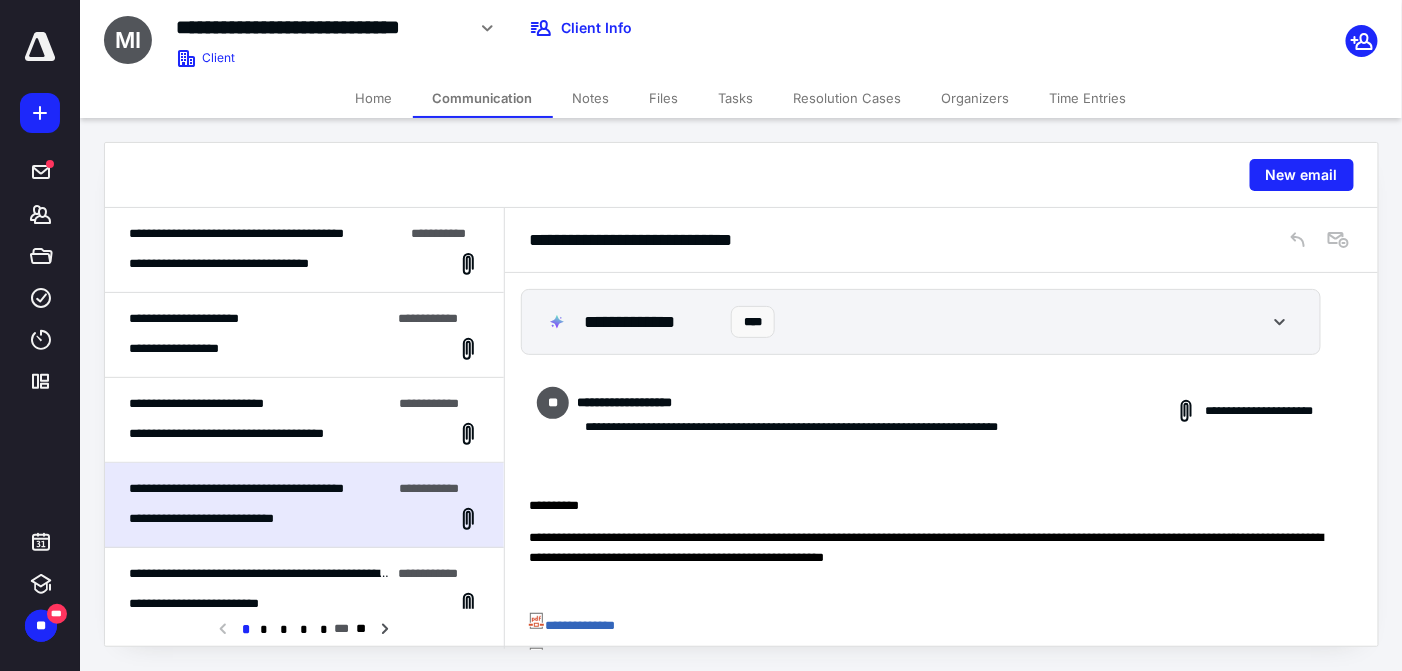 click on "**********" at bounding box center [820, 403] 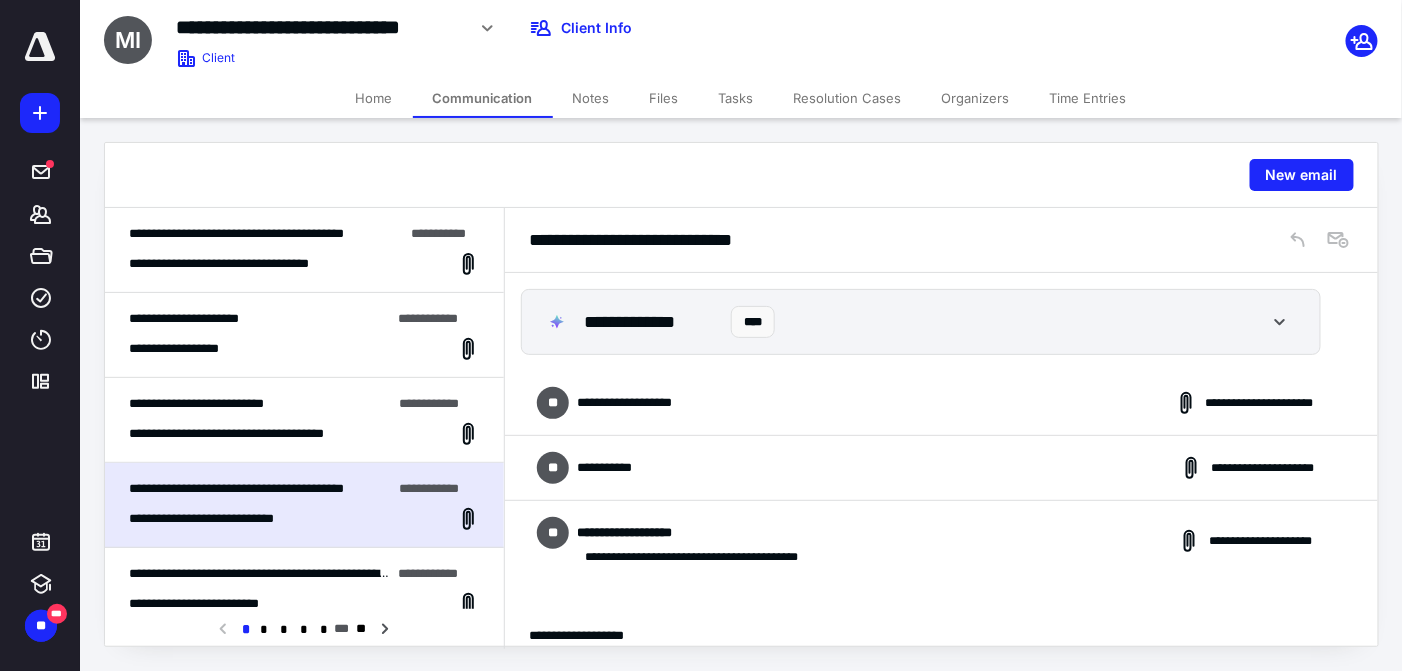 click on "**********" at bounding box center [304, 505] 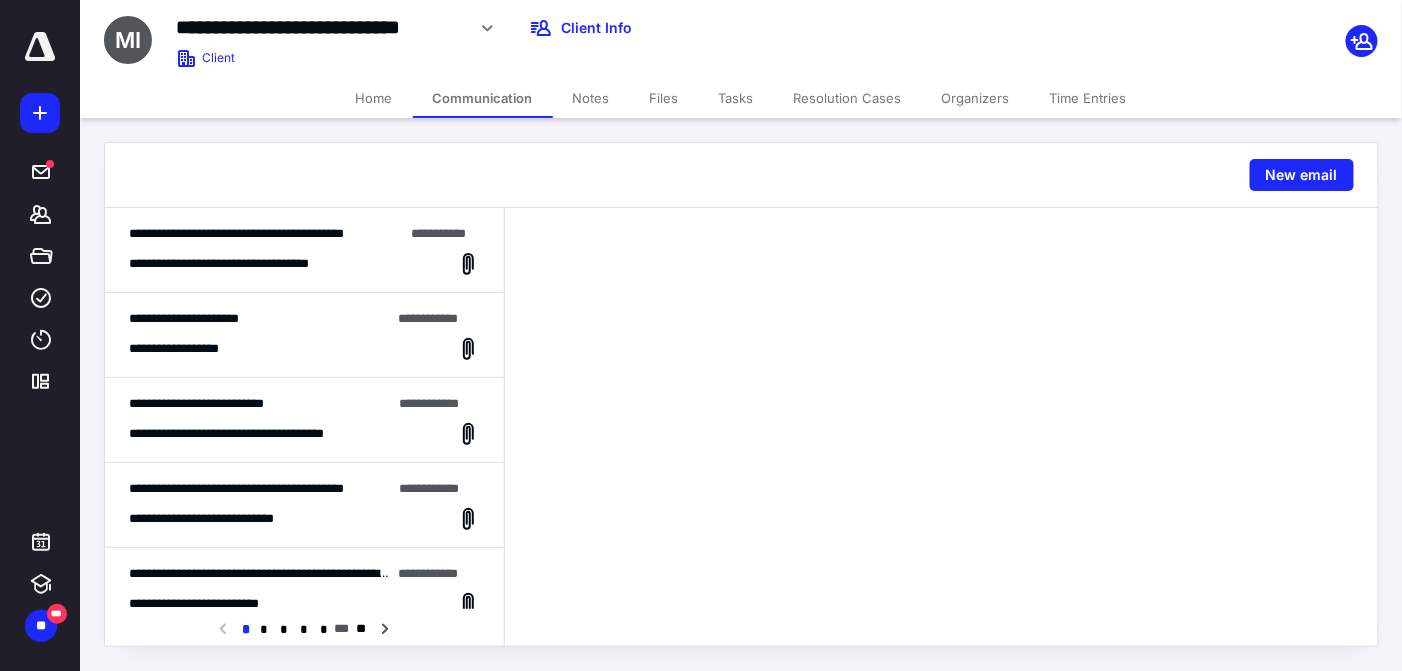 click on "**********" at bounding box center [304, 505] 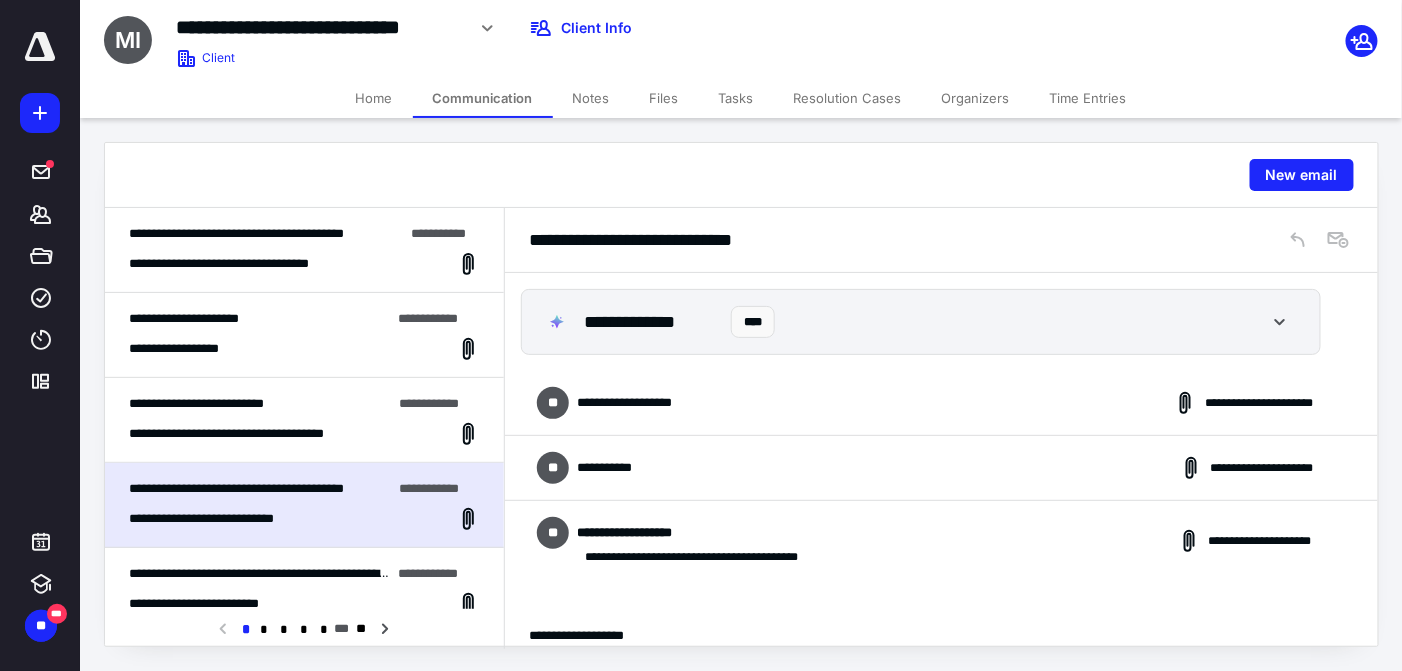 scroll, scrollTop: 2746, scrollLeft: 0, axis: vertical 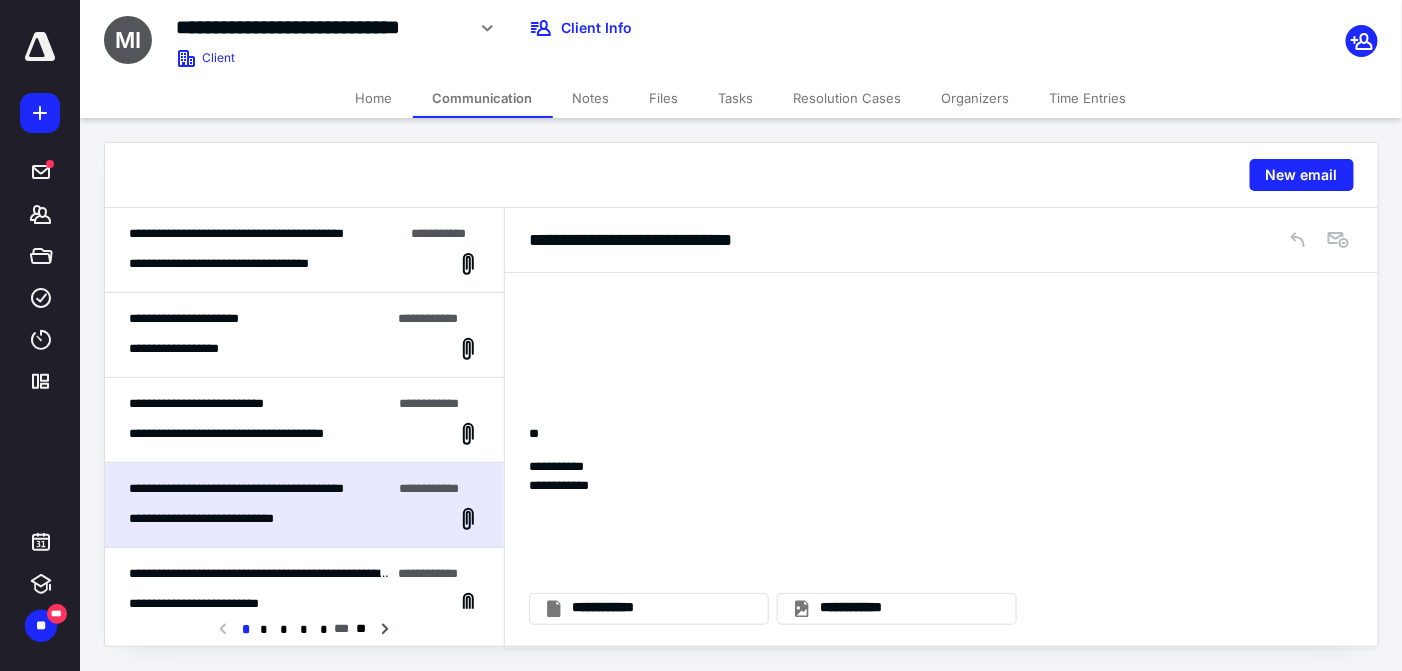 click on "**********" at bounding box center [934, -766] 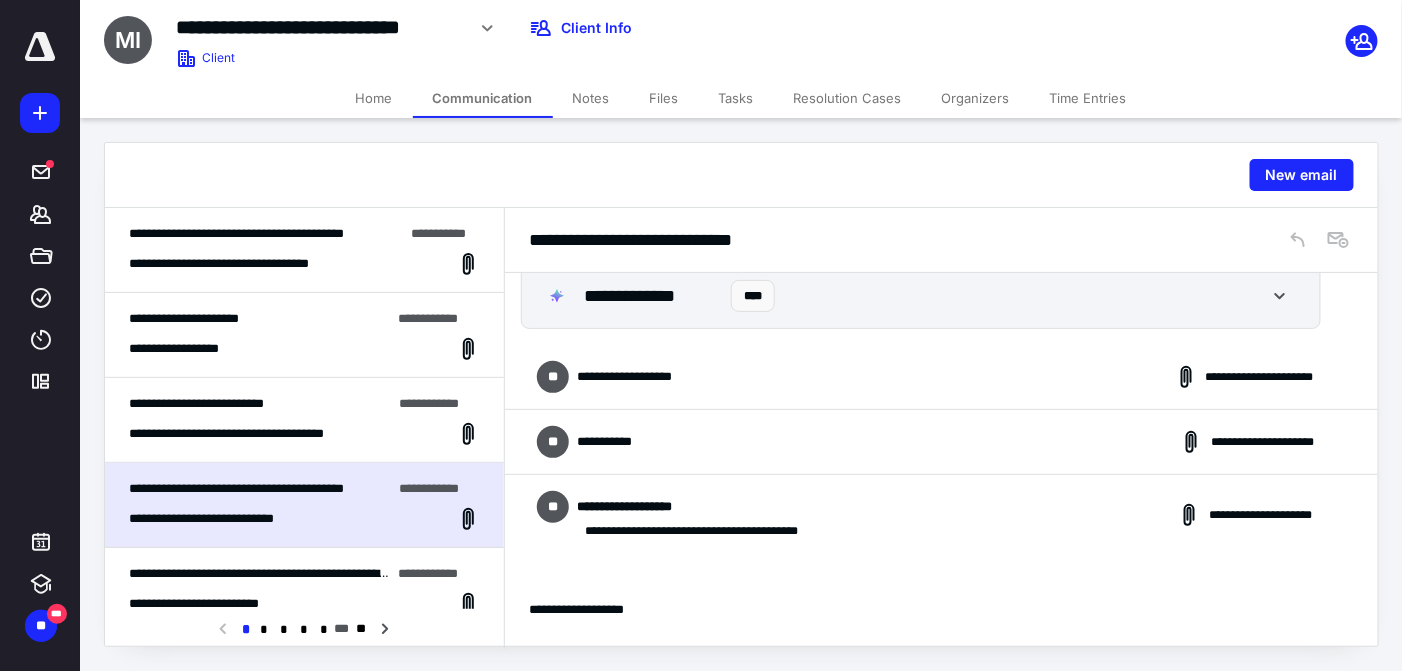 scroll, scrollTop: 0, scrollLeft: 0, axis: both 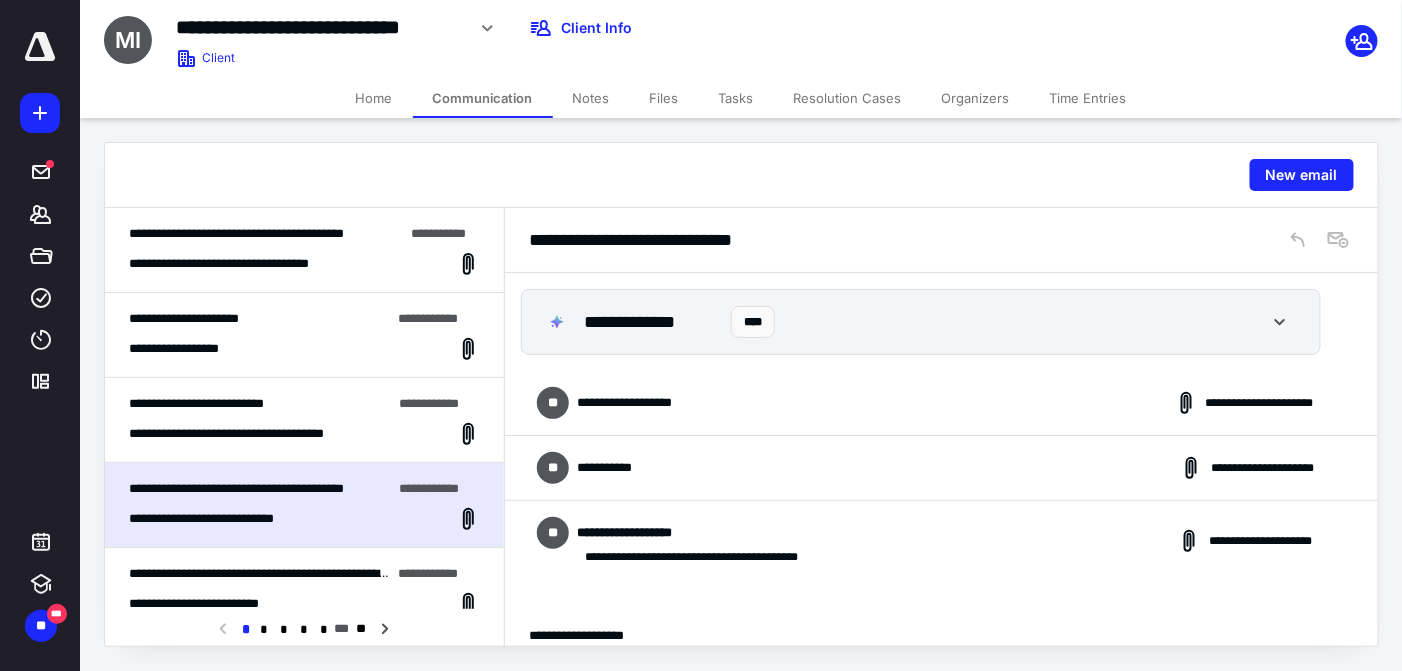 click on "**********" at bounding box center [941, 403] 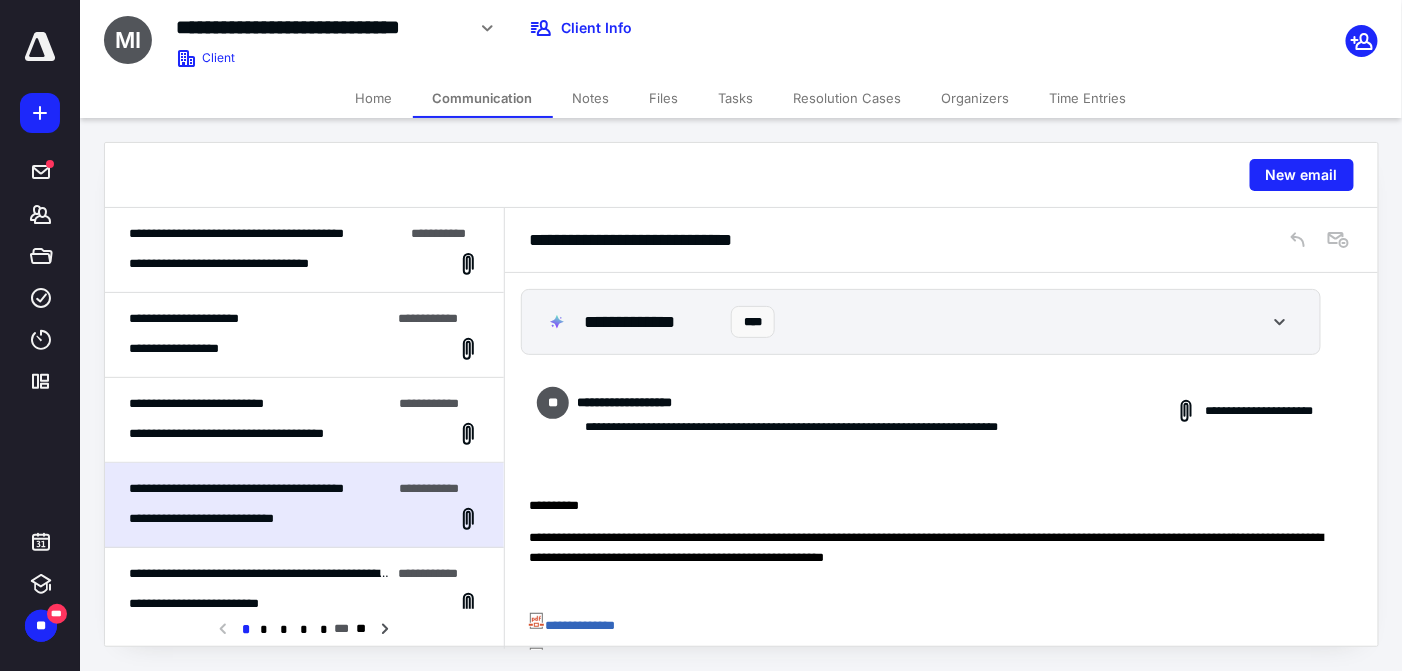 drag, startPoint x: 1007, startPoint y: 391, endPoint x: 906, endPoint y: 401, distance: 101.49384 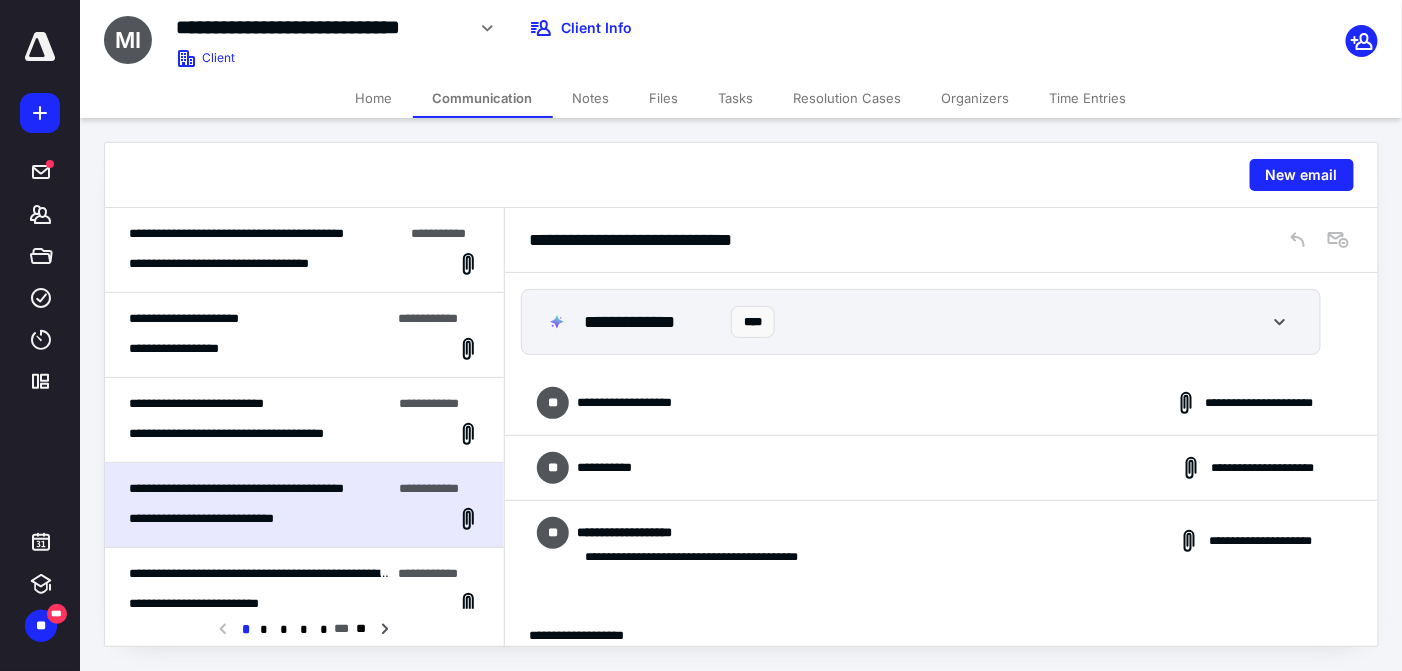 click on "**********" at bounding box center [941, 468] 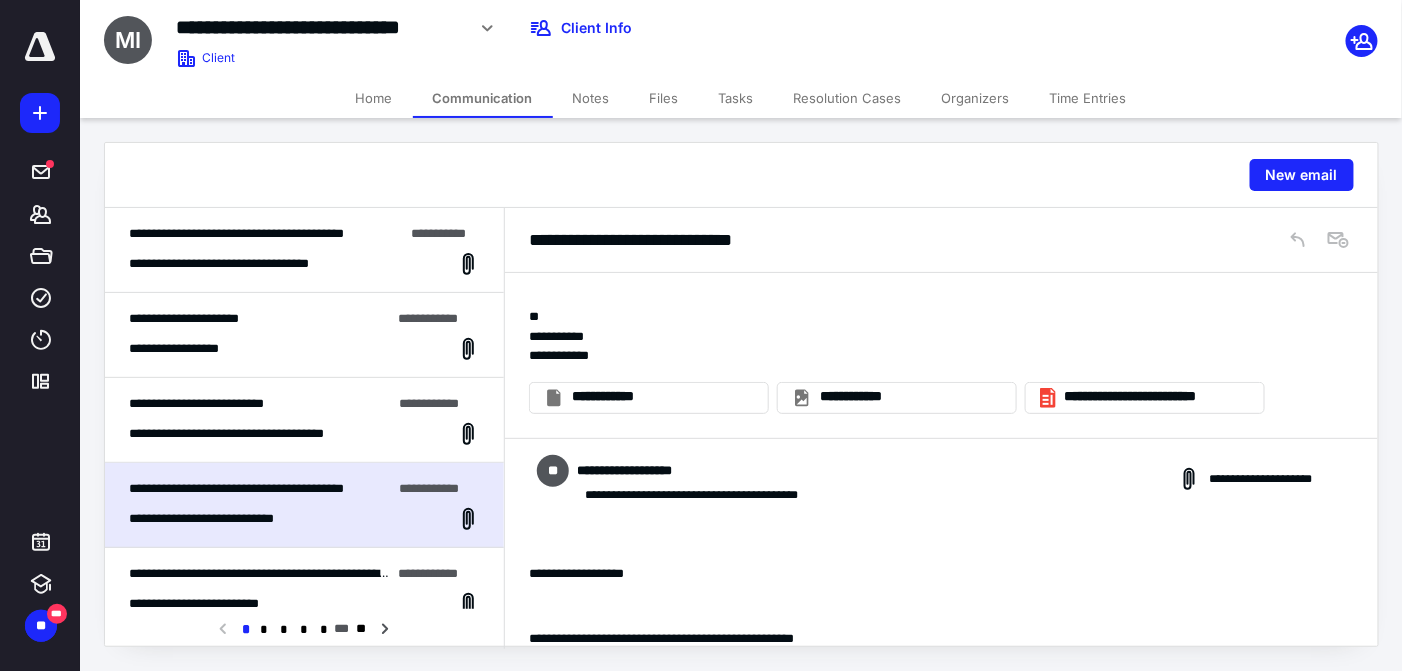 scroll, scrollTop: 359, scrollLeft: 0, axis: vertical 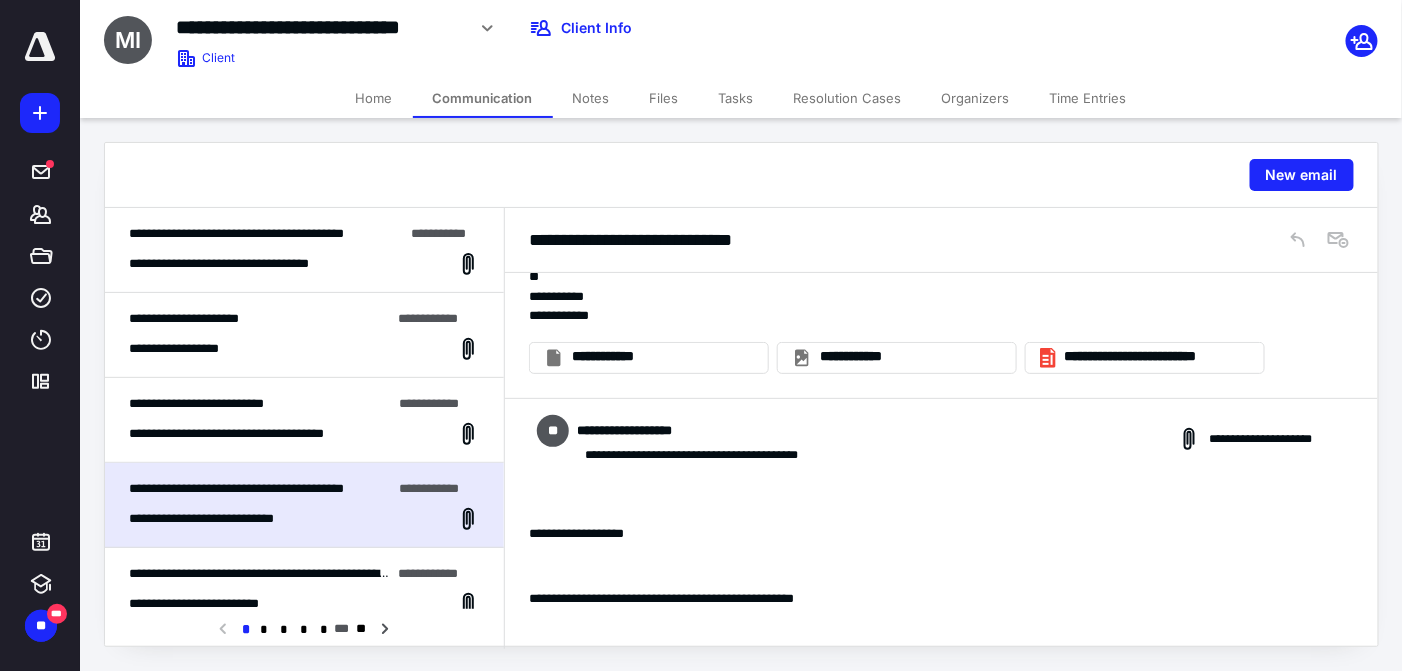 drag, startPoint x: 495, startPoint y: 291, endPoint x: 286, endPoint y: 356, distance: 218.87439 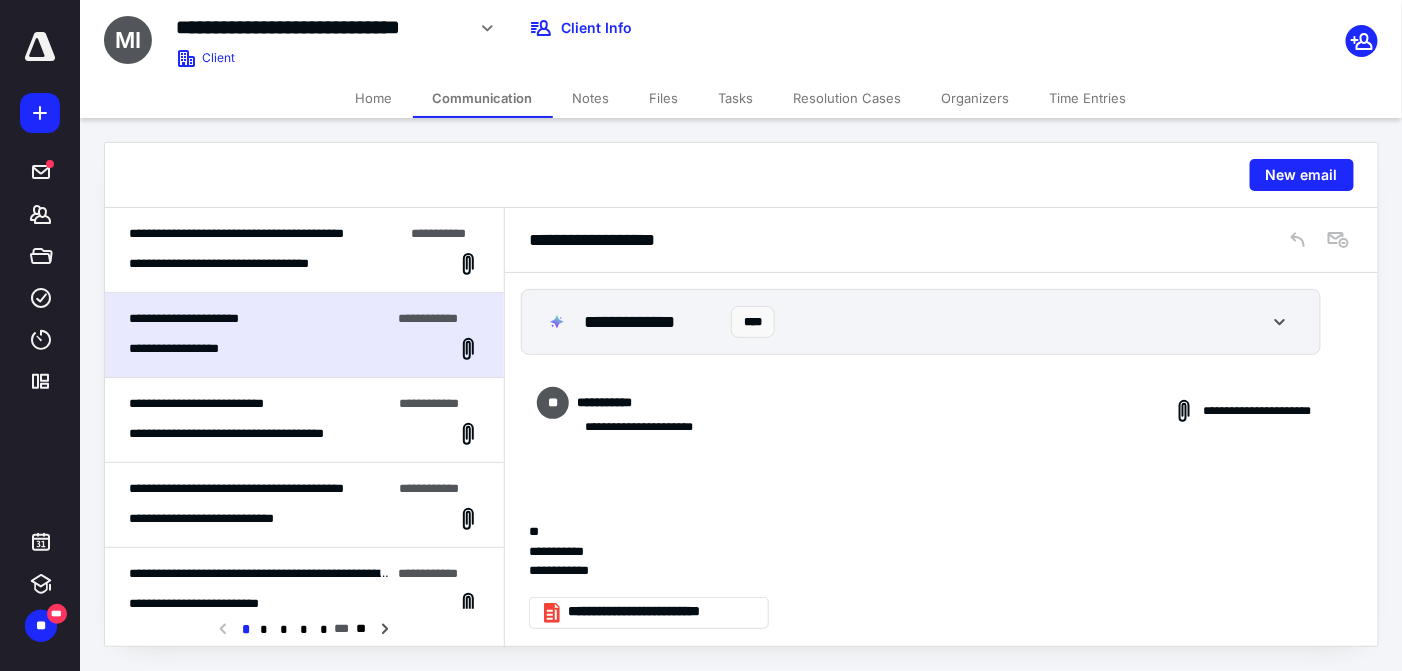 scroll, scrollTop: 2, scrollLeft: 0, axis: vertical 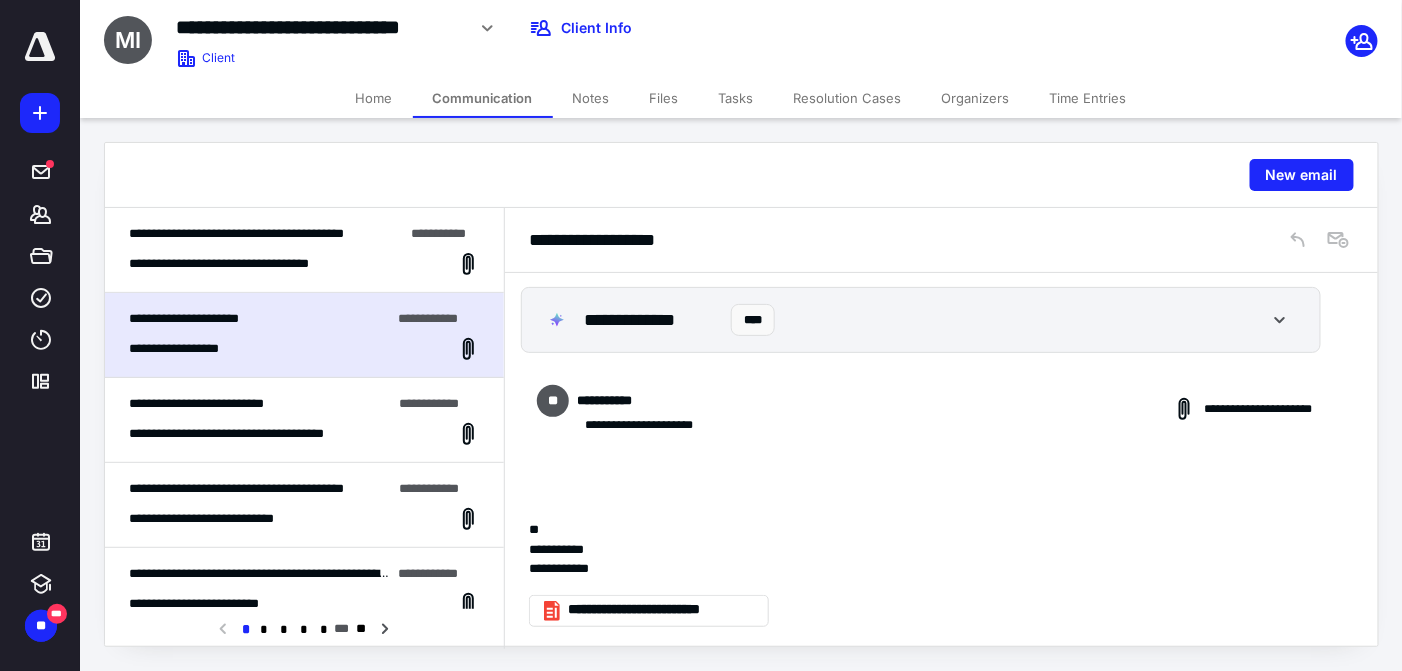click at bounding box center [934, 511] 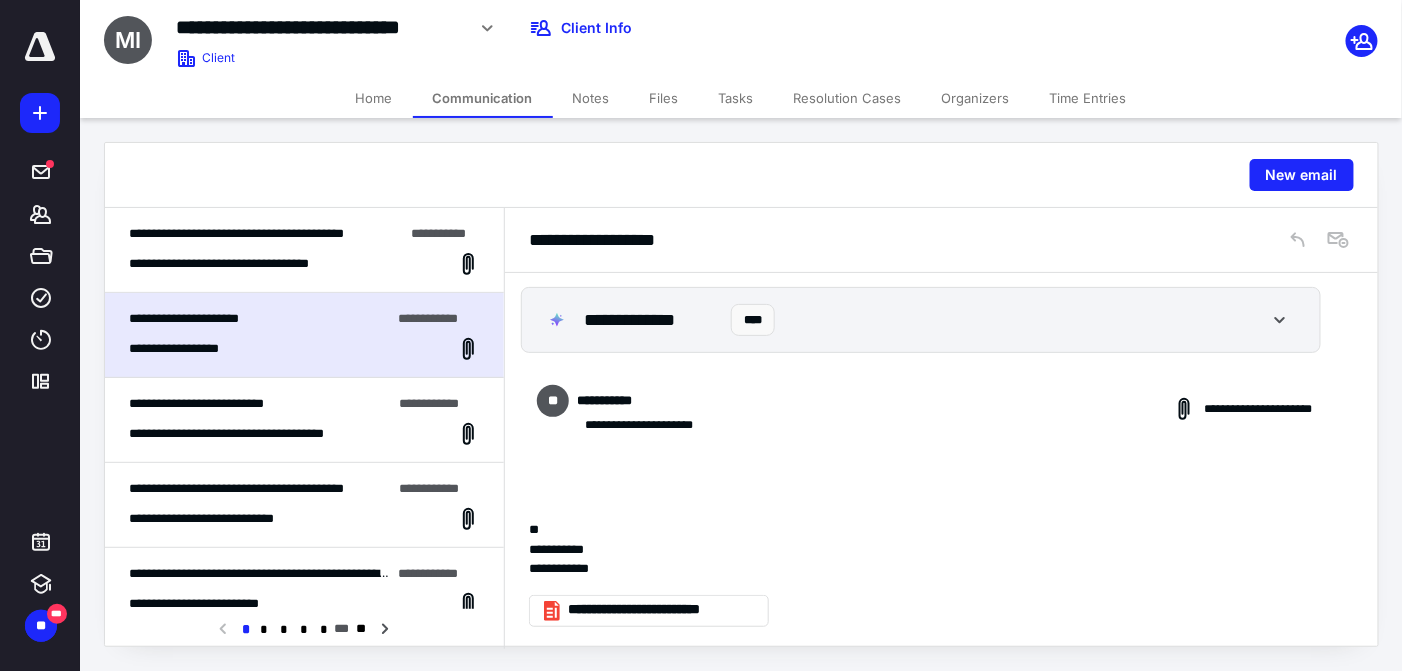 click on "**********" at bounding box center (941, 558) 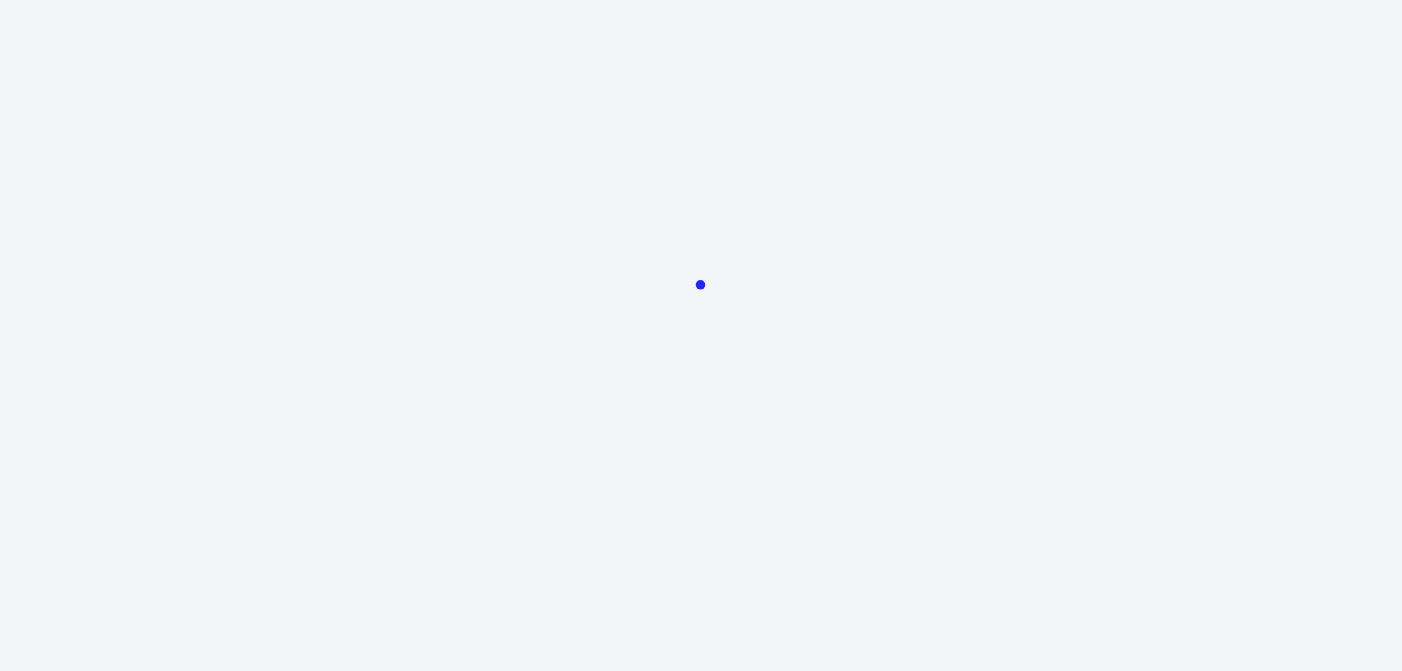 scroll, scrollTop: 0, scrollLeft: 0, axis: both 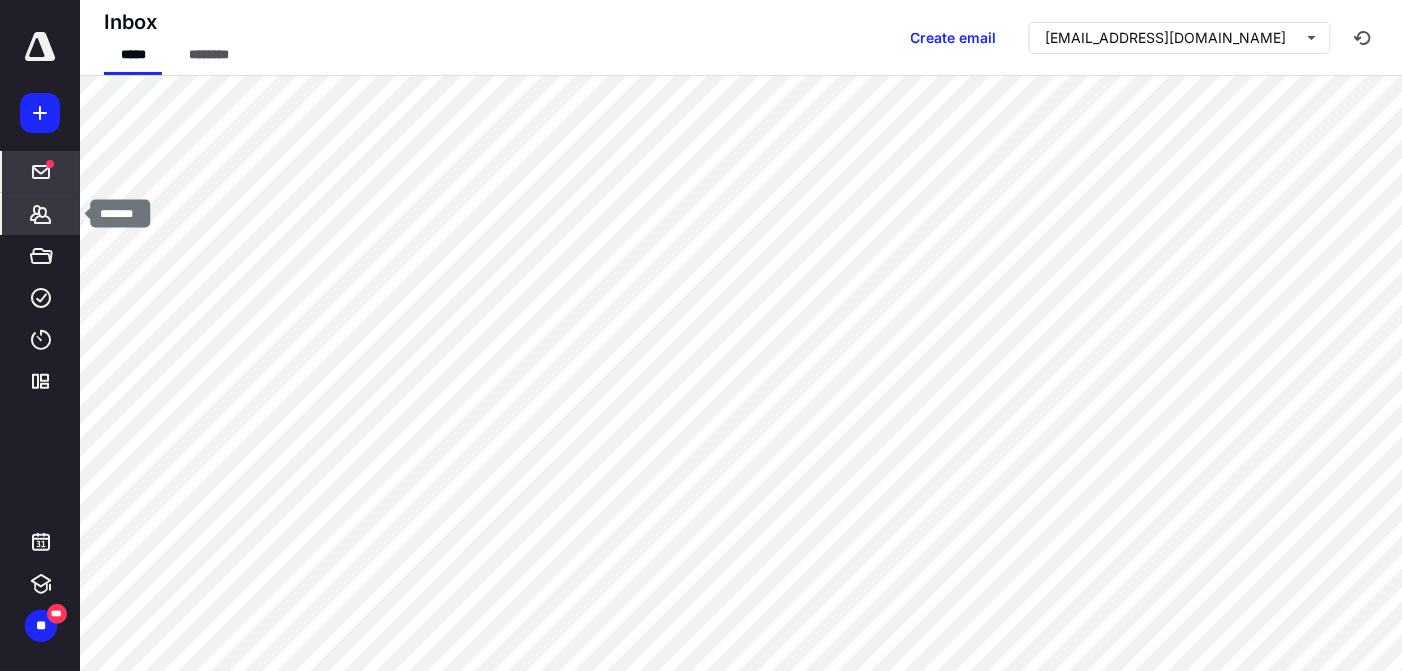 click 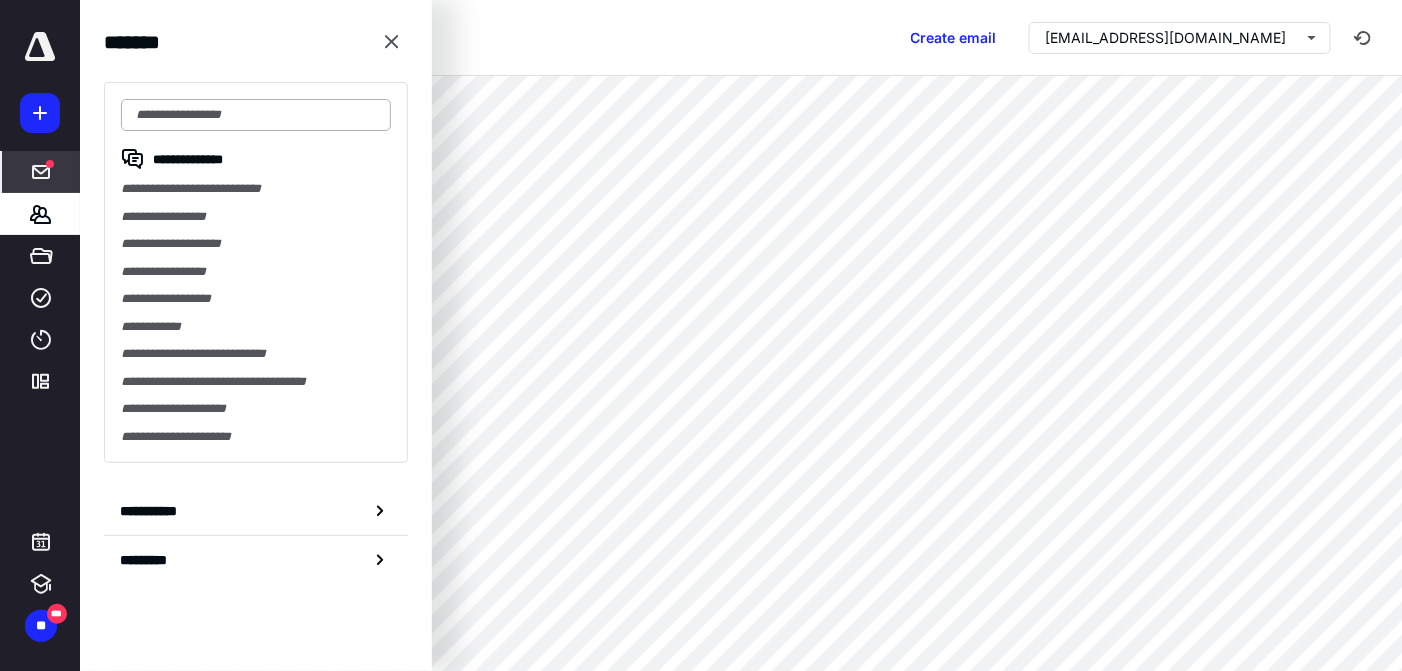 click at bounding box center (256, 115) 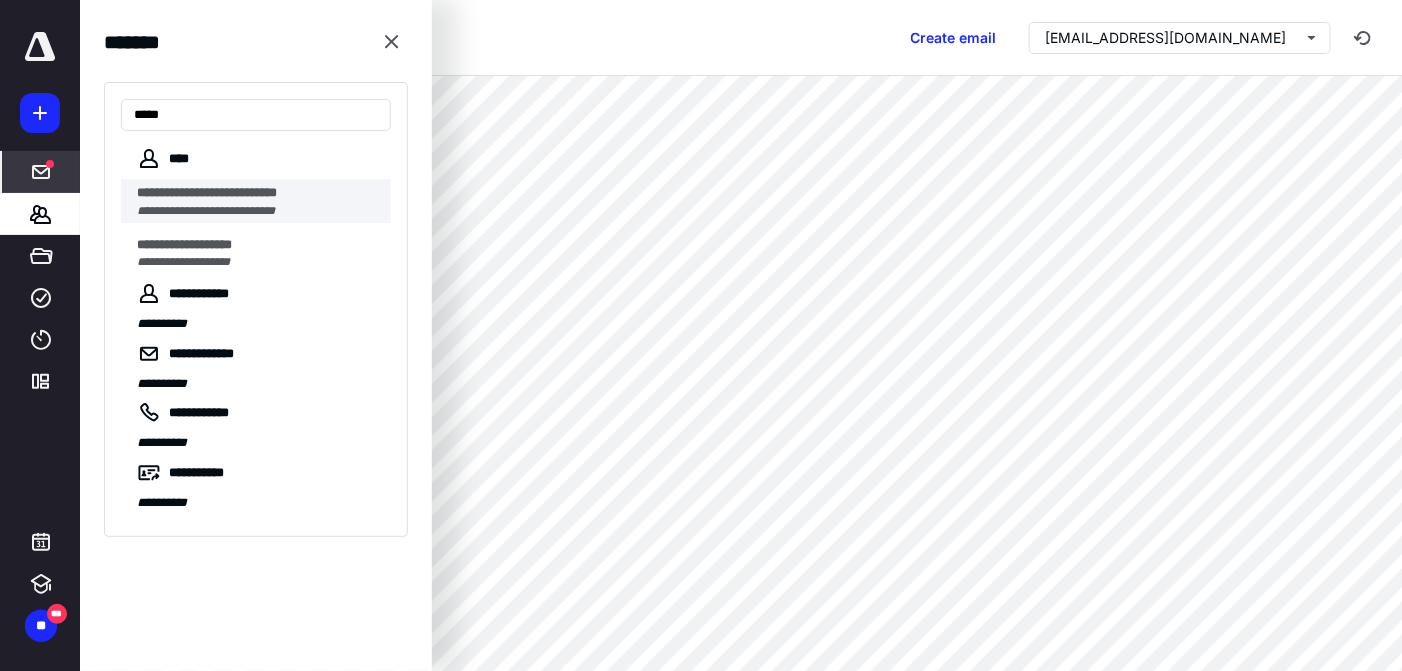 type on "*****" 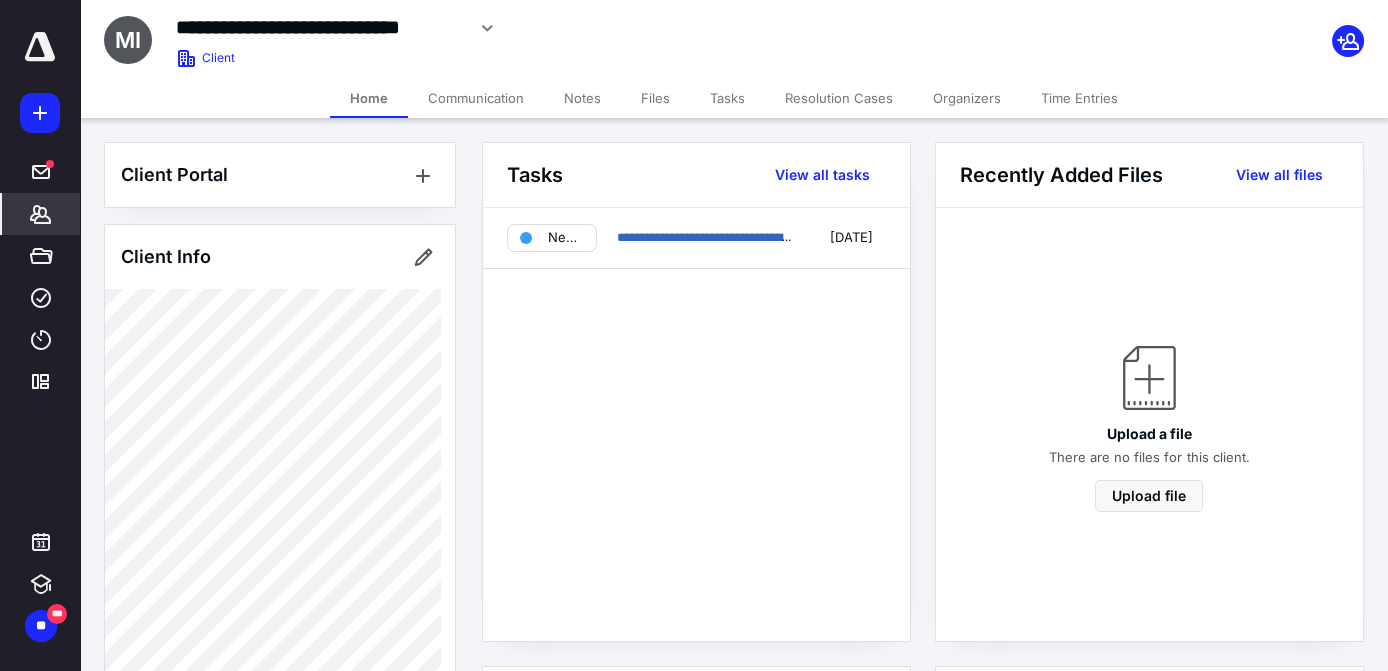 click on "**********" at bounding box center [696, 424] 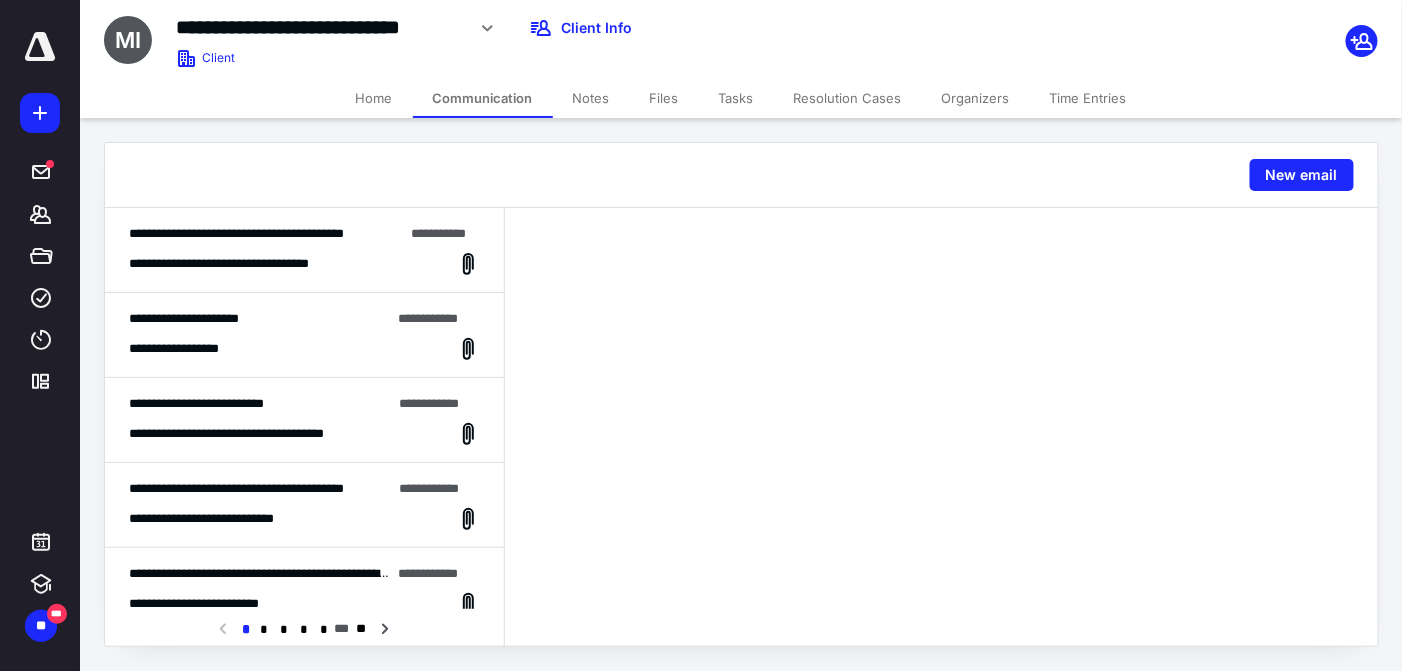 click on "**********" at bounding box center (304, 420) 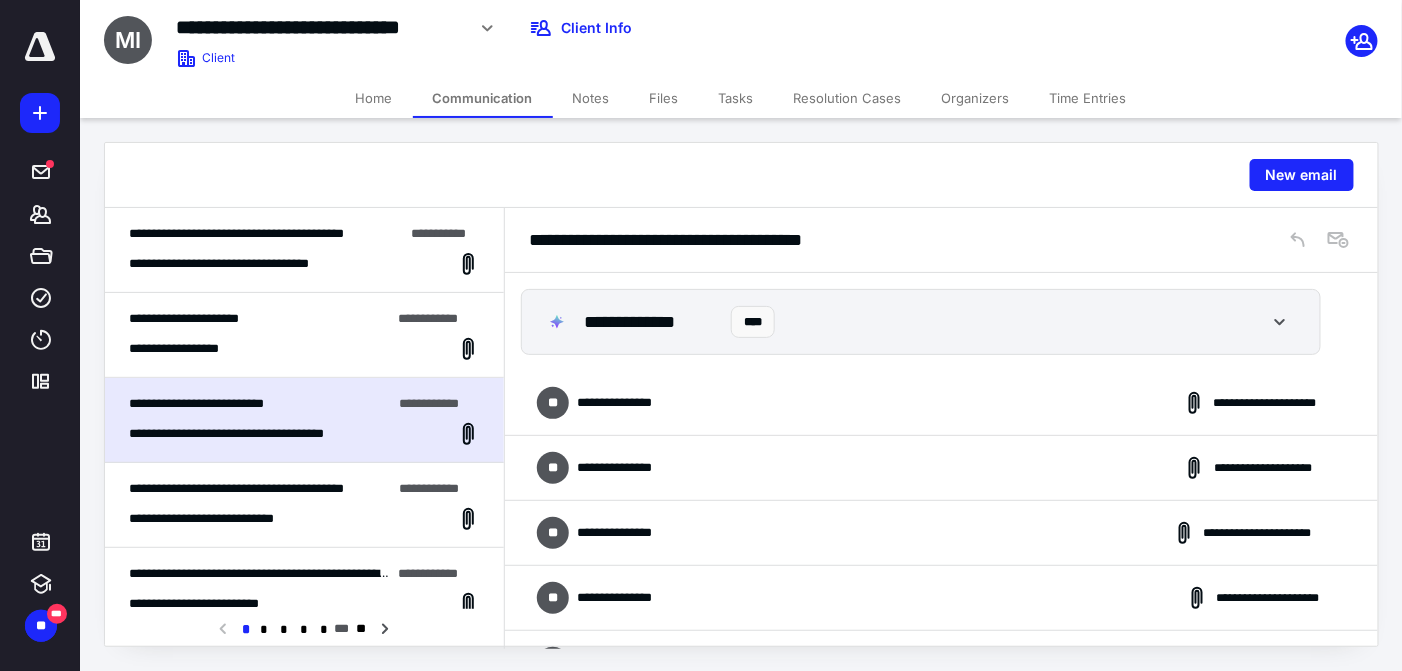 scroll, scrollTop: 2902, scrollLeft: 0, axis: vertical 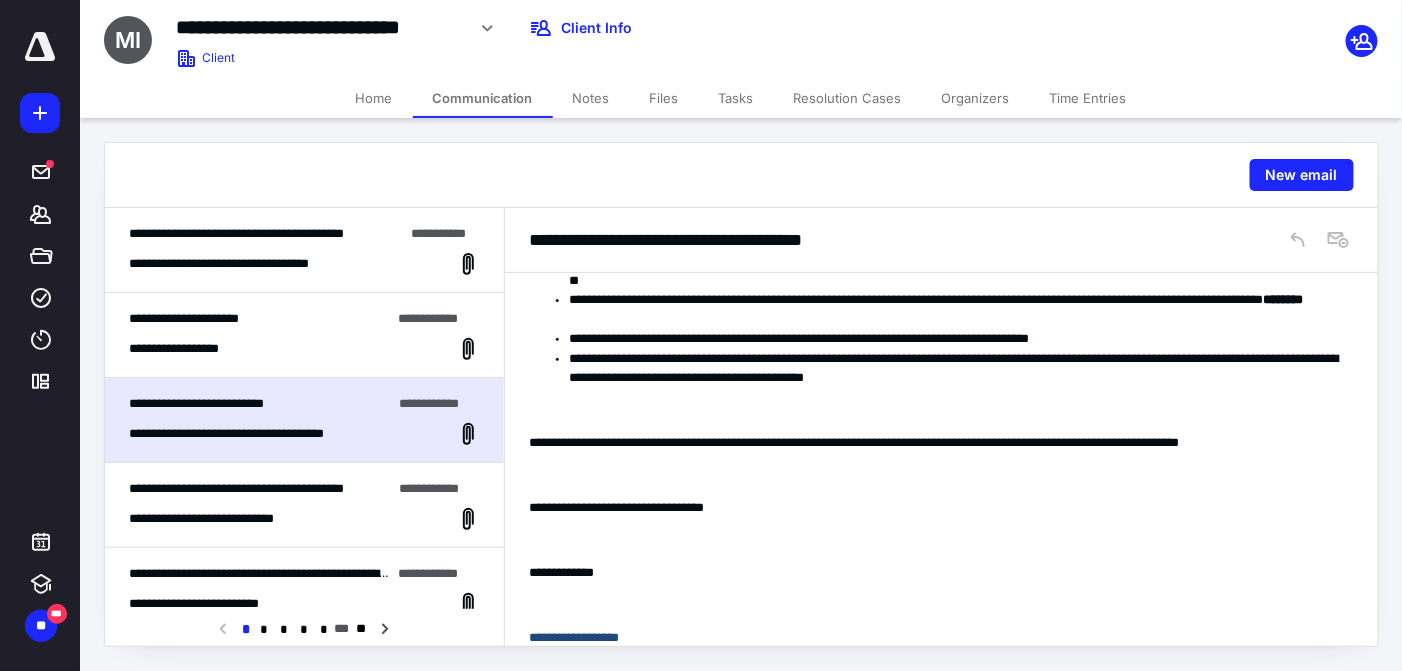 click on "**********" at bounding box center (224, 519) 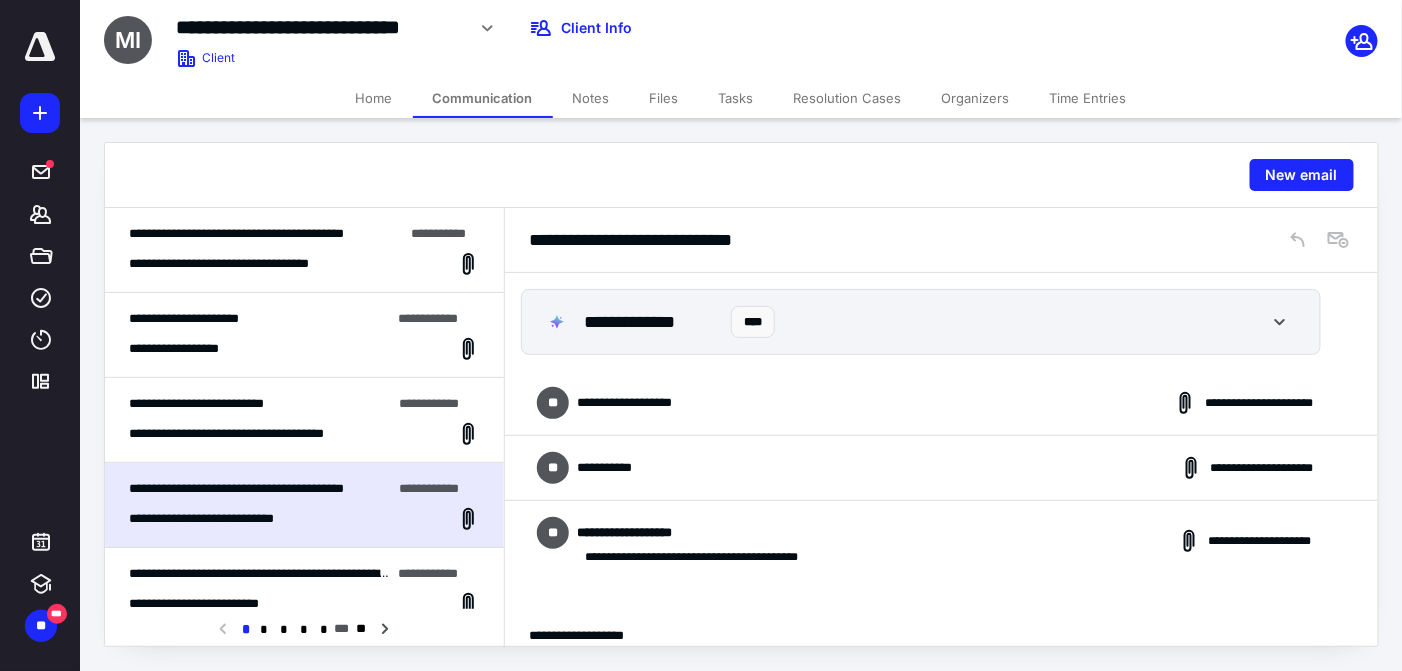 scroll, scrollTop: 2746, scrollLeft: 0, axis: vertical 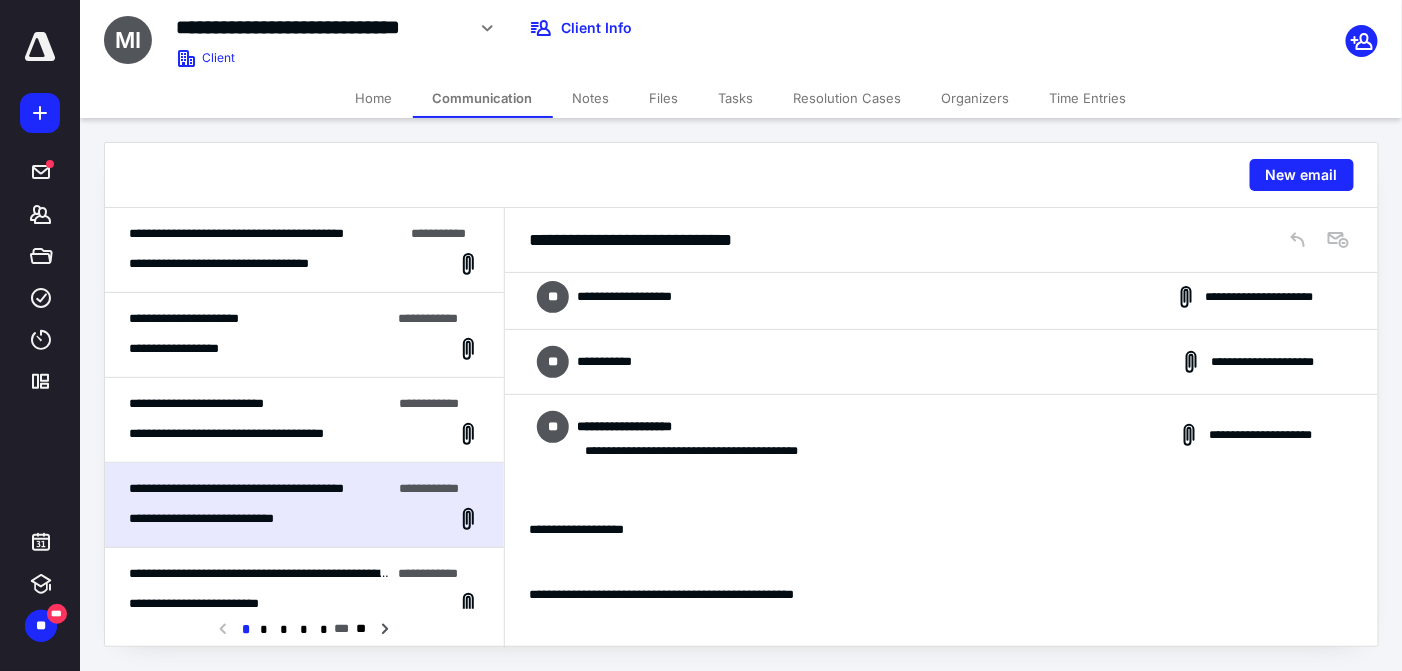 click on "**********" at bounding box center (941, 362) 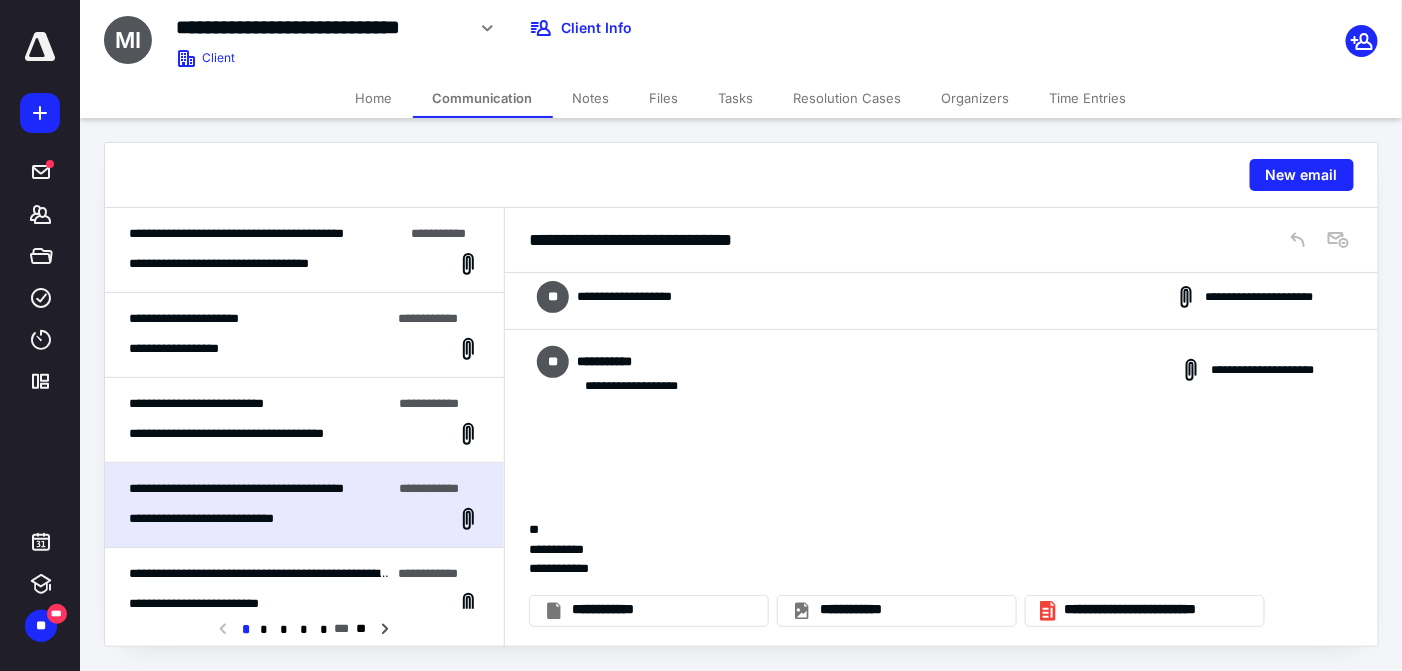 scroll, scrollTop: 0, scrollLeft: 0, axis: both 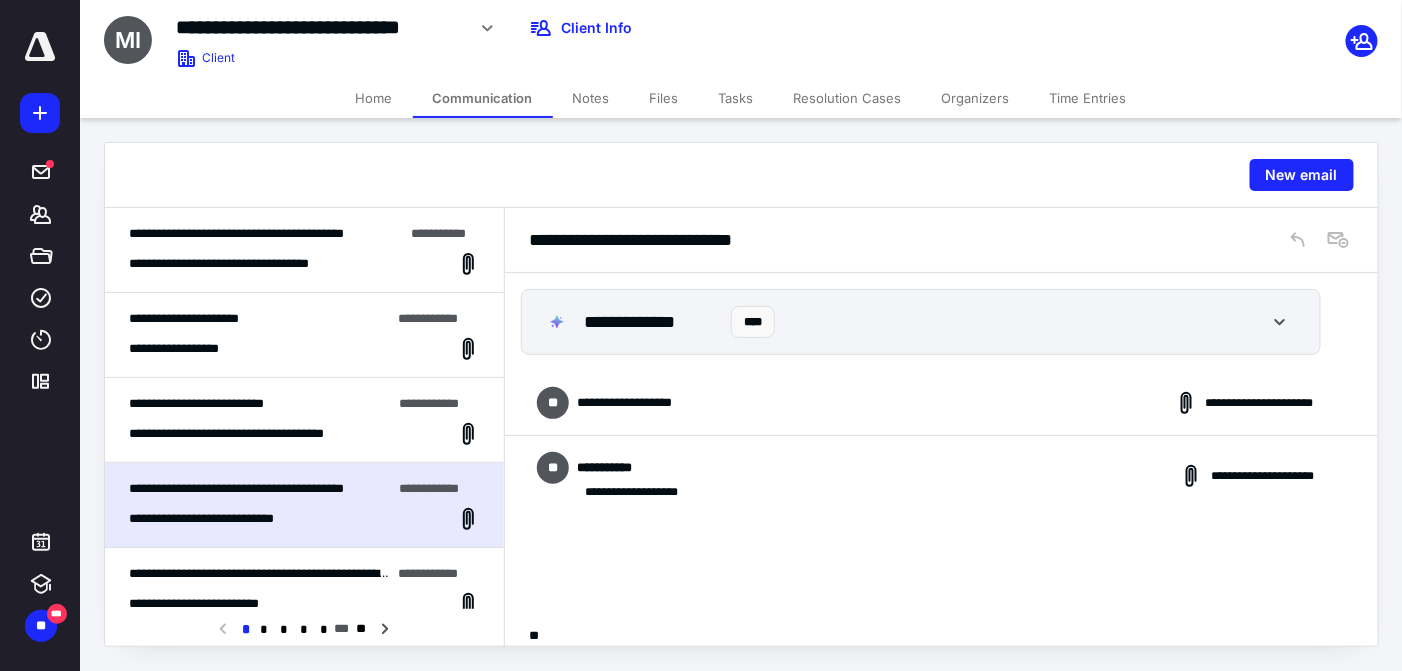 click on "**********" at bounding box center (941, 403) 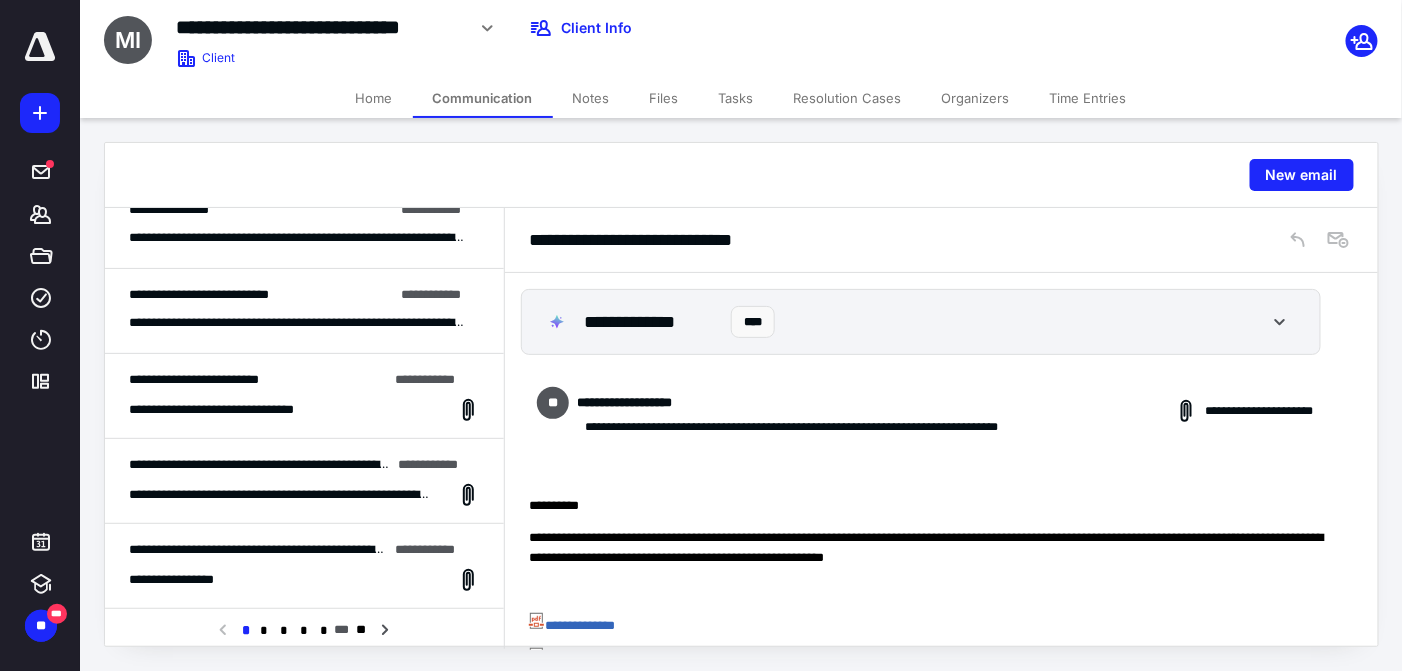 scroll, scrollTop: 1000, scrollLeft: 0, axis: vertical 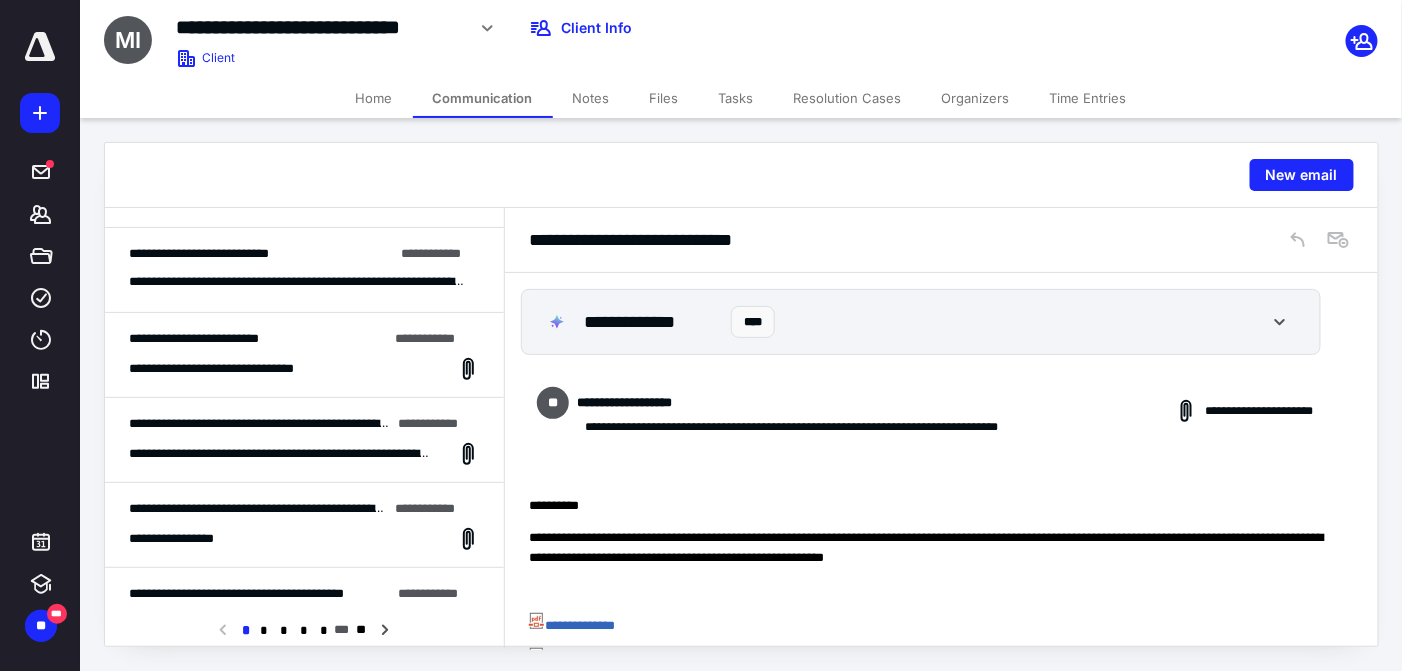 click on "**********" at bounding box center [194, 338] 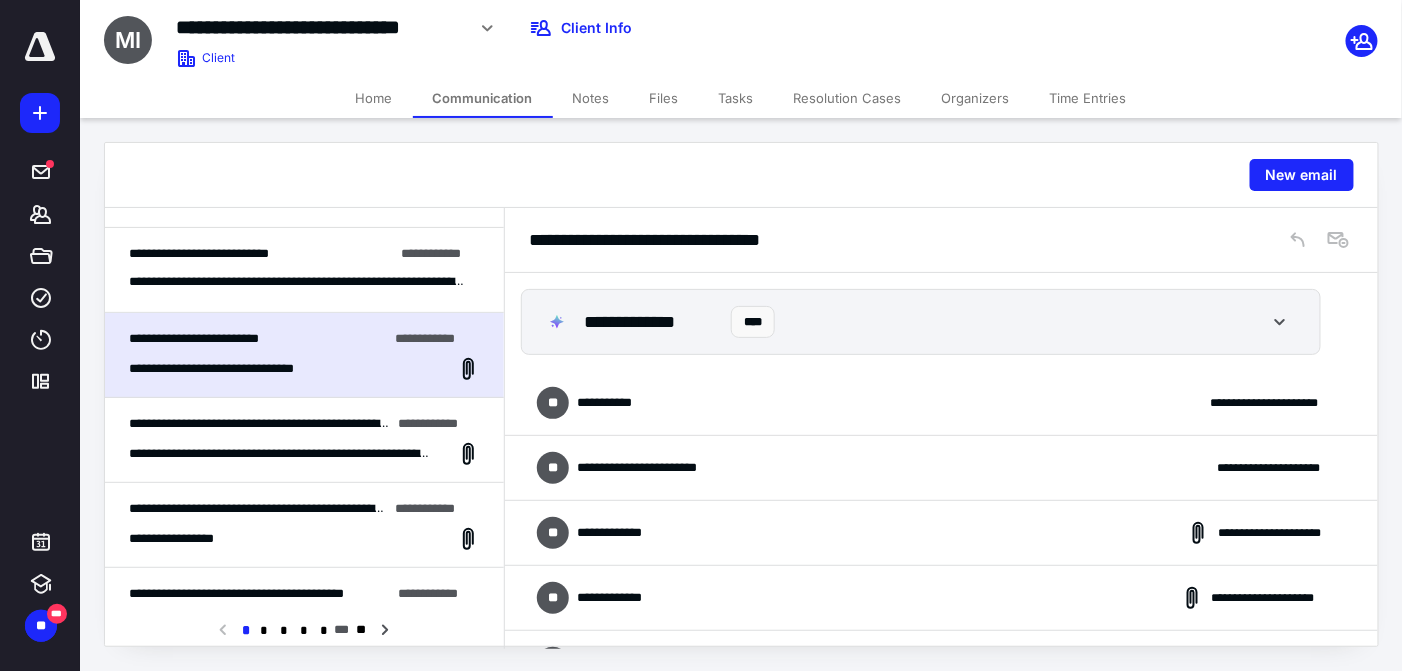 scroll, scrollTop: 5823, scrollLeft: 0, axis: vertical 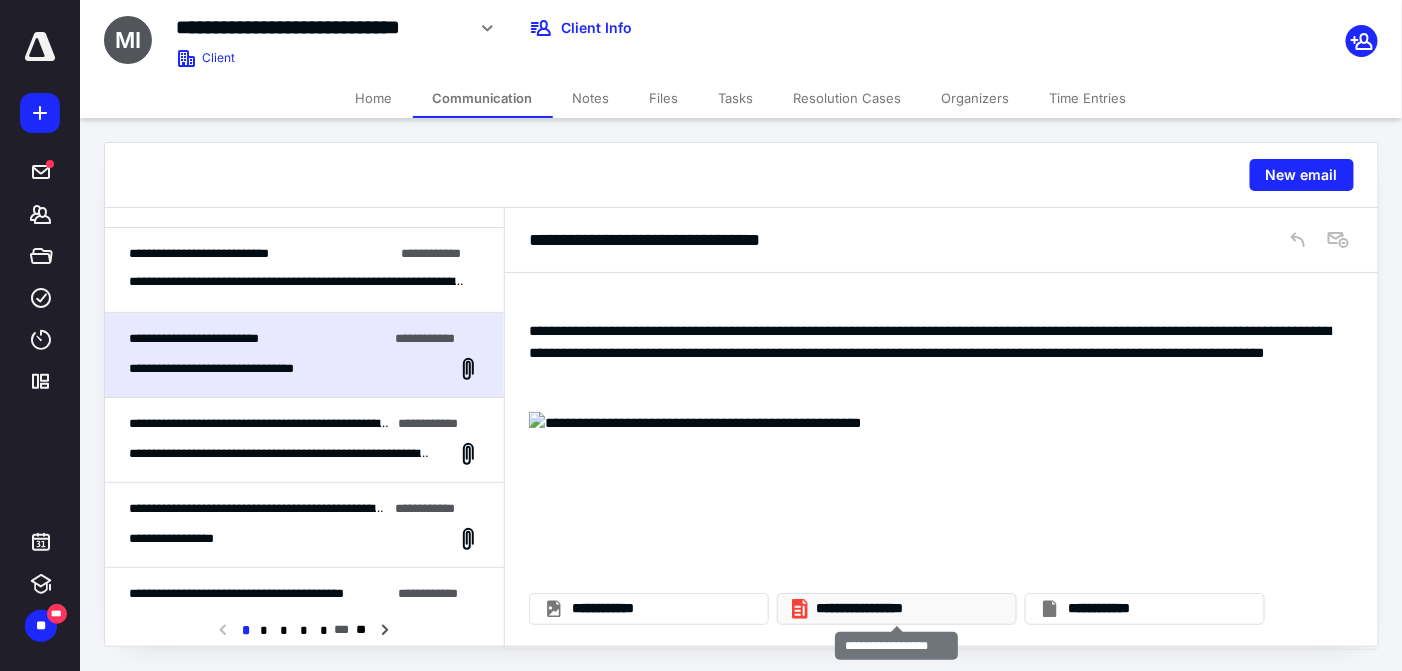 click on "**********" at bounding box center (897, 609) 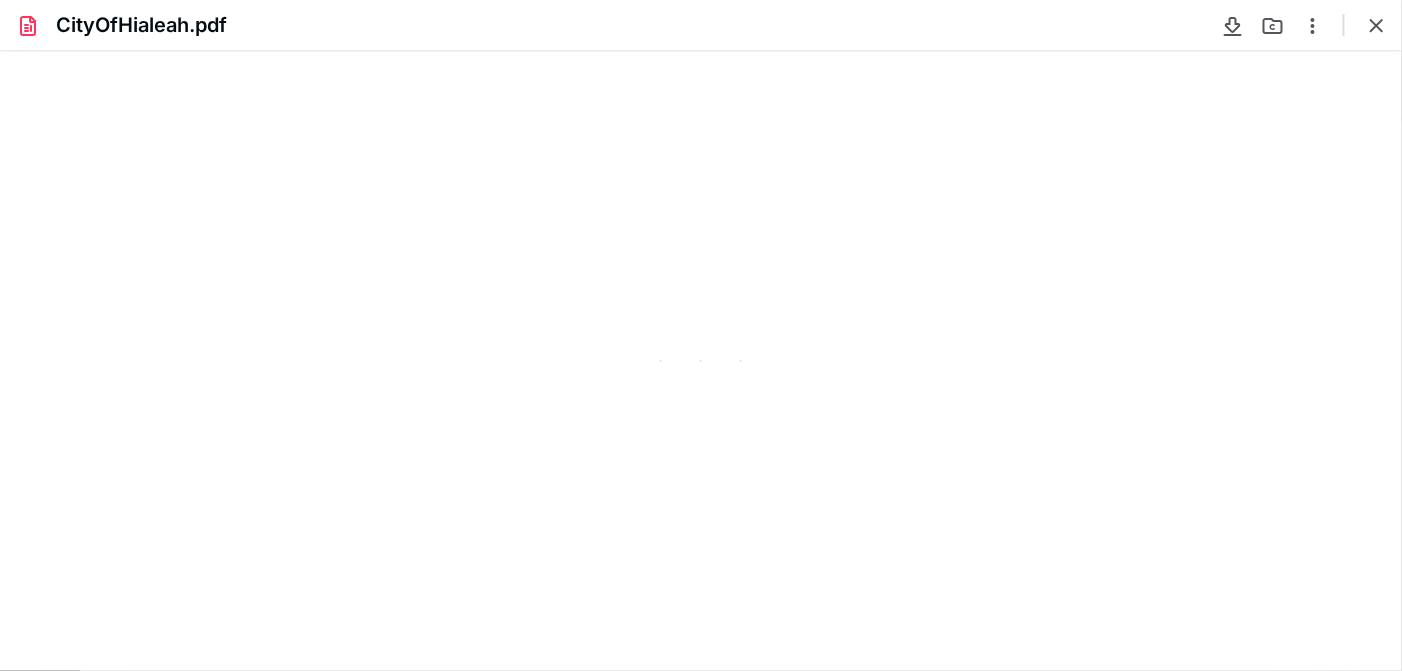 scroll, scrollTop: 0, scrollLeft: 0, axis: both 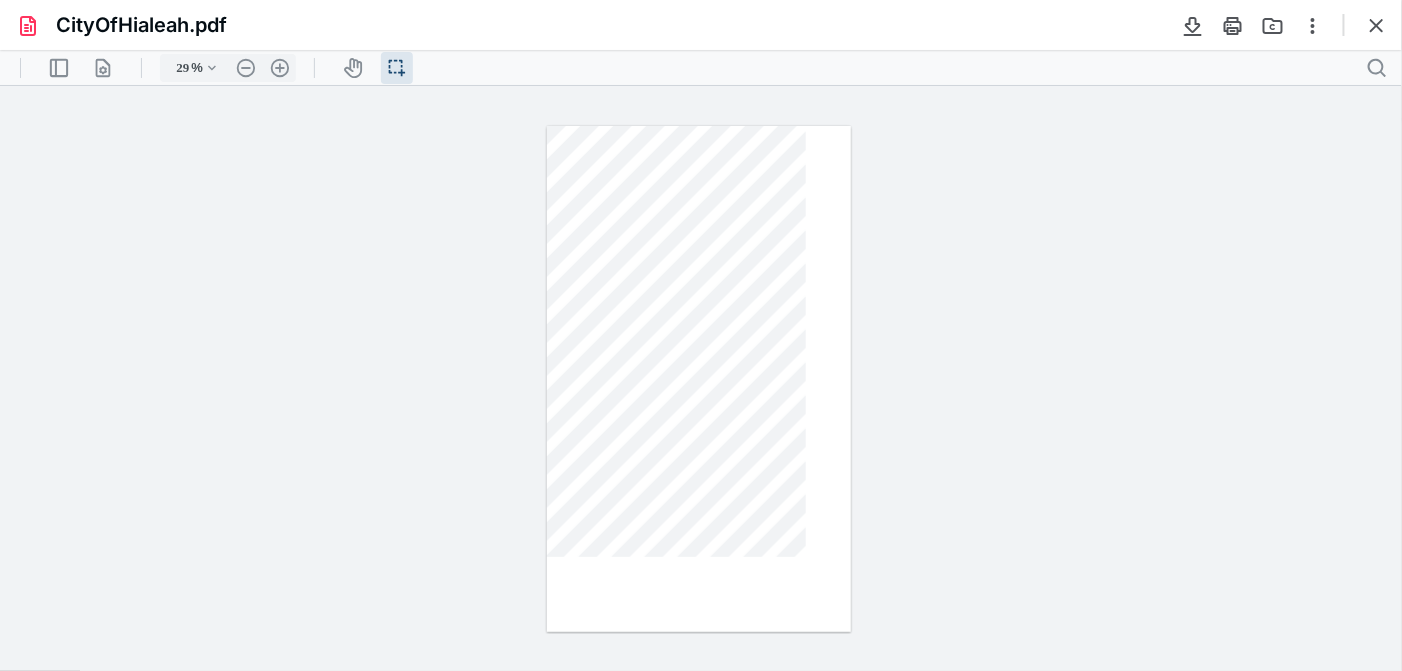 type on "22" 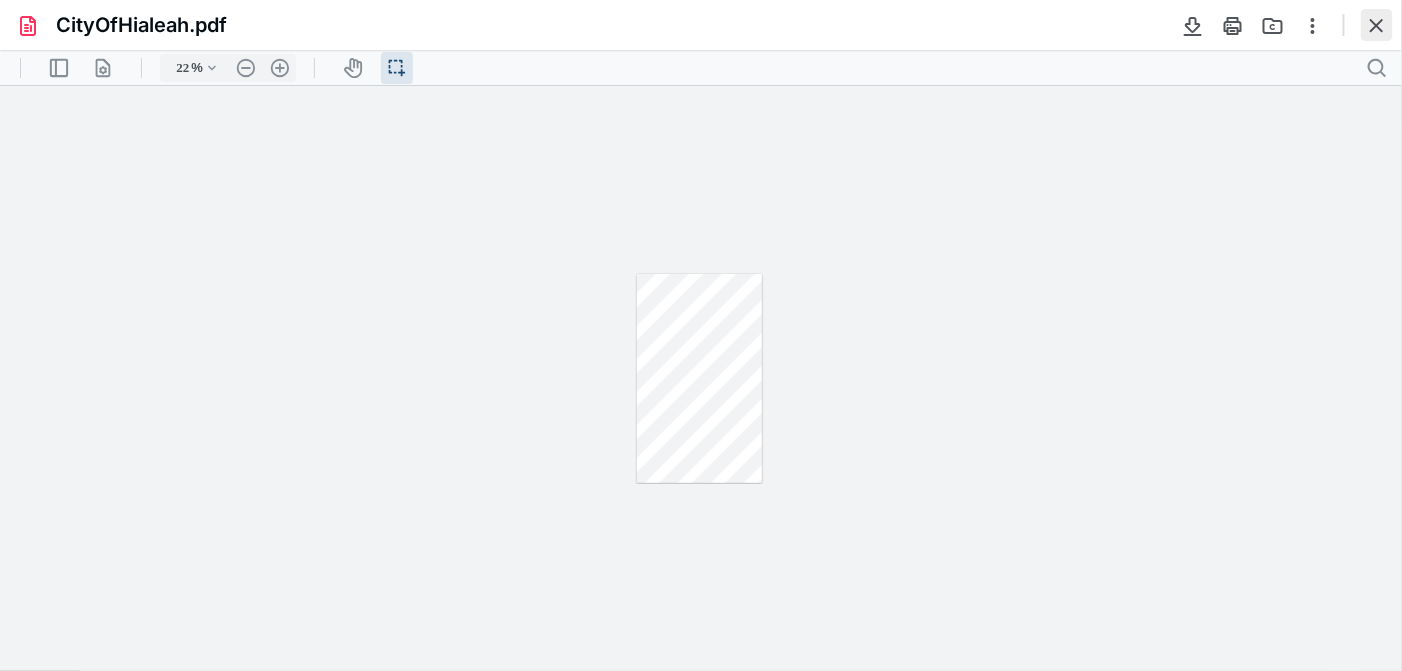 click at bounding box center [1377, 25] 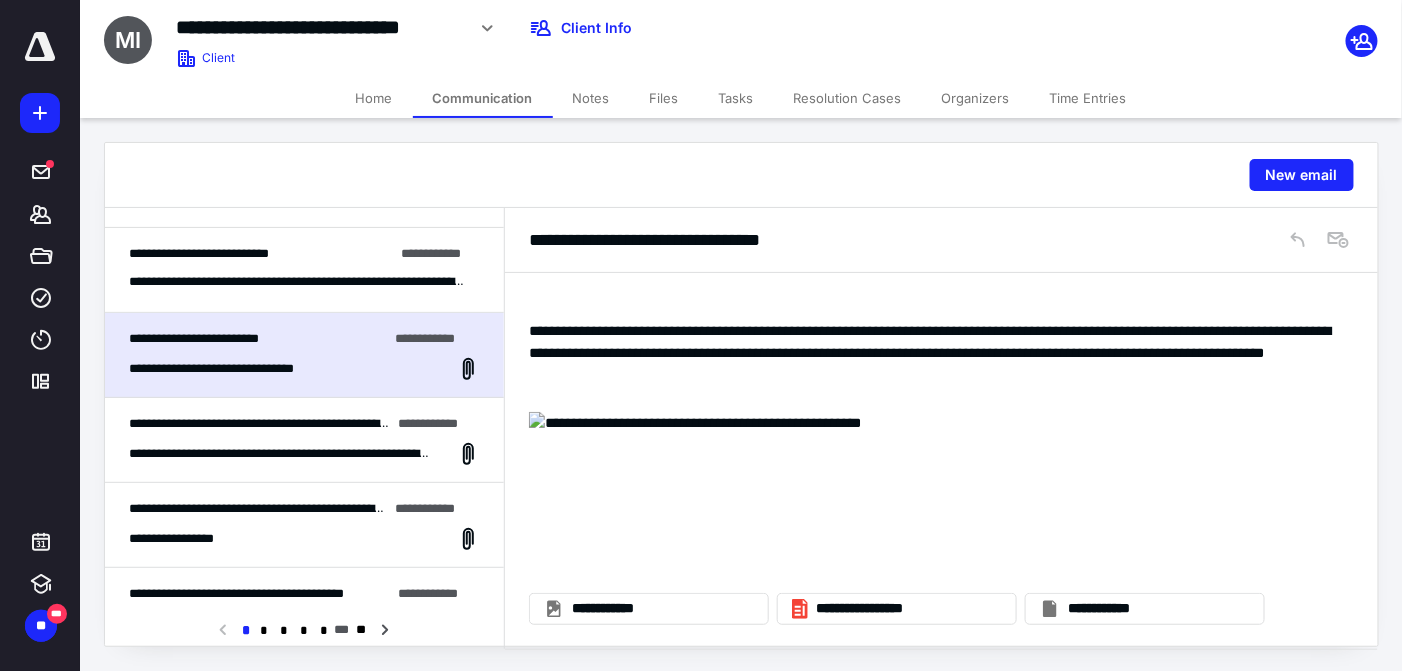 click on "**********" at bounding box center [304, 440] 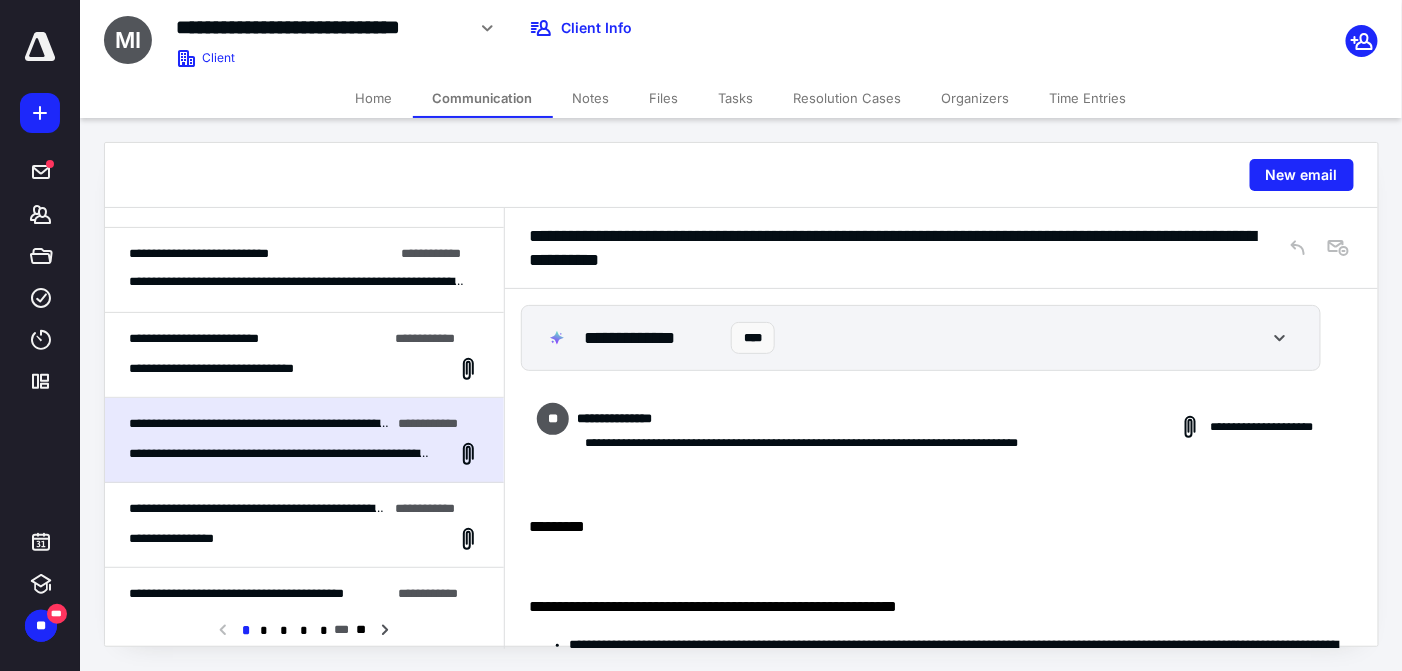 scroll, scrollTop: 808, scrollLeft: 0, axis: vertical 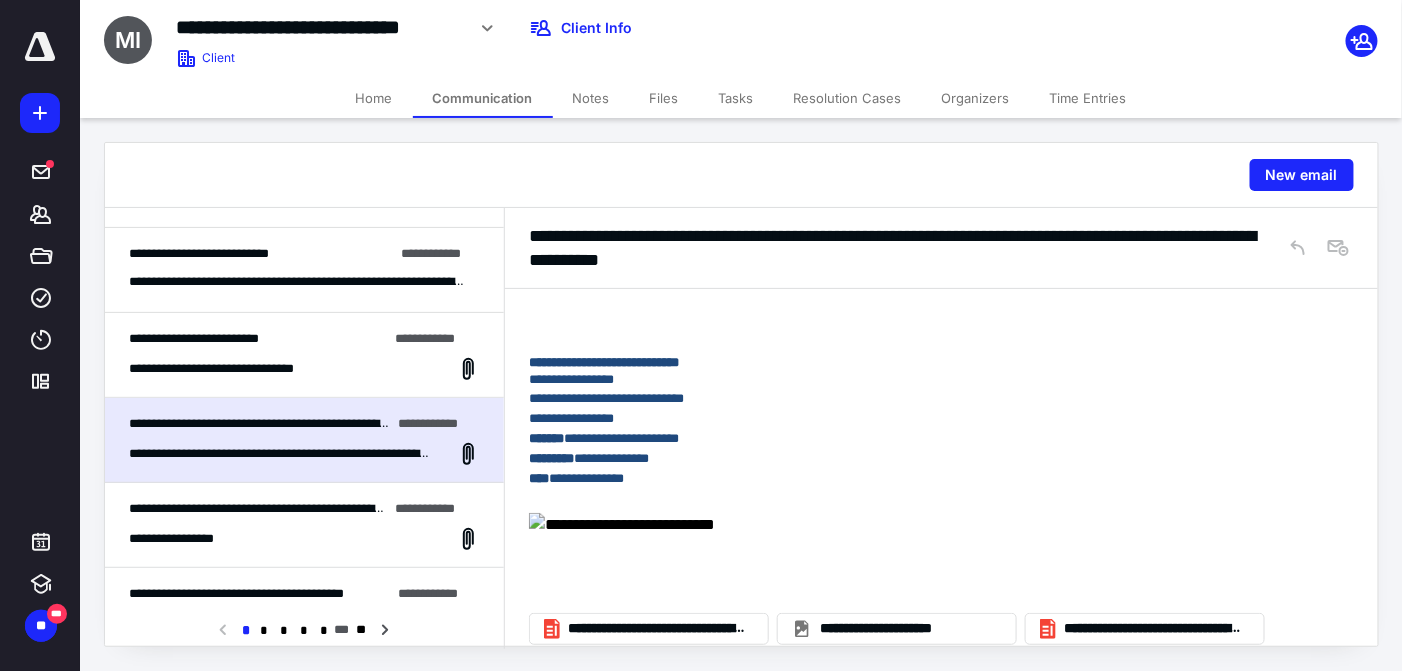 click on "**********" at bounding box center [304, 539] 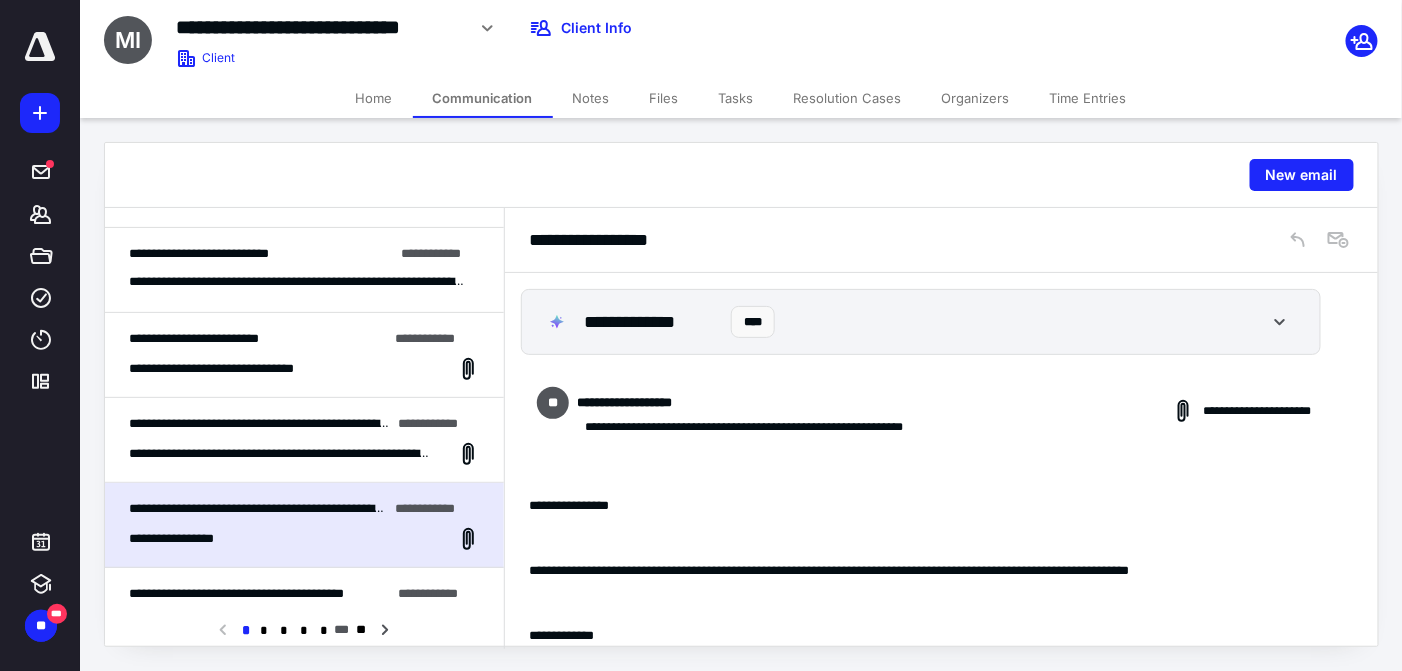 scroll, scrollTop: 982, scrollLeft: 0, axis: vertical 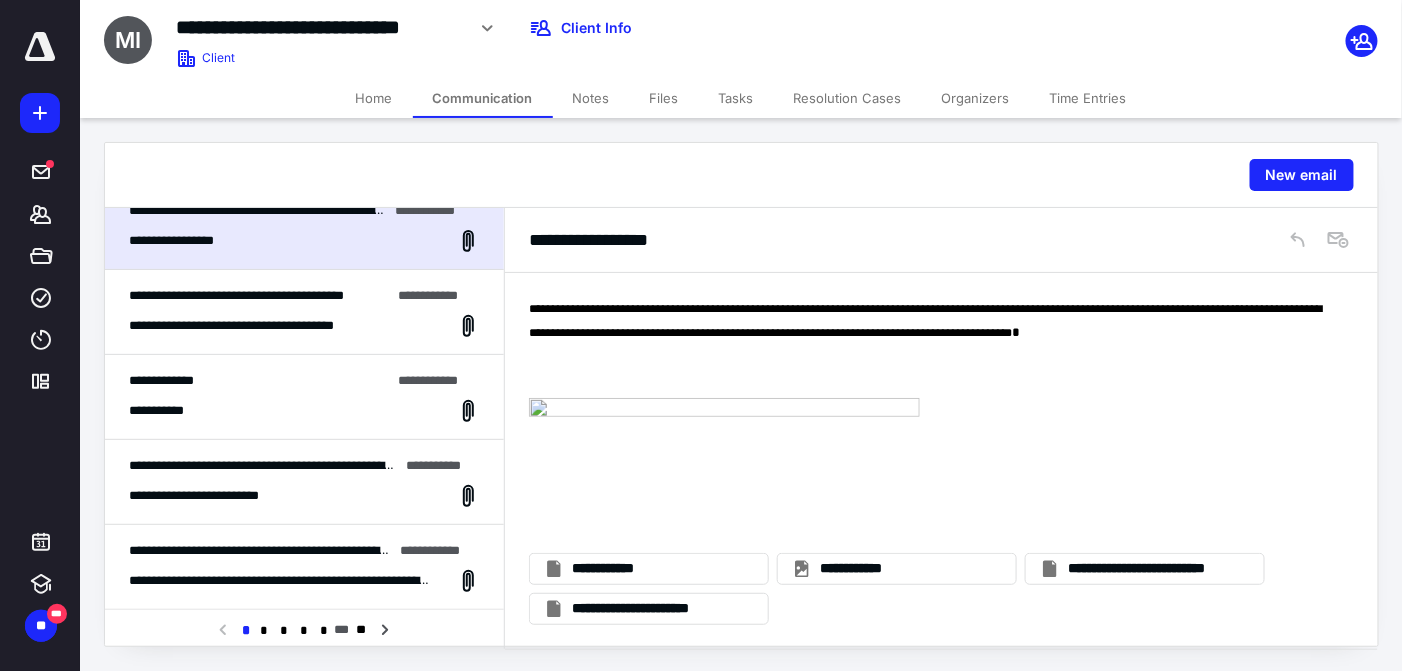 click on "**********" at bounding box center [304, 496] 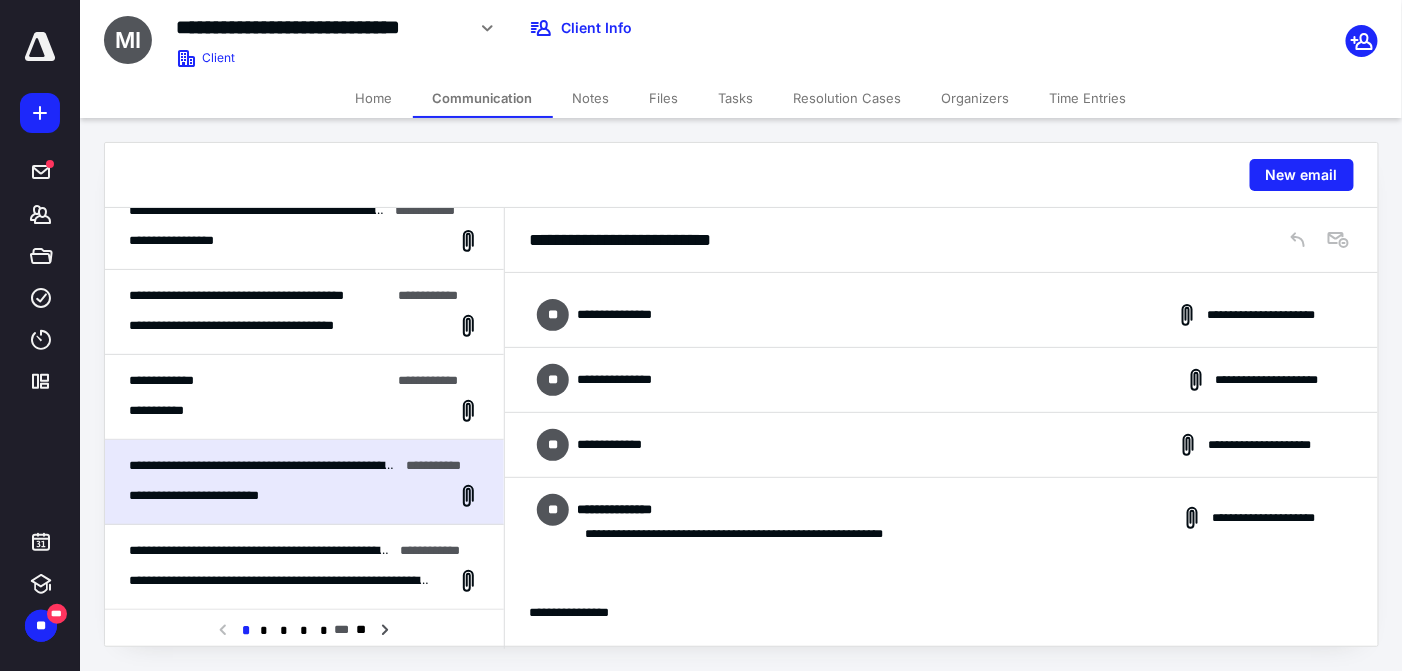 scroll, scrollTop: 118, scrollLeft: 0, axis: vertical 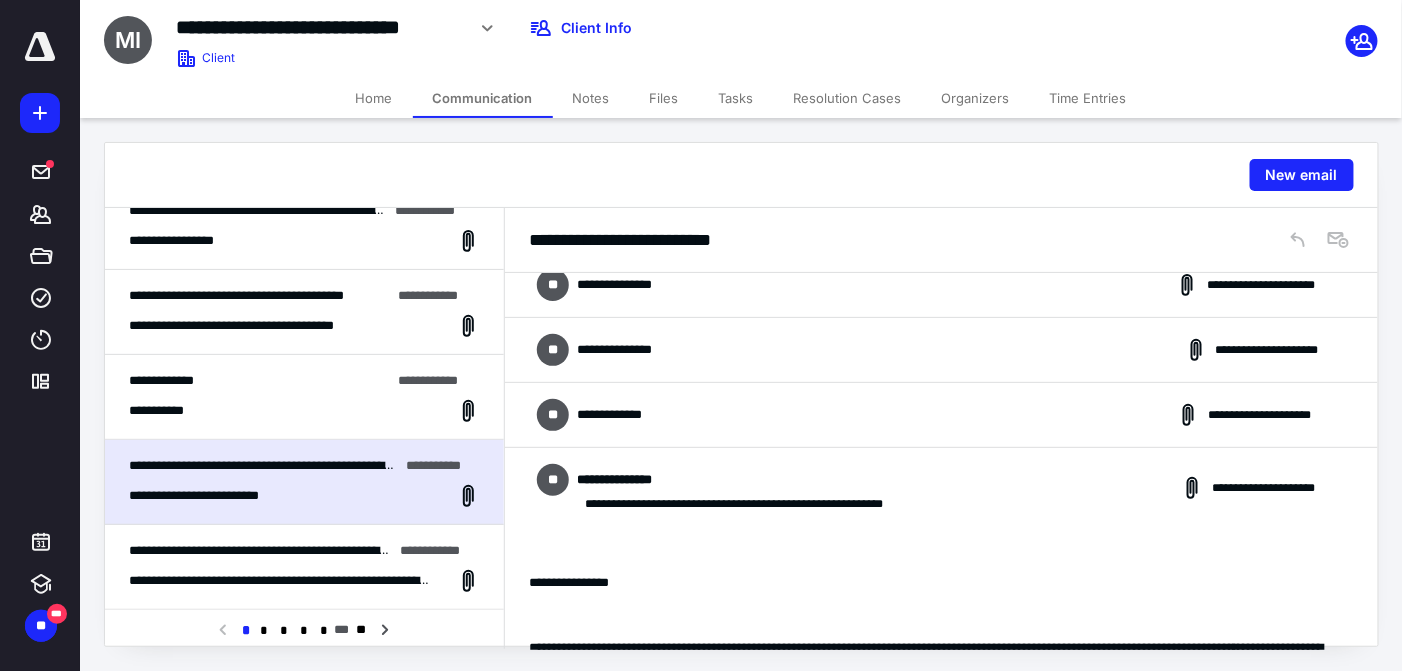 click on "**********" at bounding box center (941, 350) 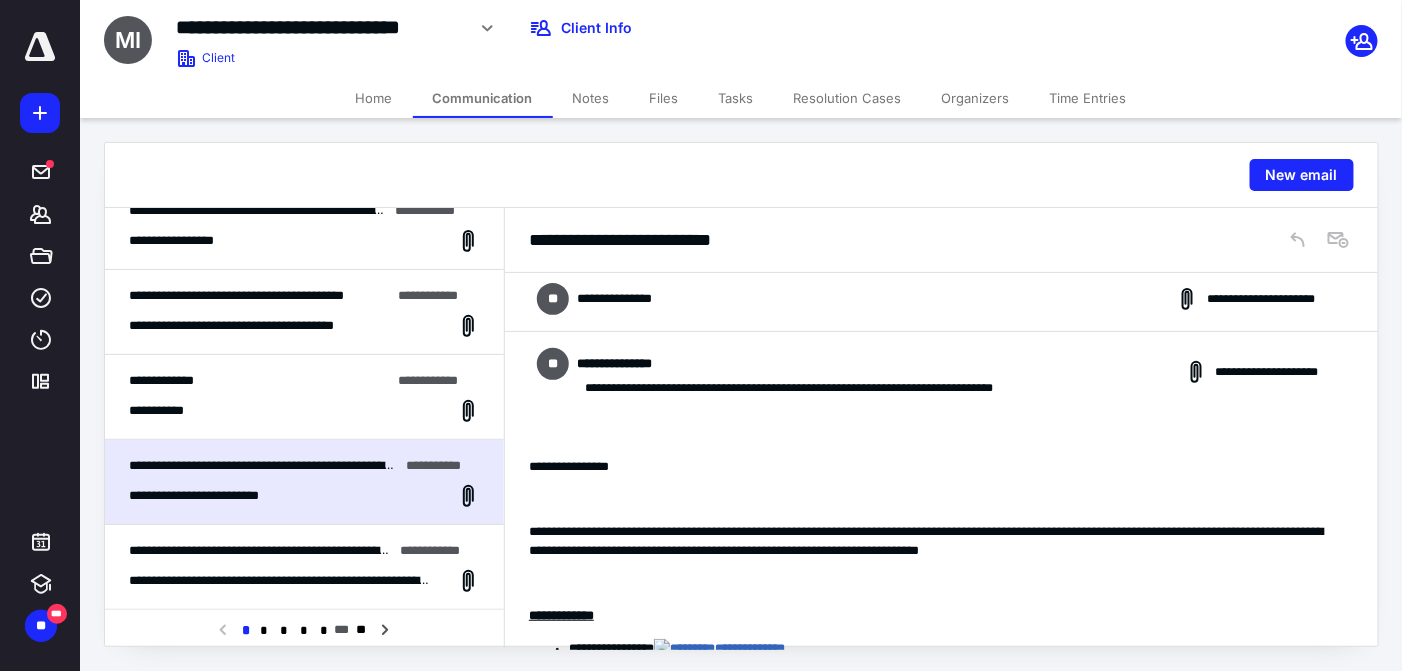 scroll, scrollTop: 116, scrollLeft: 0, axis: vertical 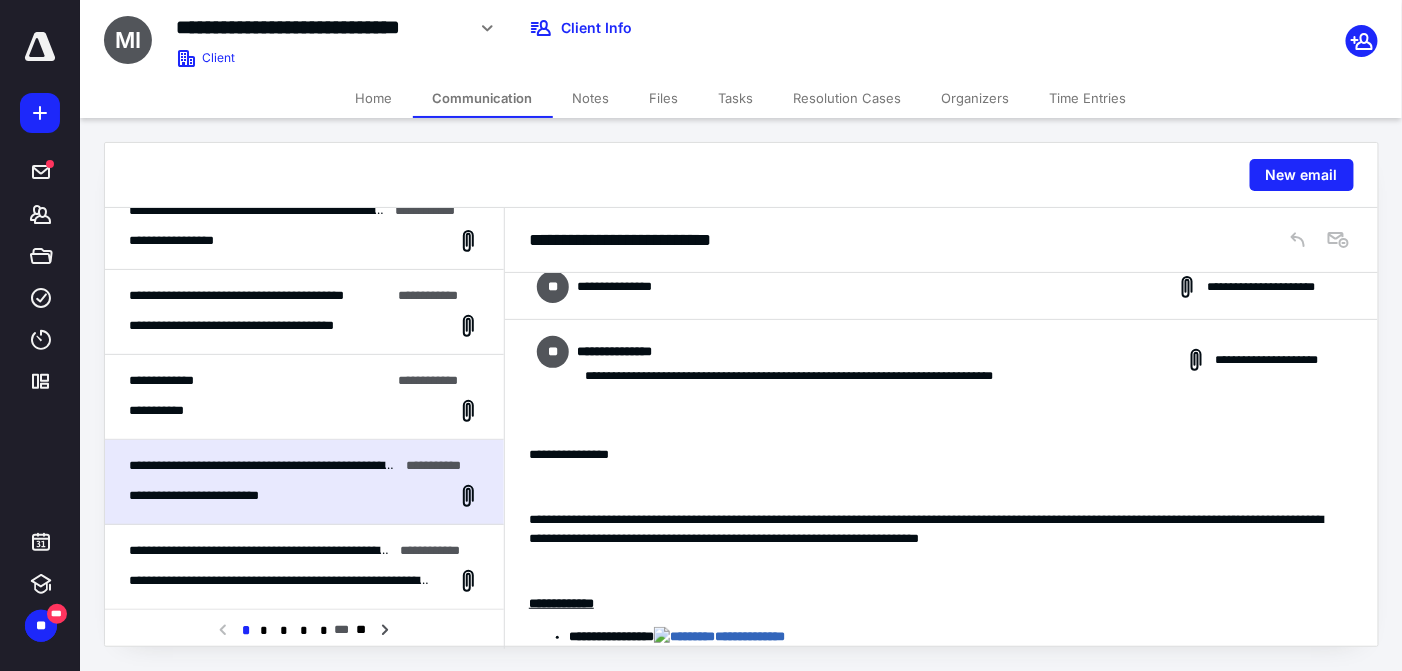 click on "**********" at bounding box center [941, 360] 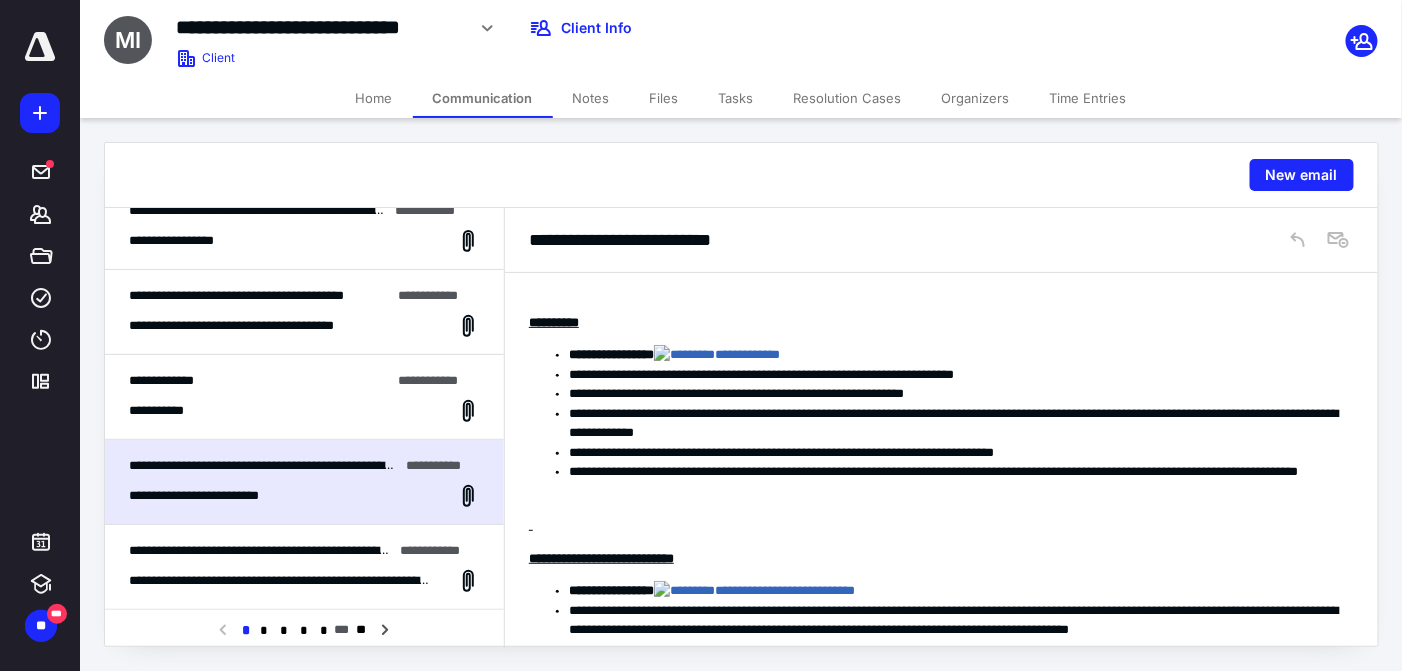 scroll, scrollTop: 803, scrollLeft: 0, axis: vertical 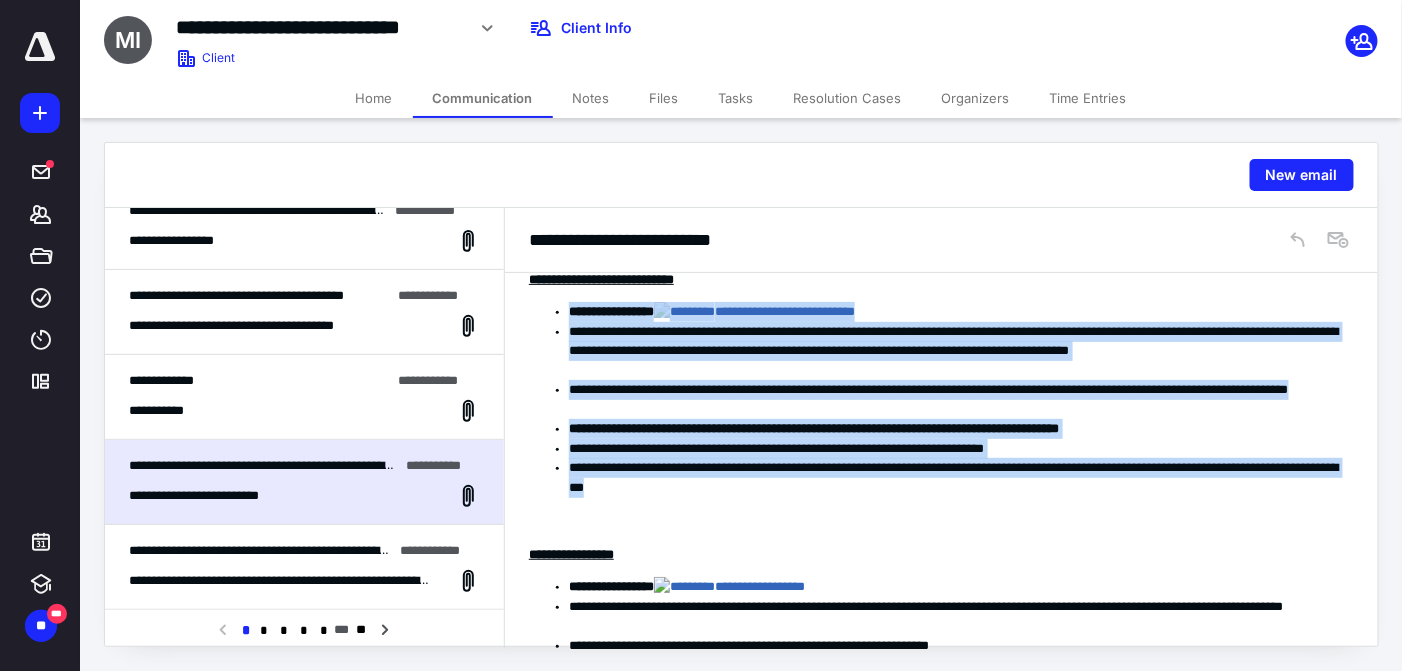 drag, startPoint x: 809, startPoint y: 496, endPoint x: 542, endPoint y: 302, distance: 330.03787 